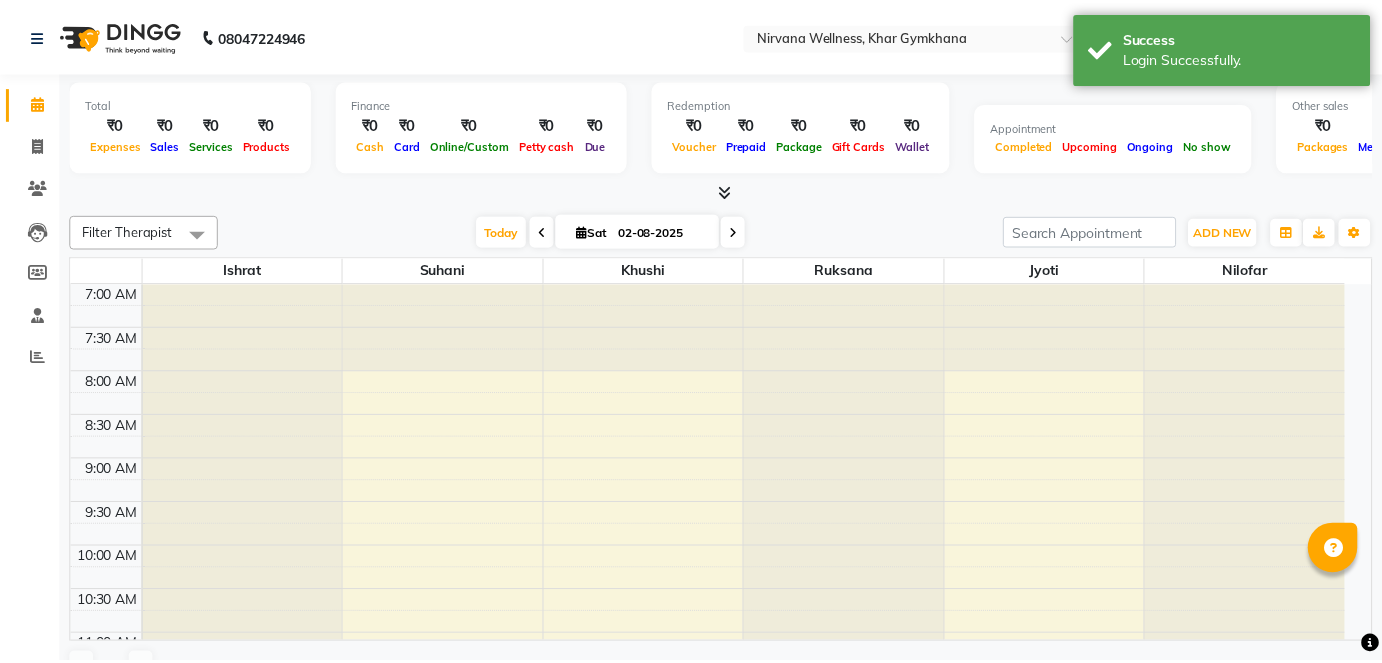 scroll, scrollTop: 0, scrollLeft: 0, axis: both 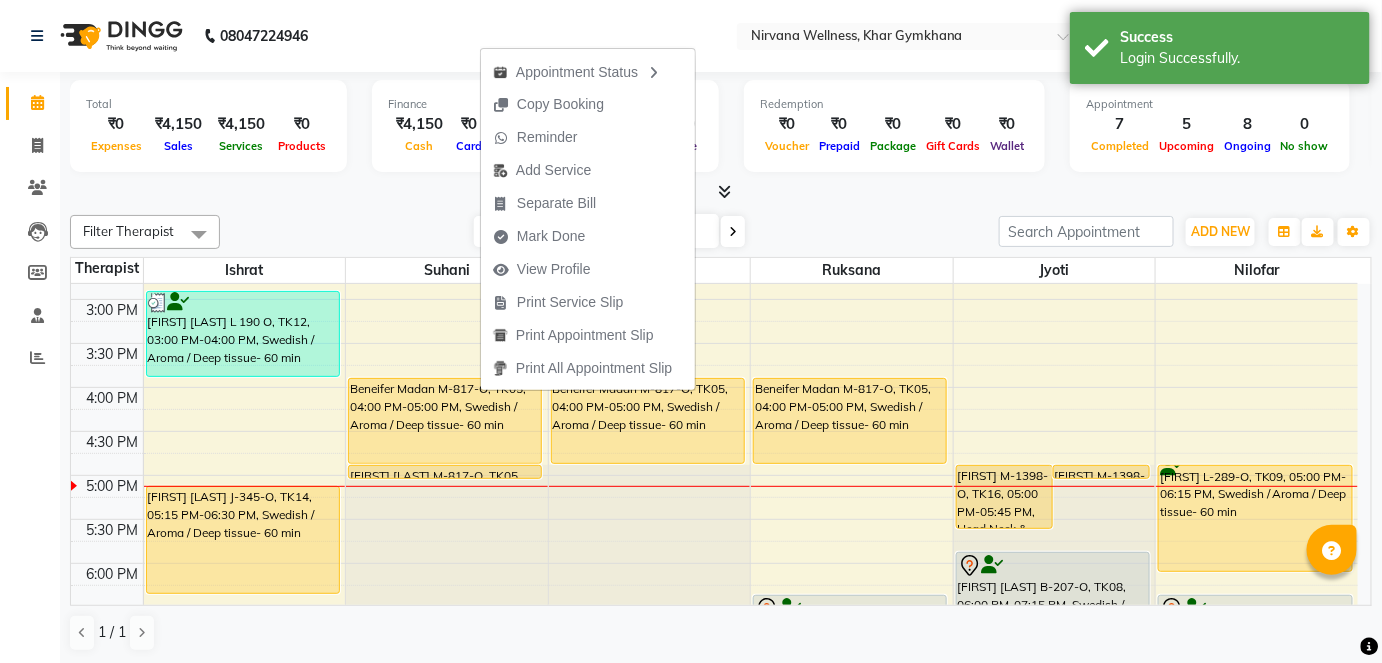 click on "Redemption  ₹0 Voucher ₹0 Prepaid ₹0 Package ₹0  Gift Cards ₹0  Wallet" at bounding box center (894, 126) 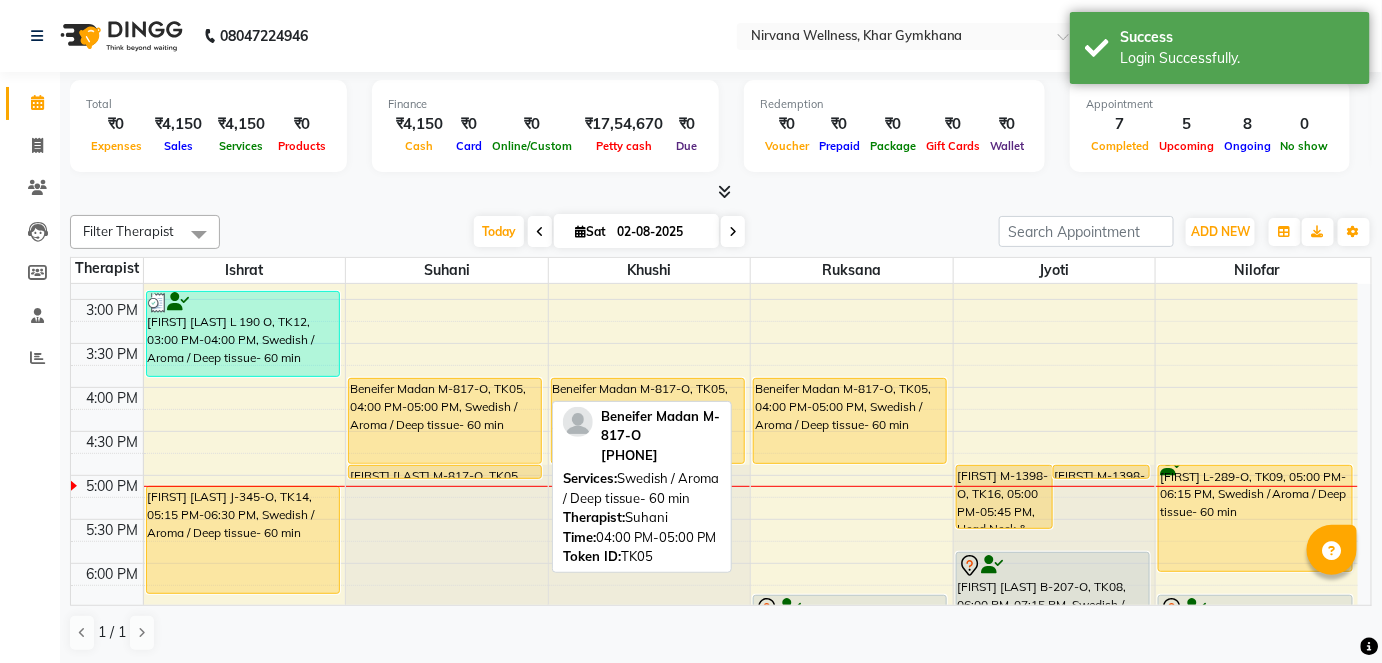 click on "Beneifer Madan M-817-O, TK05, 04:00 PM-05:00 PM, Swedish / Aroma / Deep tissue- 60 min" at bounding box center [445, 421] 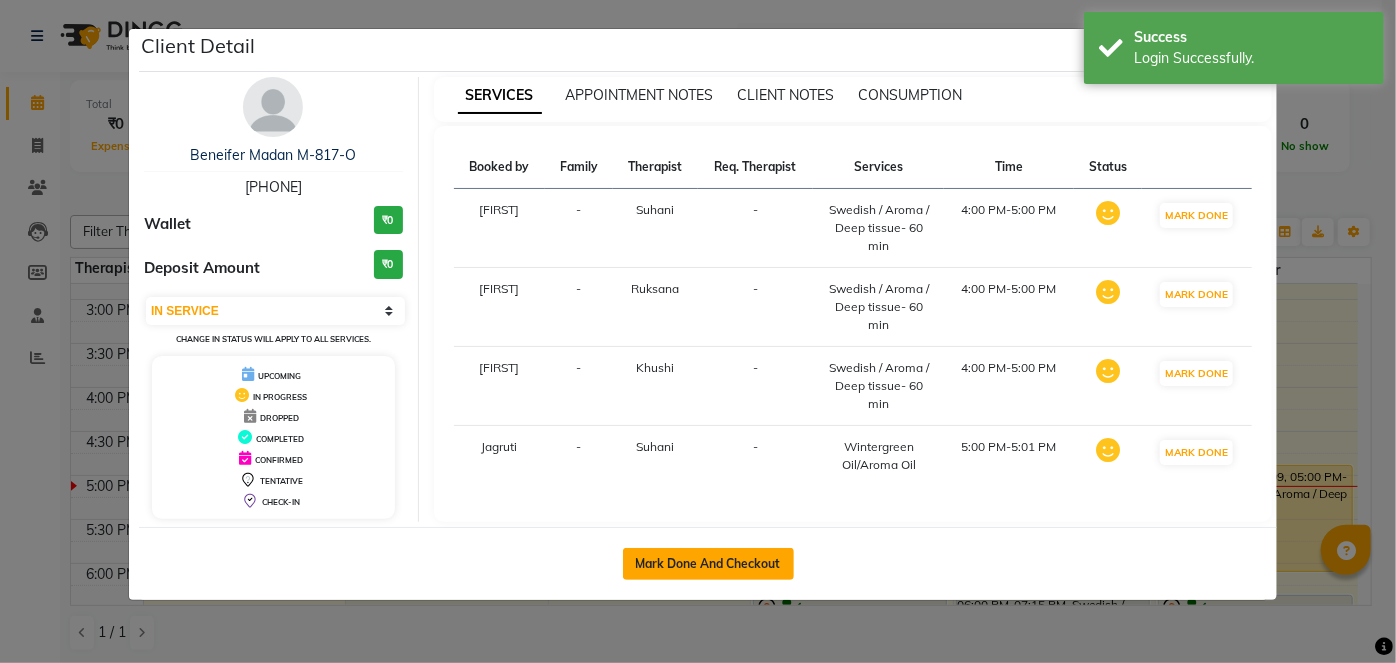 click on "Mark Done And Checkout" 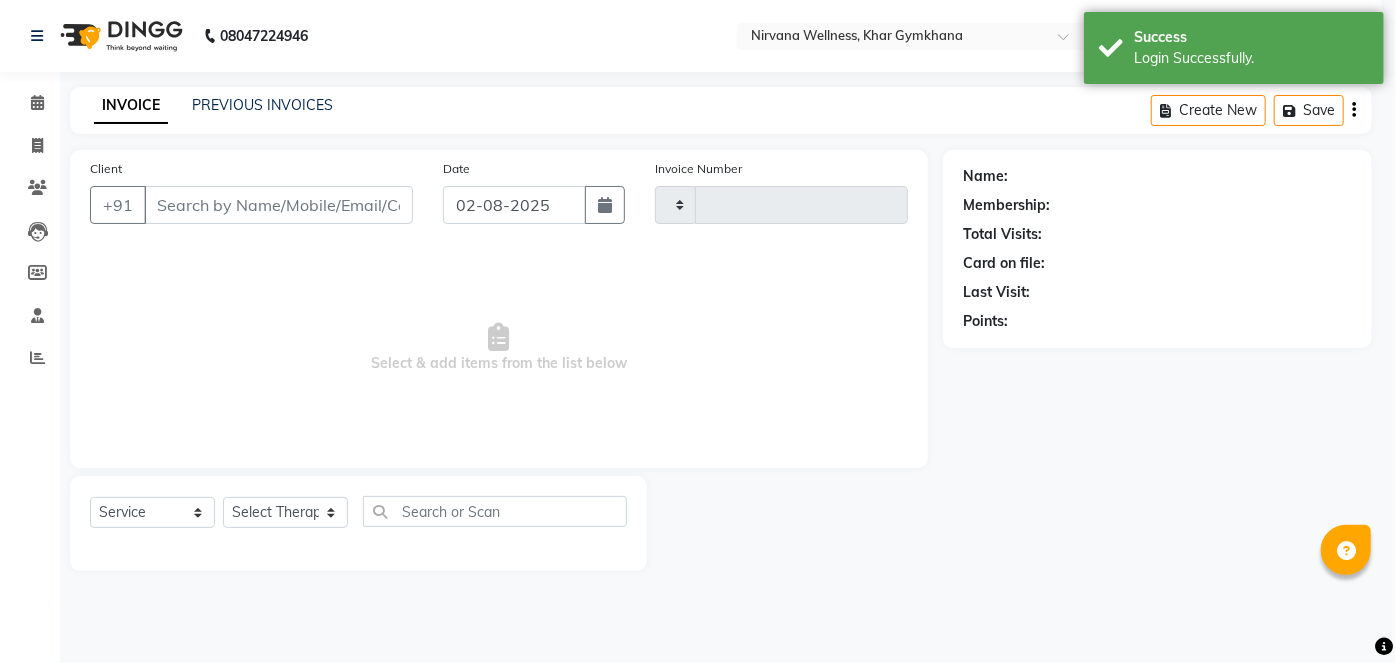 type on "1682" 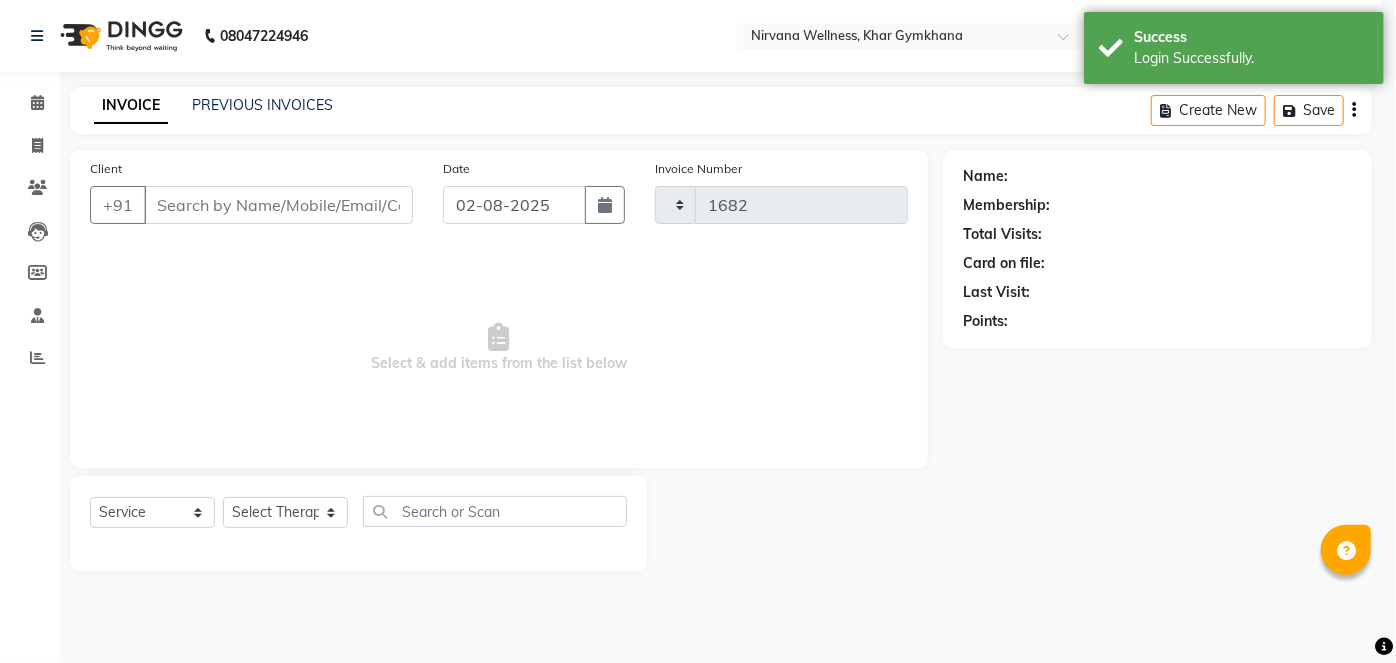 select on "6844" 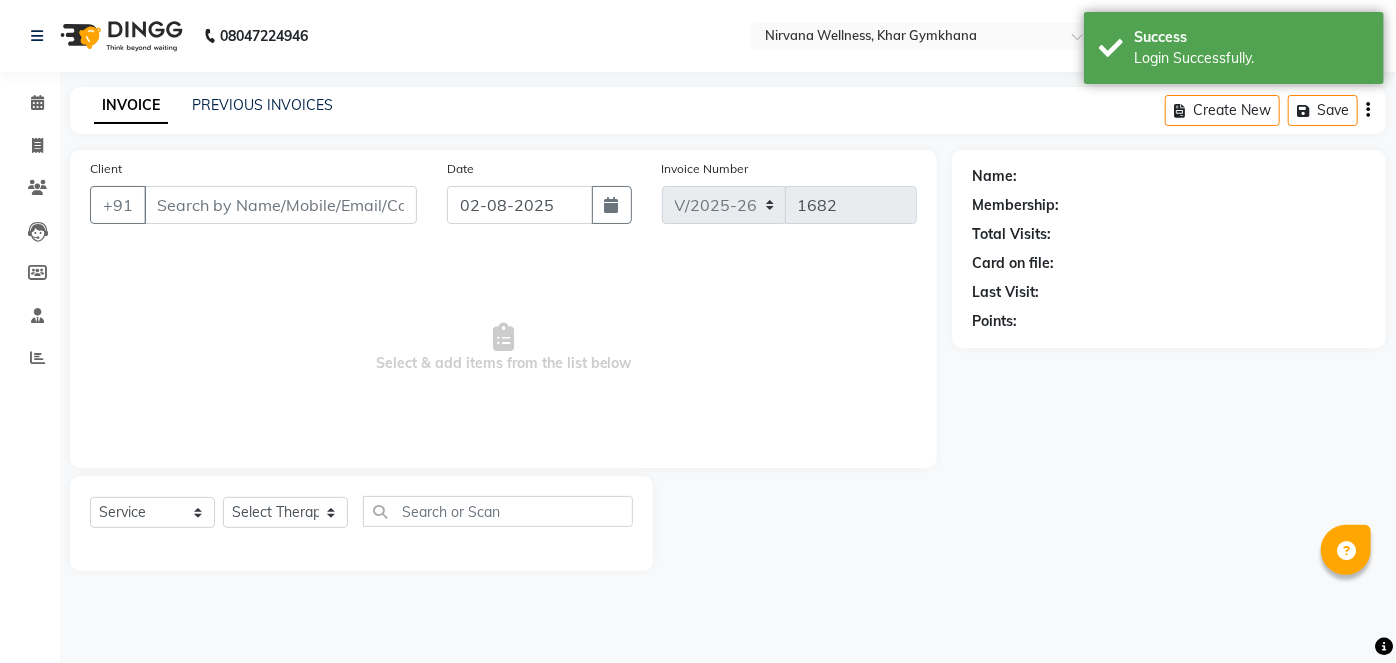 type on "[PHONE]" 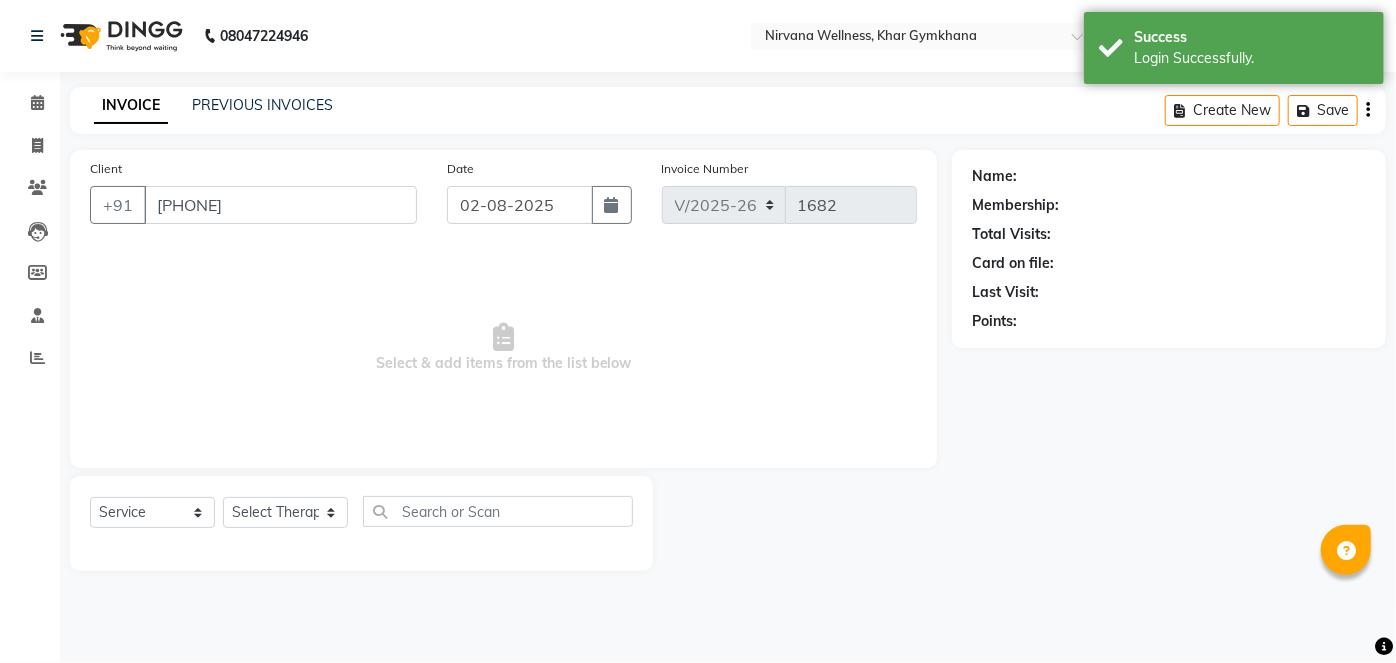 select on "68038" 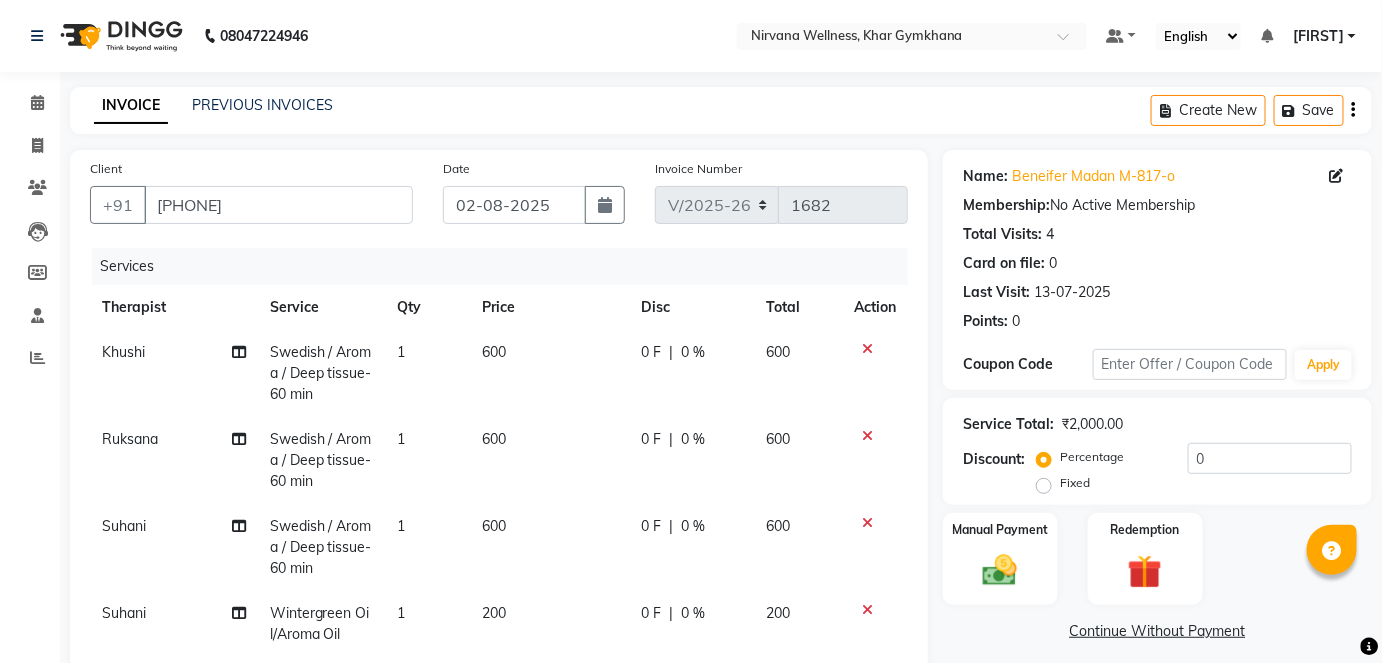 scroll, scrollTop: 90, scrollLeft: 0, axis: vertical 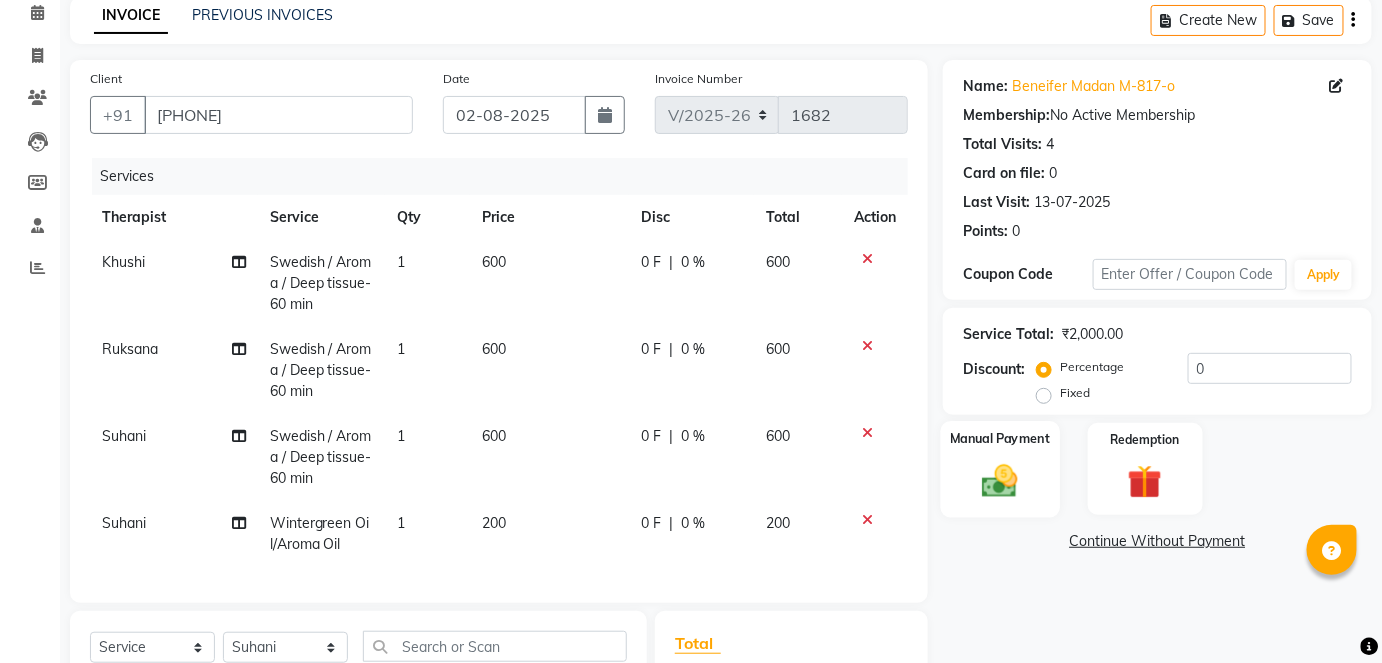 click 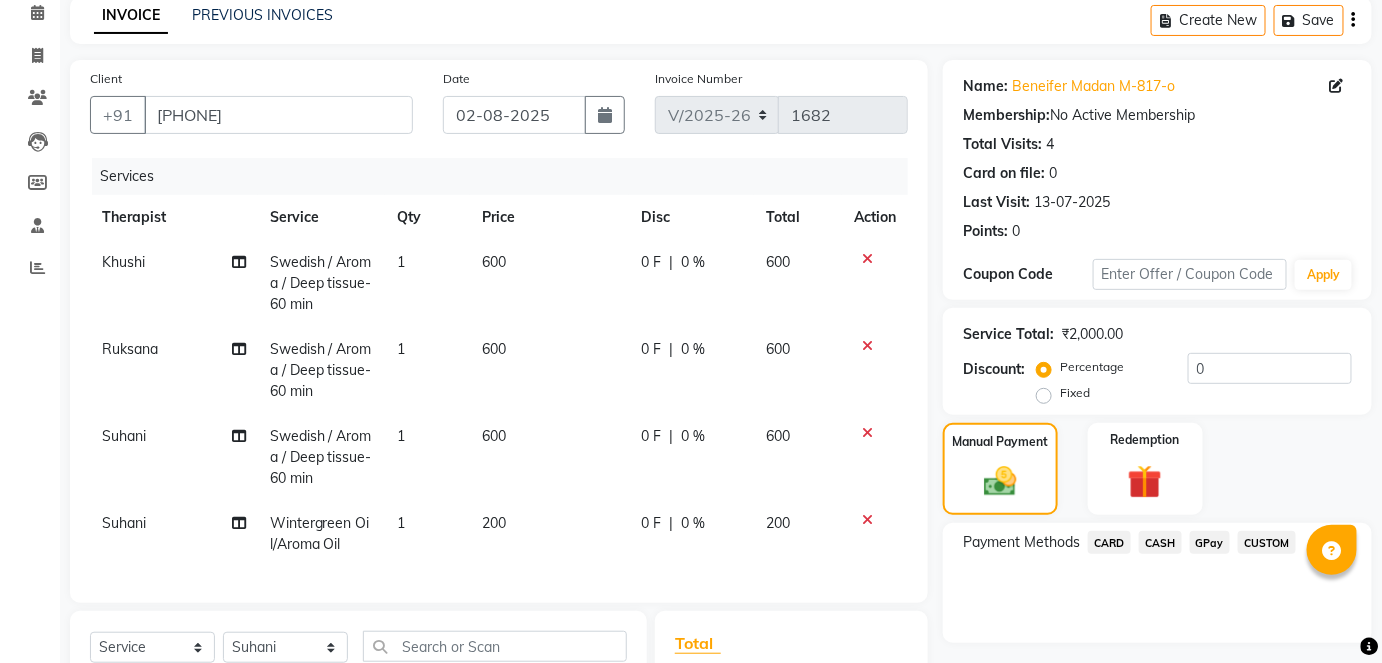 click on "CASH" 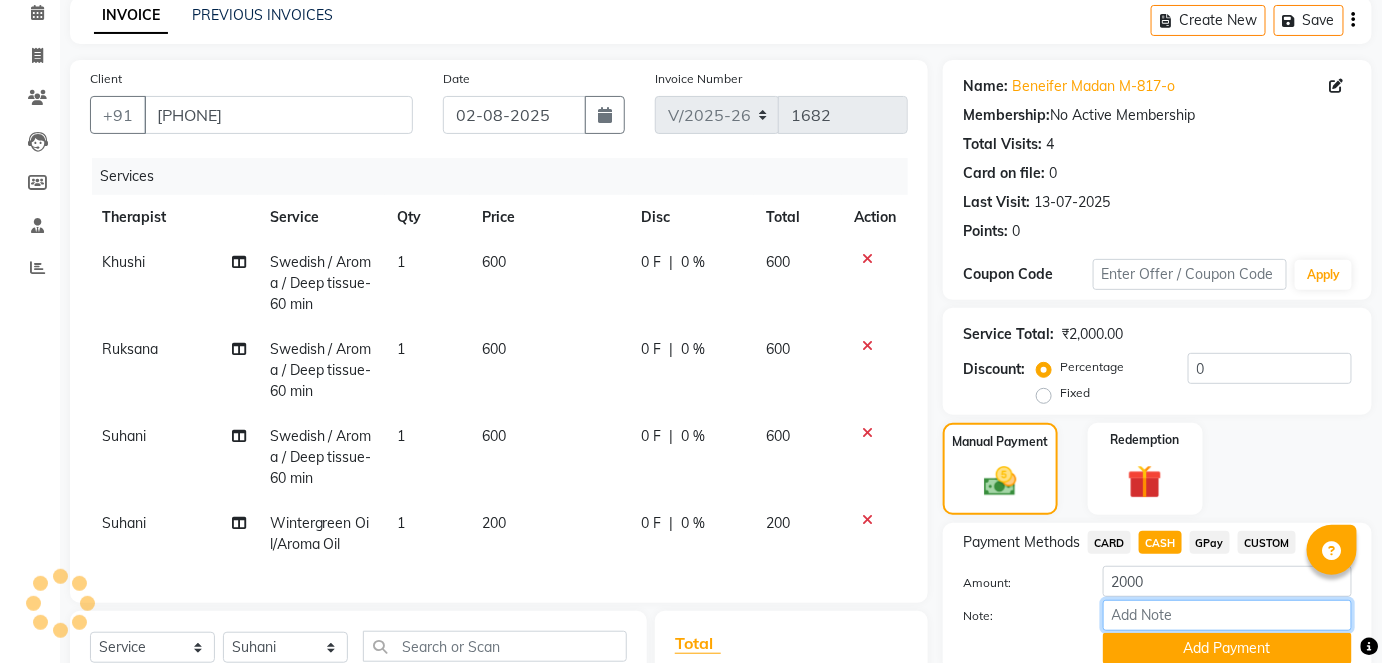 click on "Note:" at bounding box center [1227, 615] 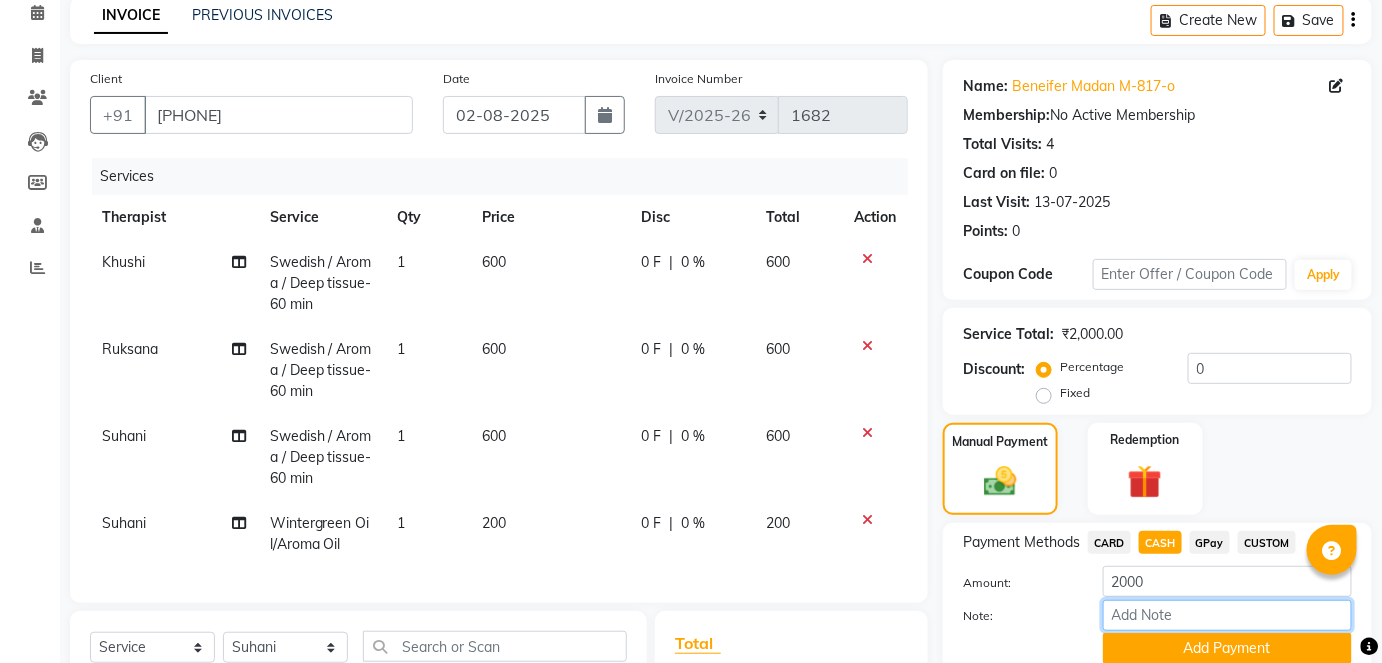 paste on "[LICENSE]" 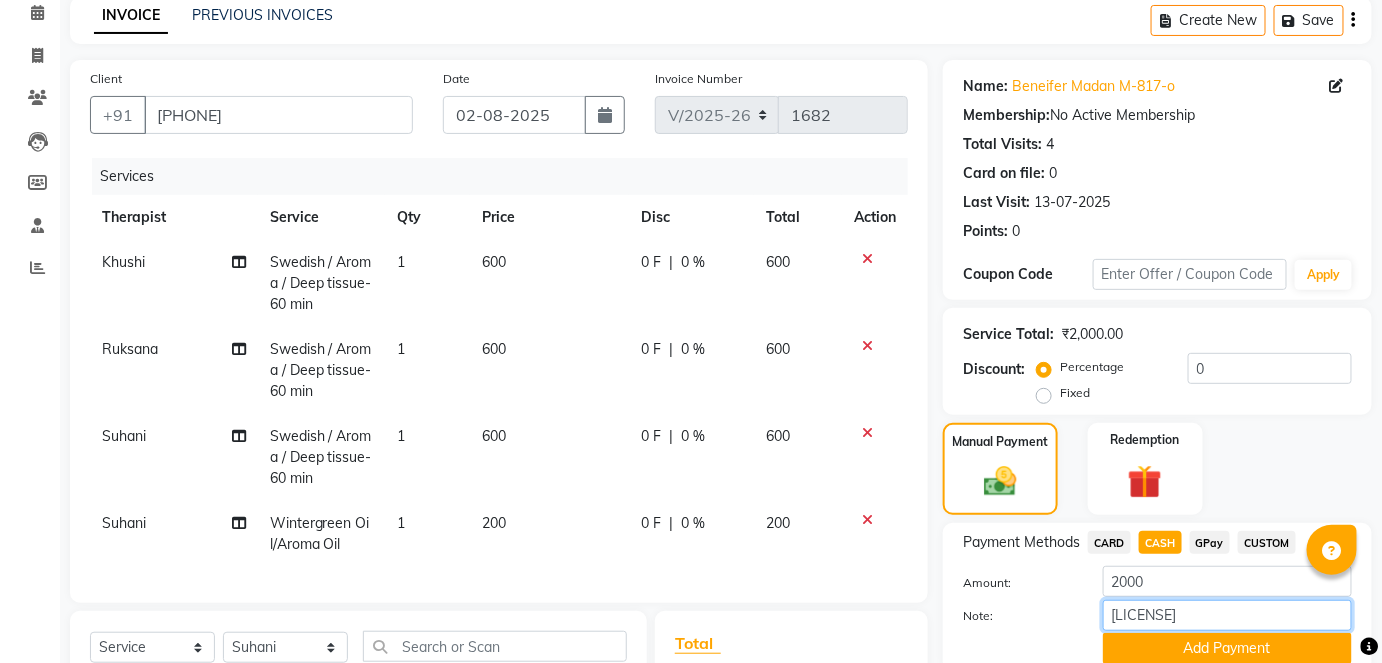 scroll, scrollTop: 376, scrollLeft: 0, axis: vertical 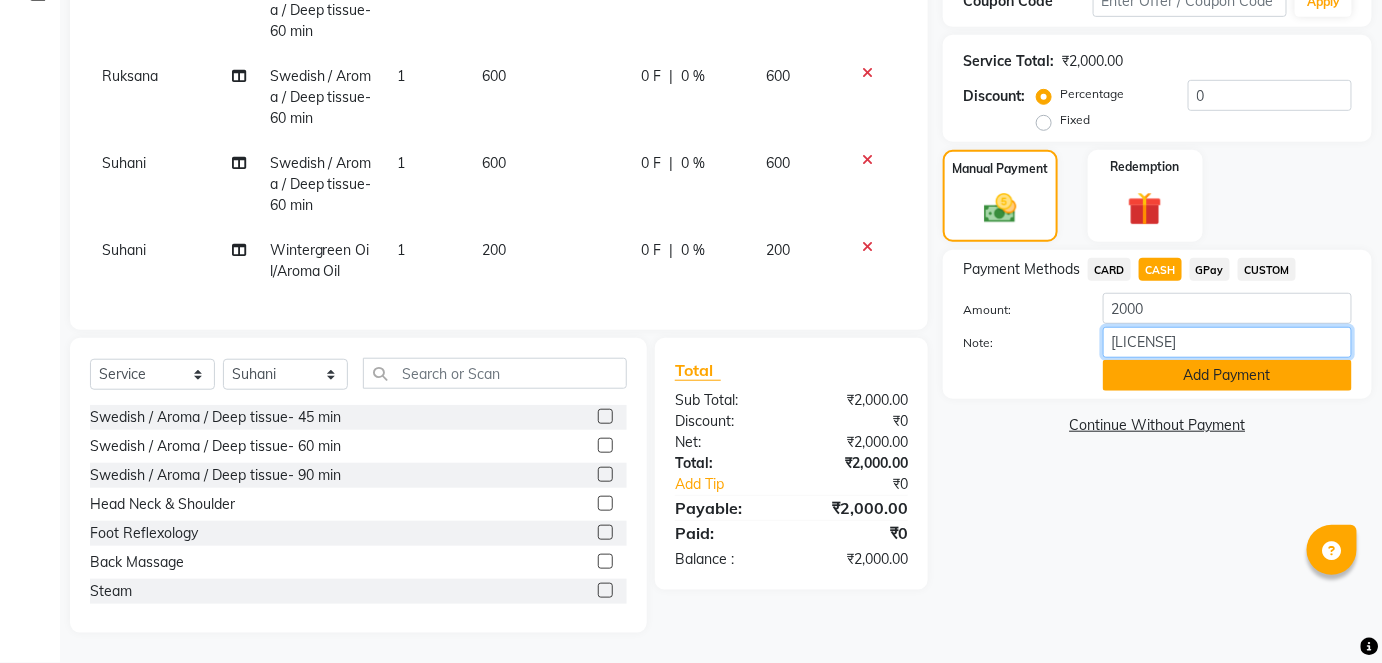 type on "[LICENSE]" 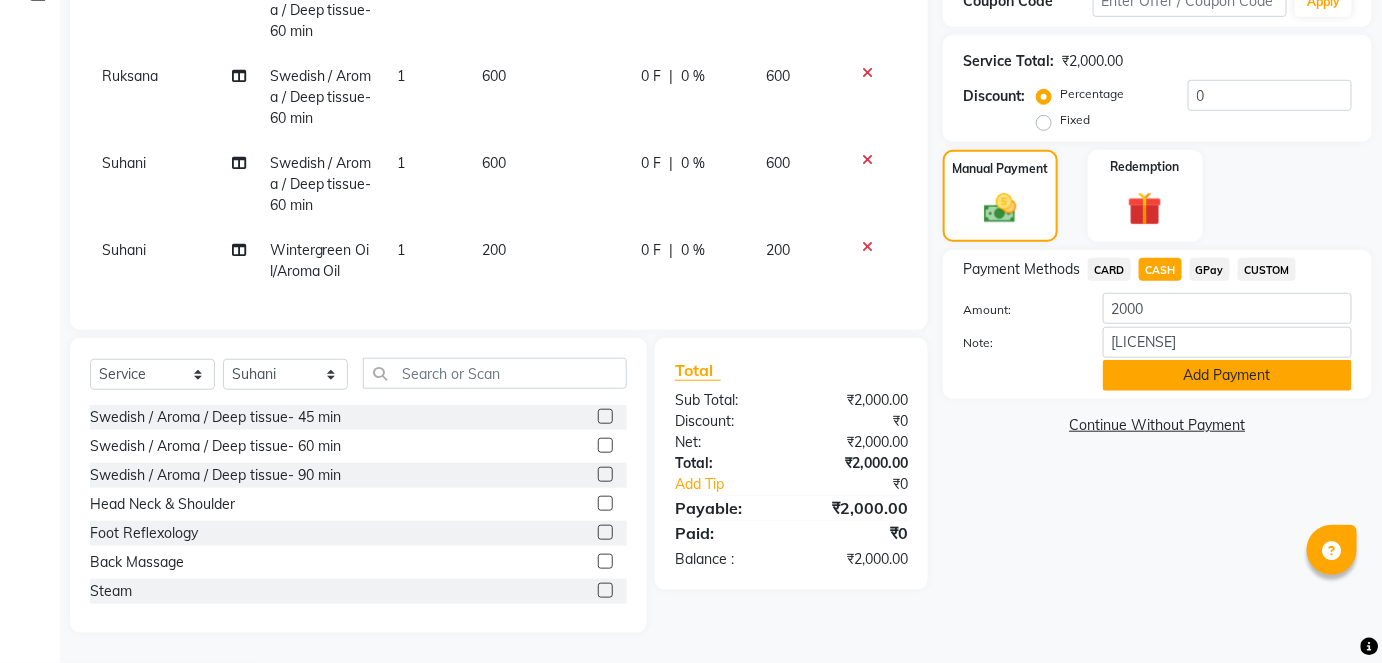 click on "Add Payment" 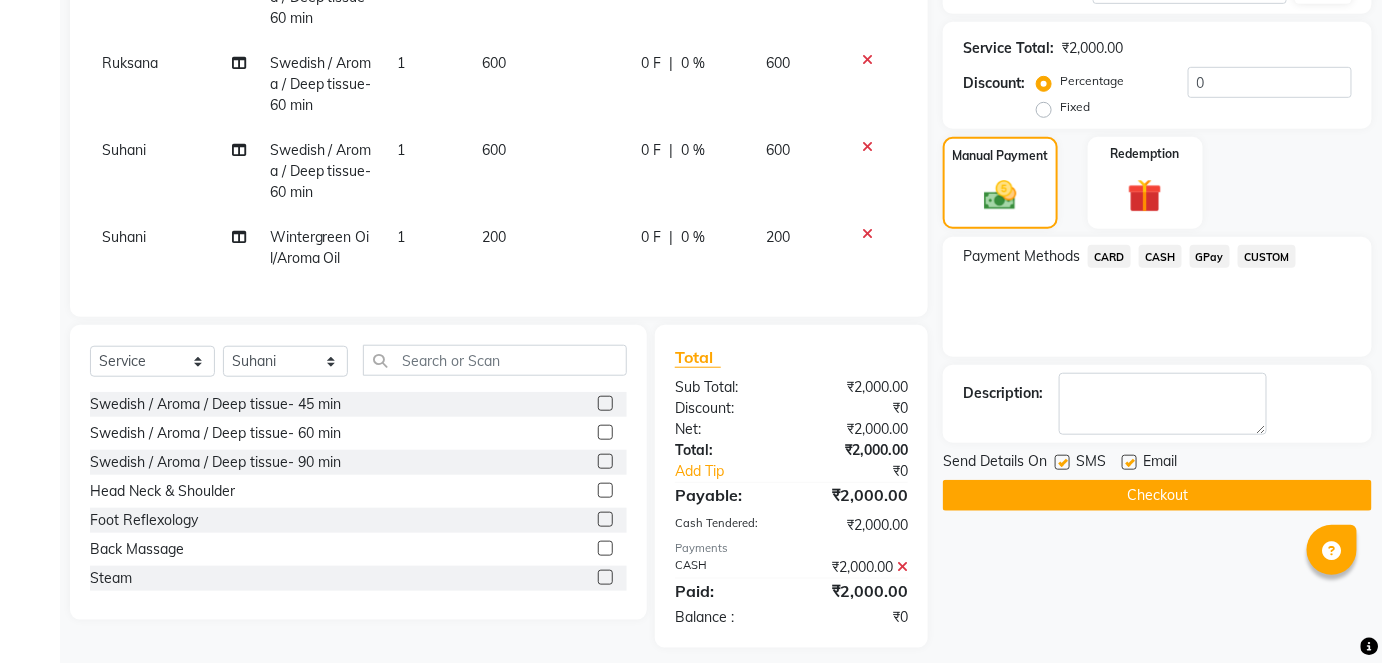 click on "Checkout" 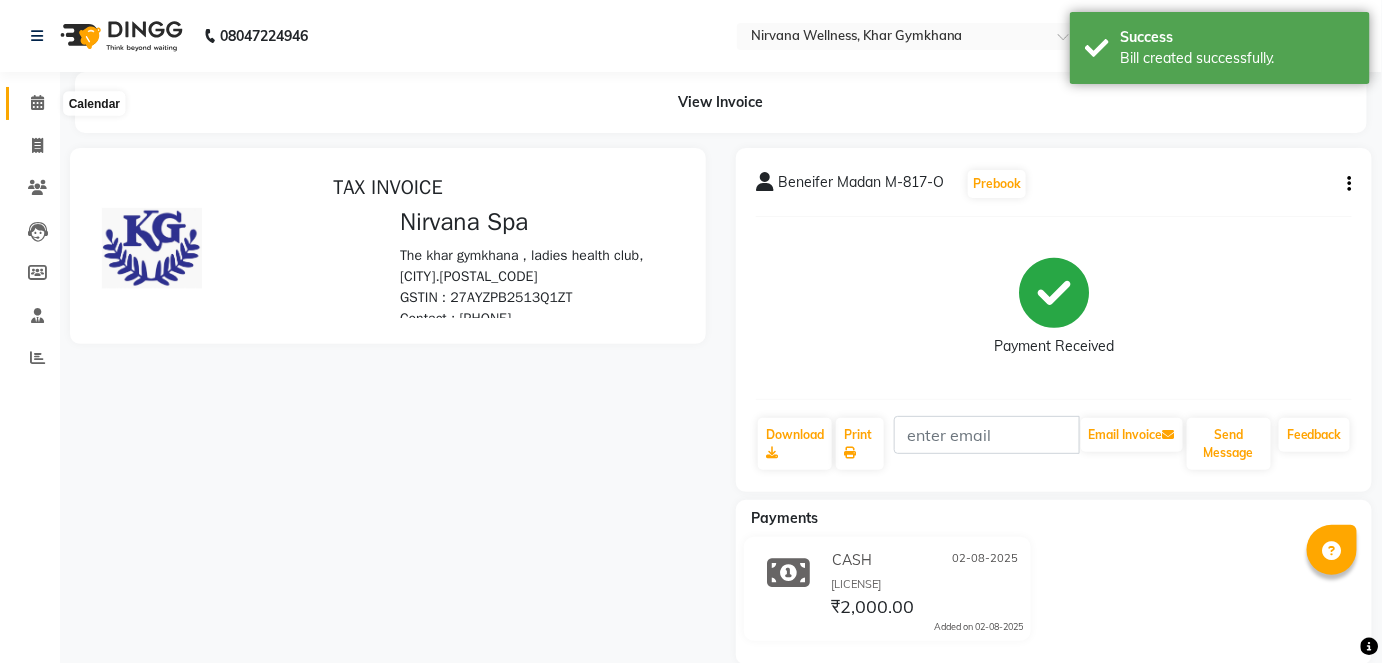 scroll, scrollTop: 0, scrollLeft: 0, axis: both 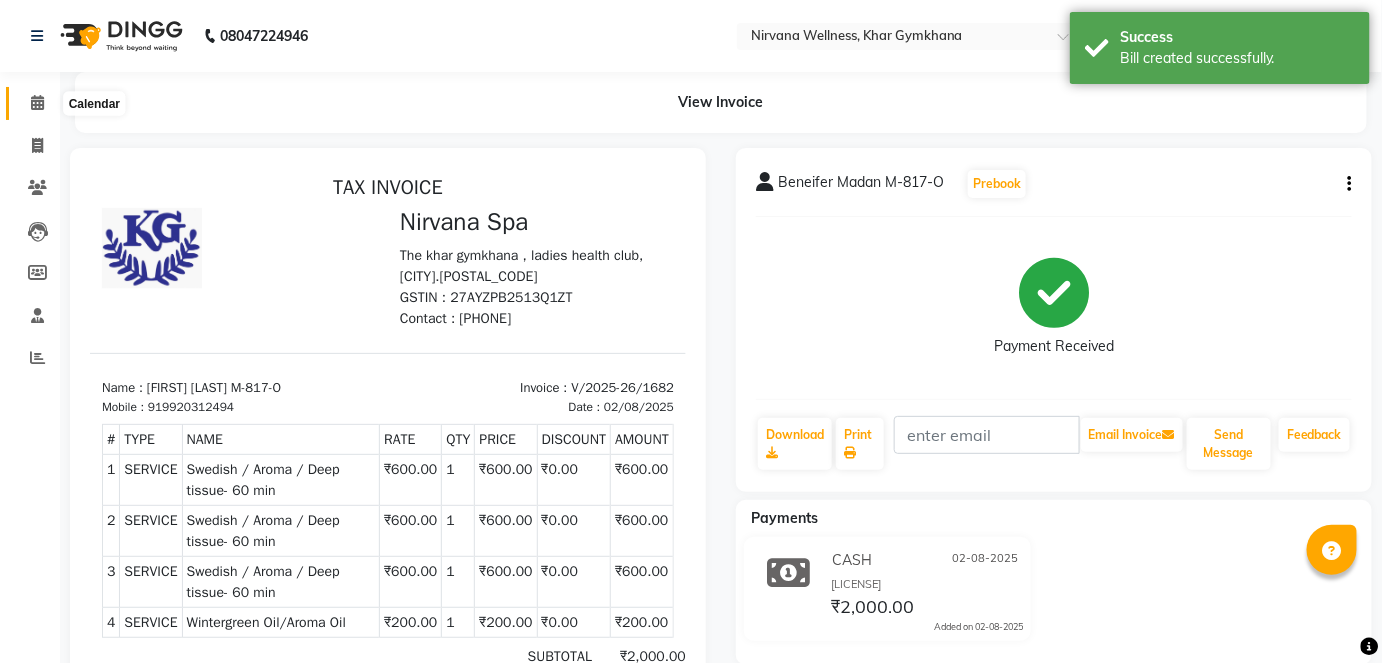 click 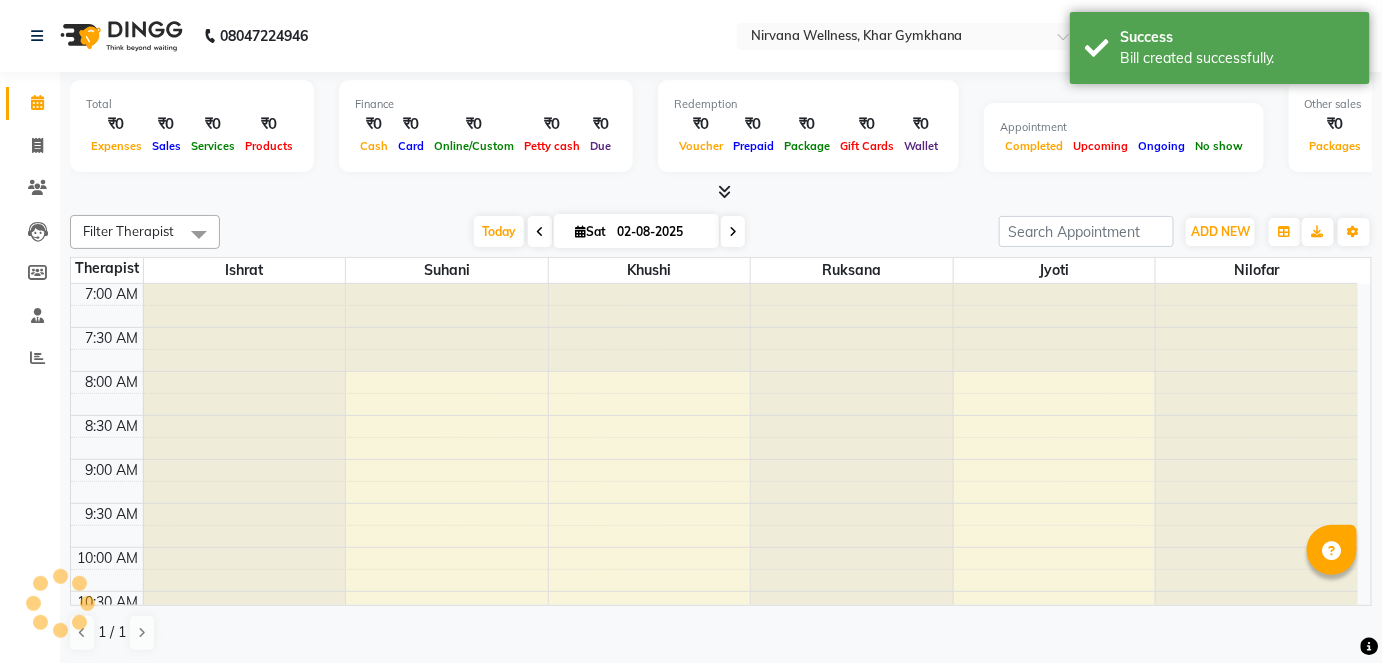 scroll, scrollTop: 869, scrollLeft: 0, axis: vertical 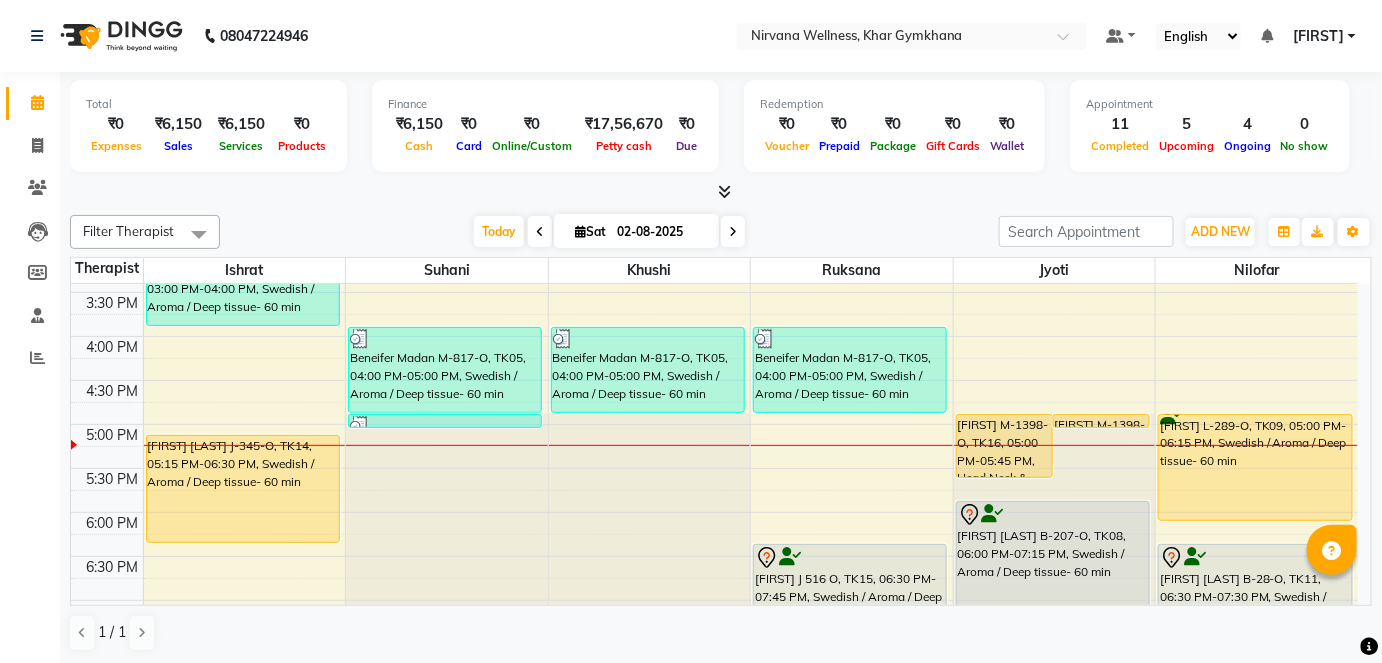 click at bounding box center [721, 192] 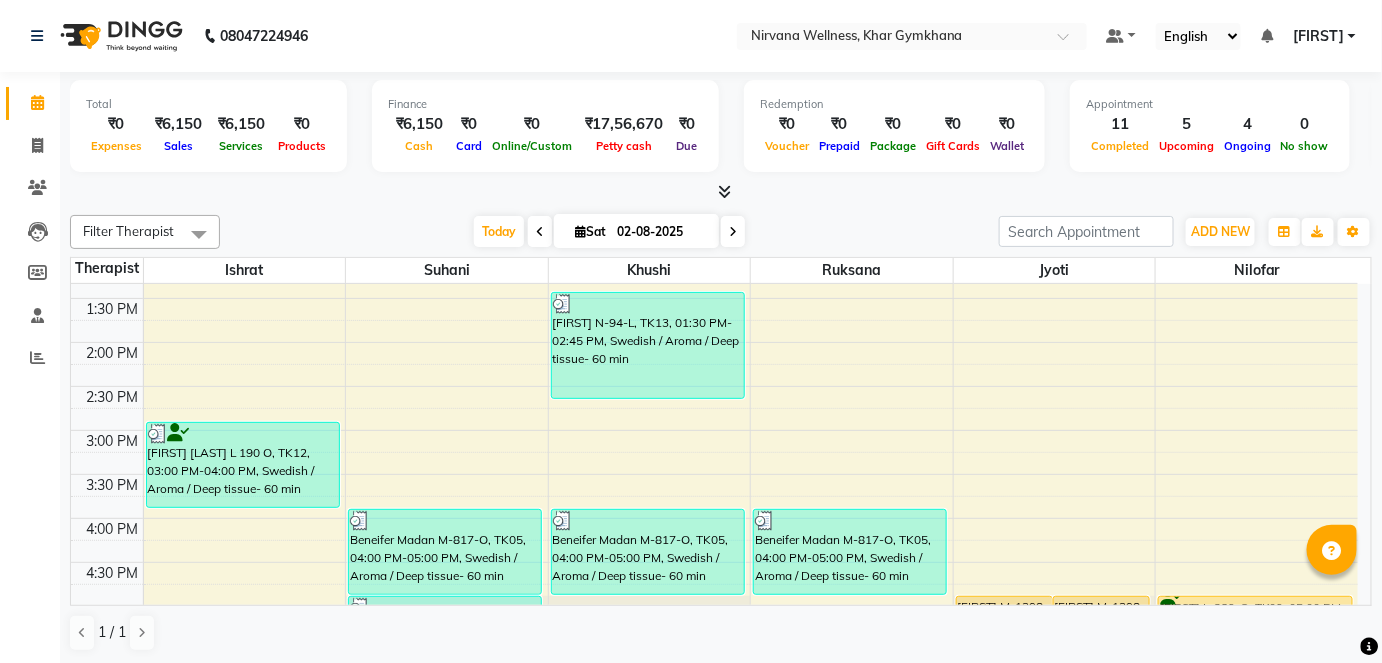 scroll, scrollTop: 921, scrollLeft: 0, axis: vertical 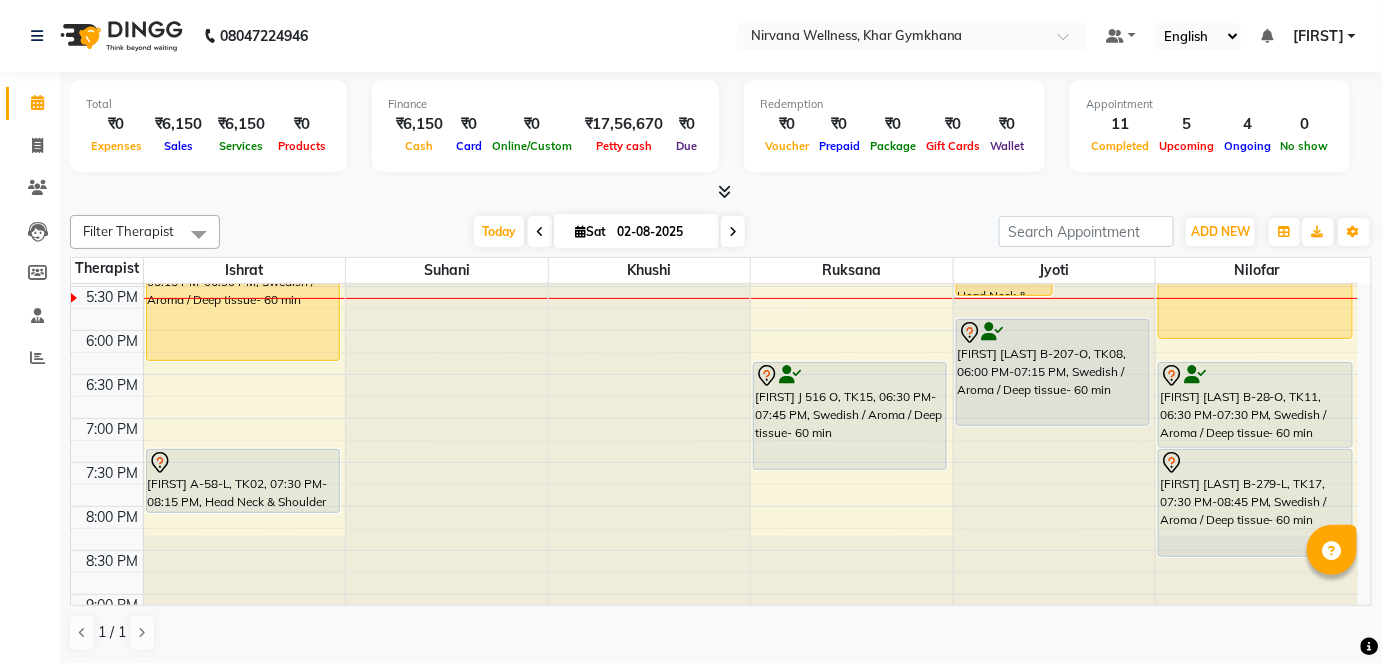click at bounding box center [1055, -637] 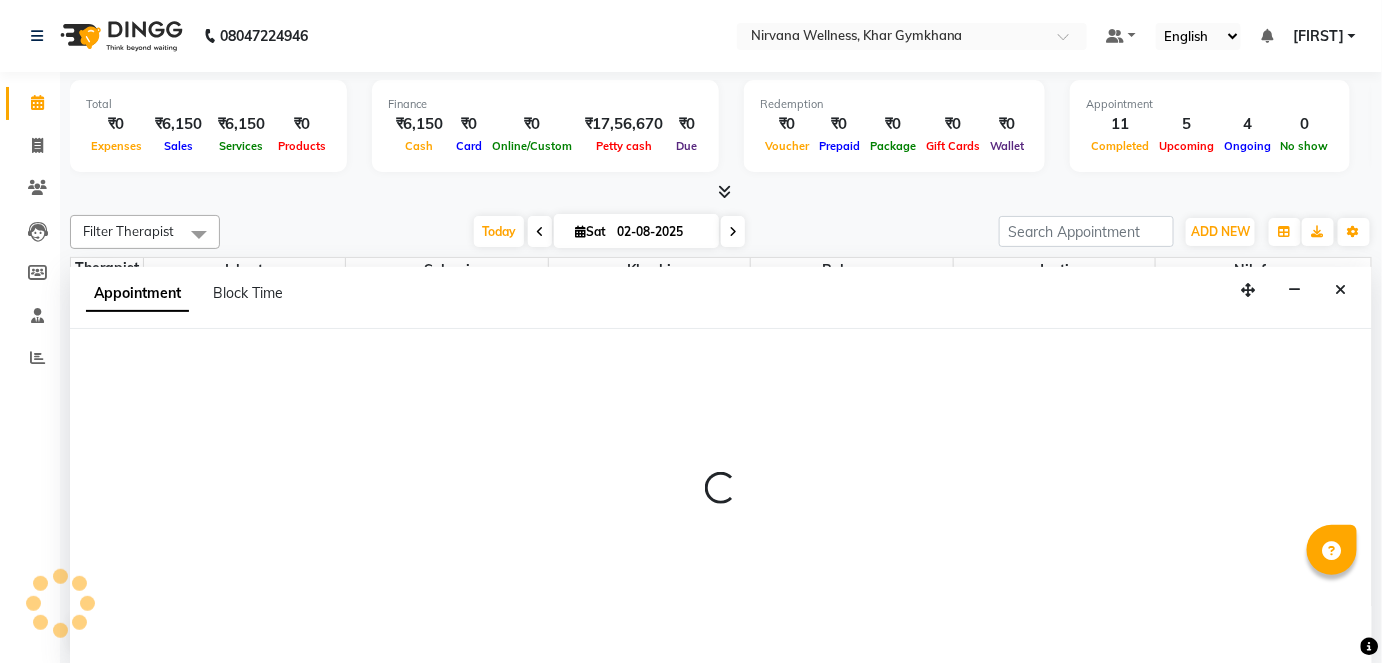 select on "78895" 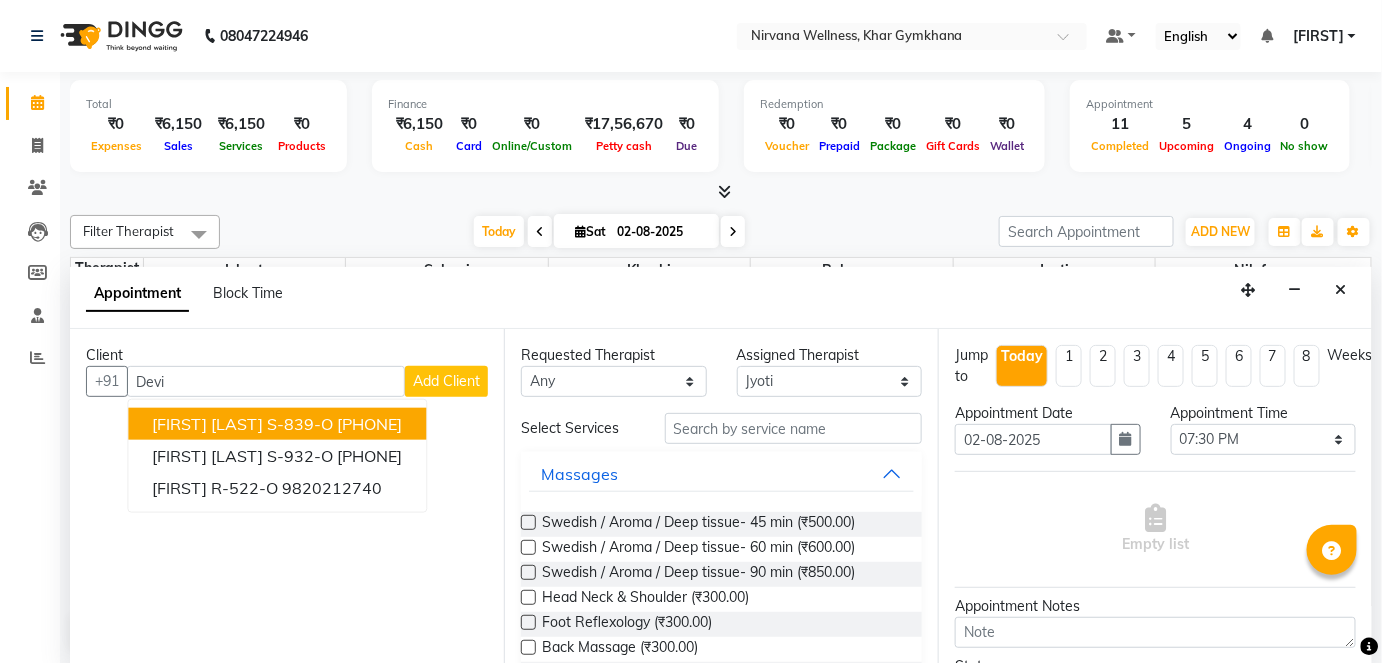 click on "[PHONE]" at bounding box center (369, 424) 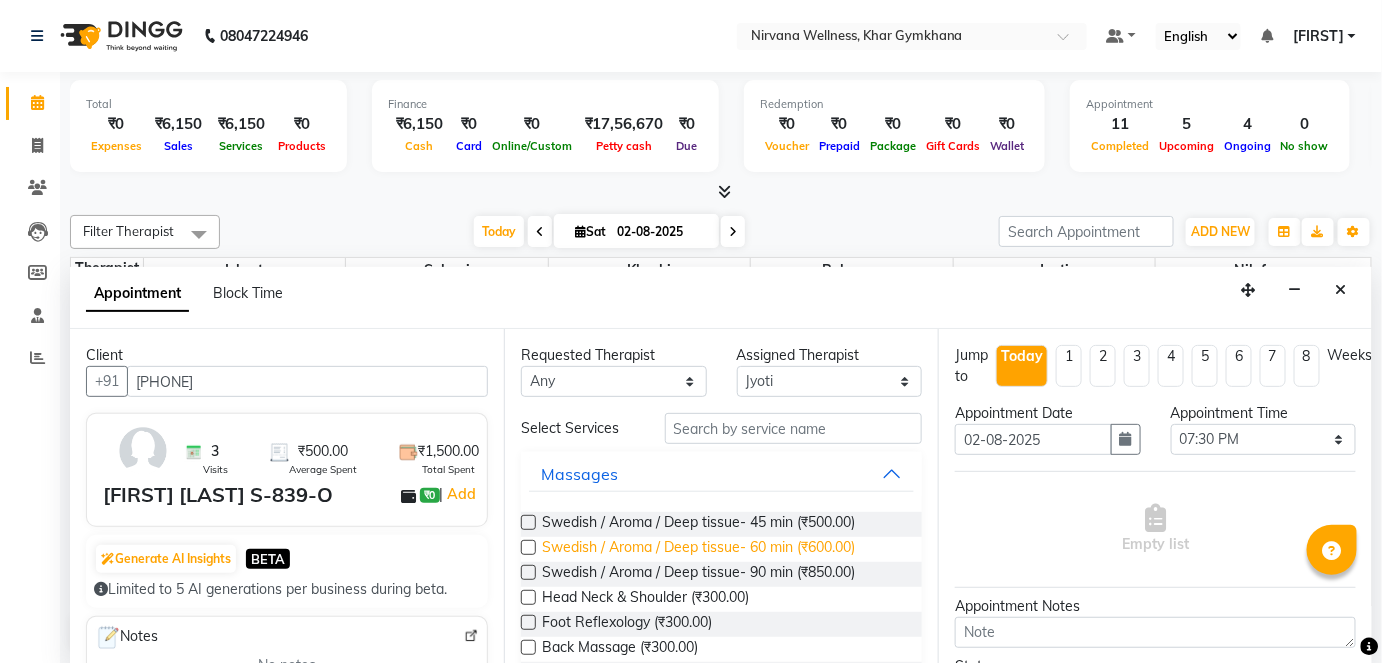 type on "[PHONE]" 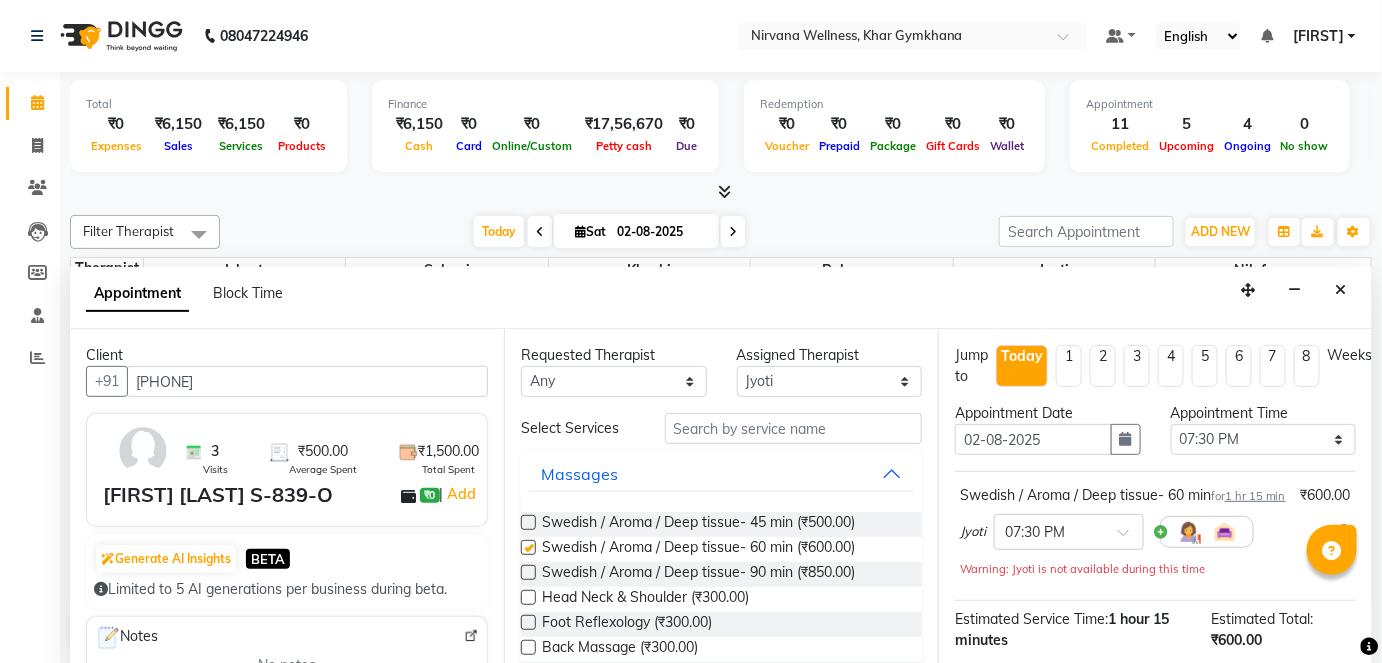 checkbox on "false" 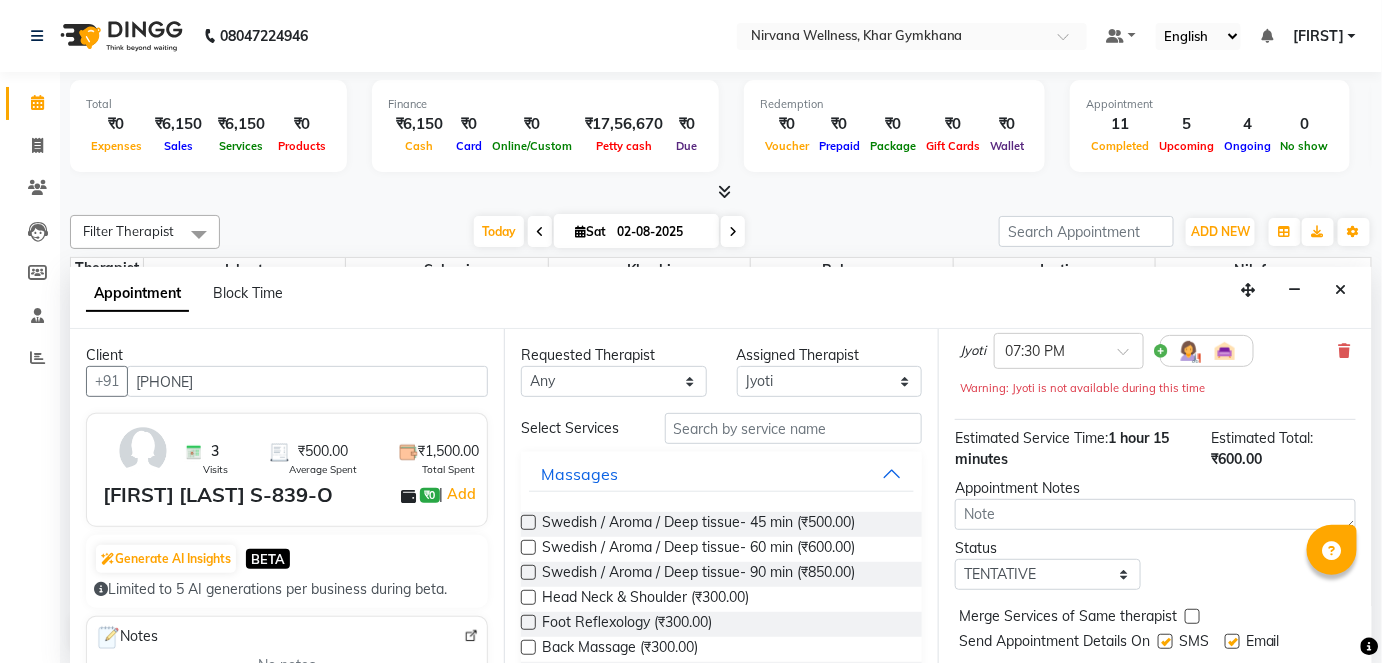 scroll, scrollTop: 252, scrollLeft: 0, axis: vertical 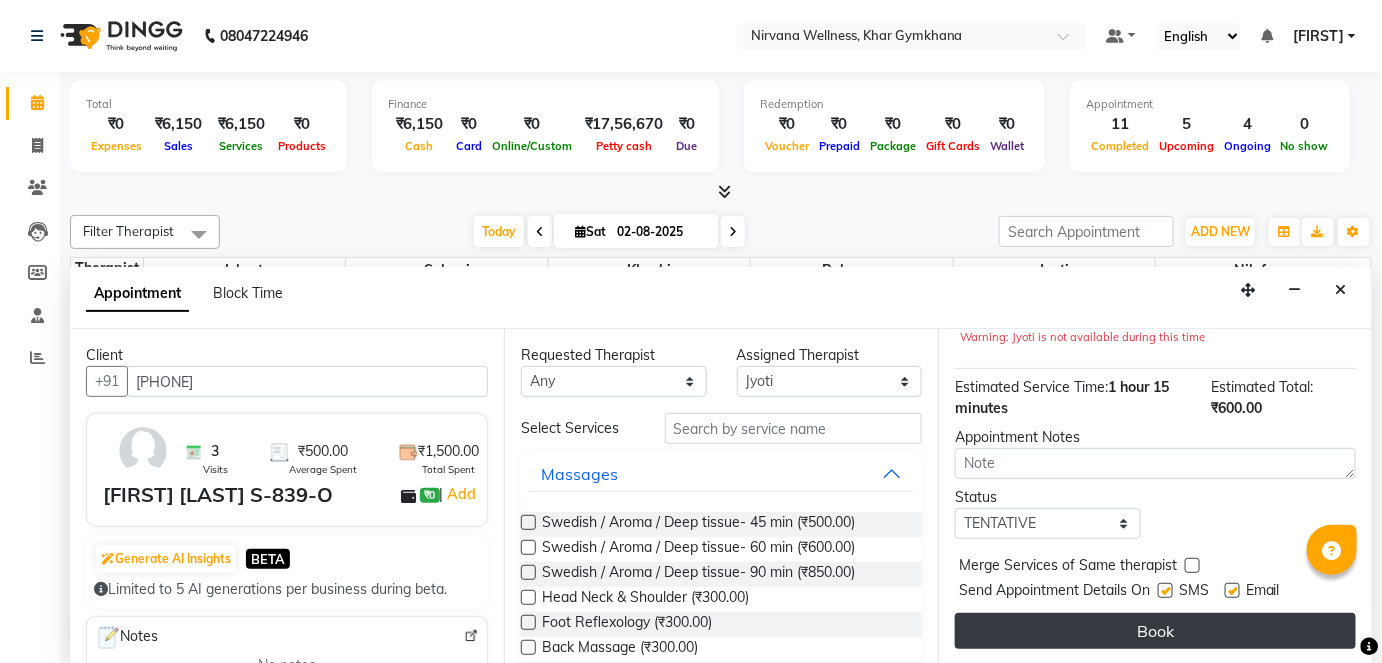 click on "Book" at bounding box center (1155, 631) 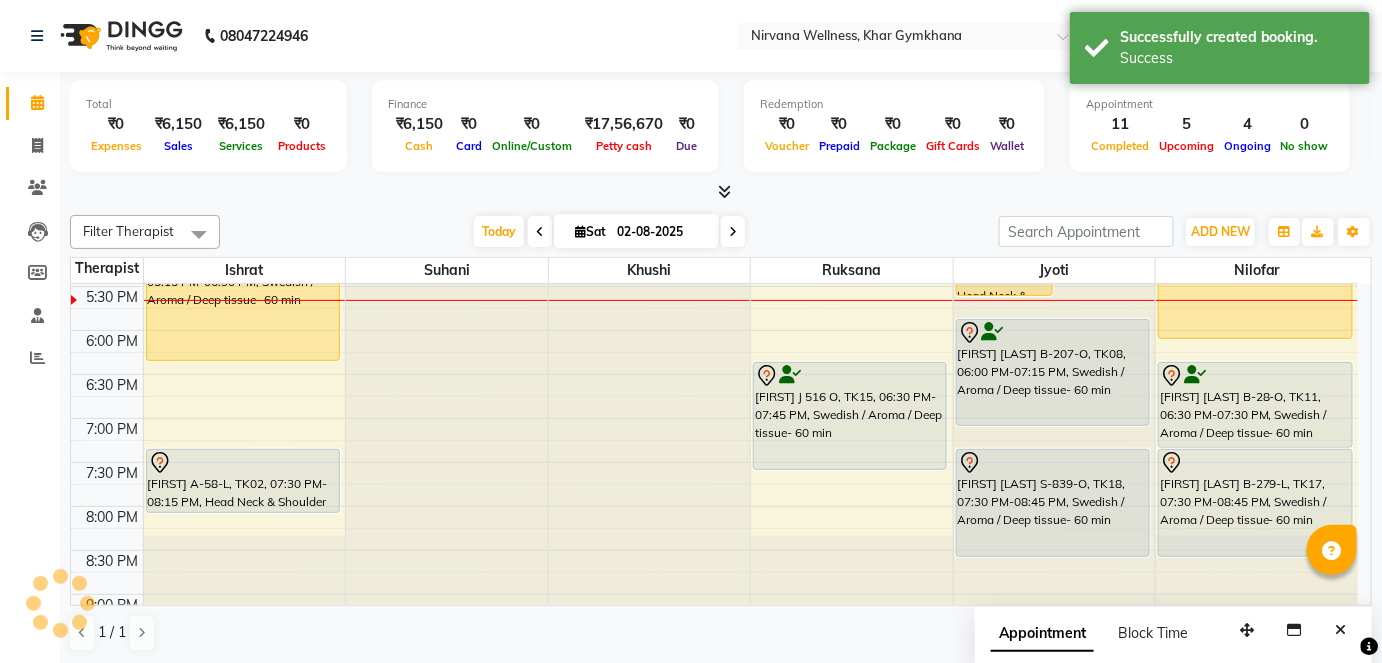 scroll, scrollTop: 0, scrollLeft: 0, axis: both 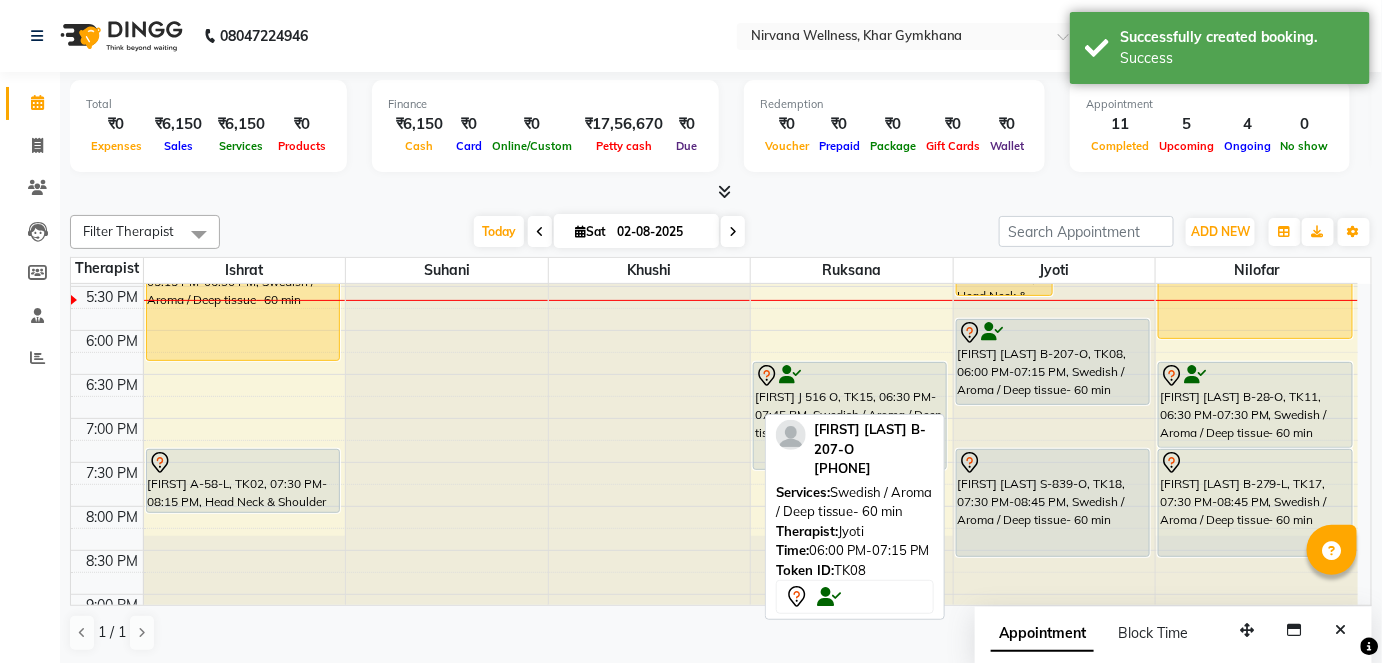 drag, startPoint x: 1022, startPoint y: 422, endPoint x: 1030, endPoint y: 399, distance: 24.351591 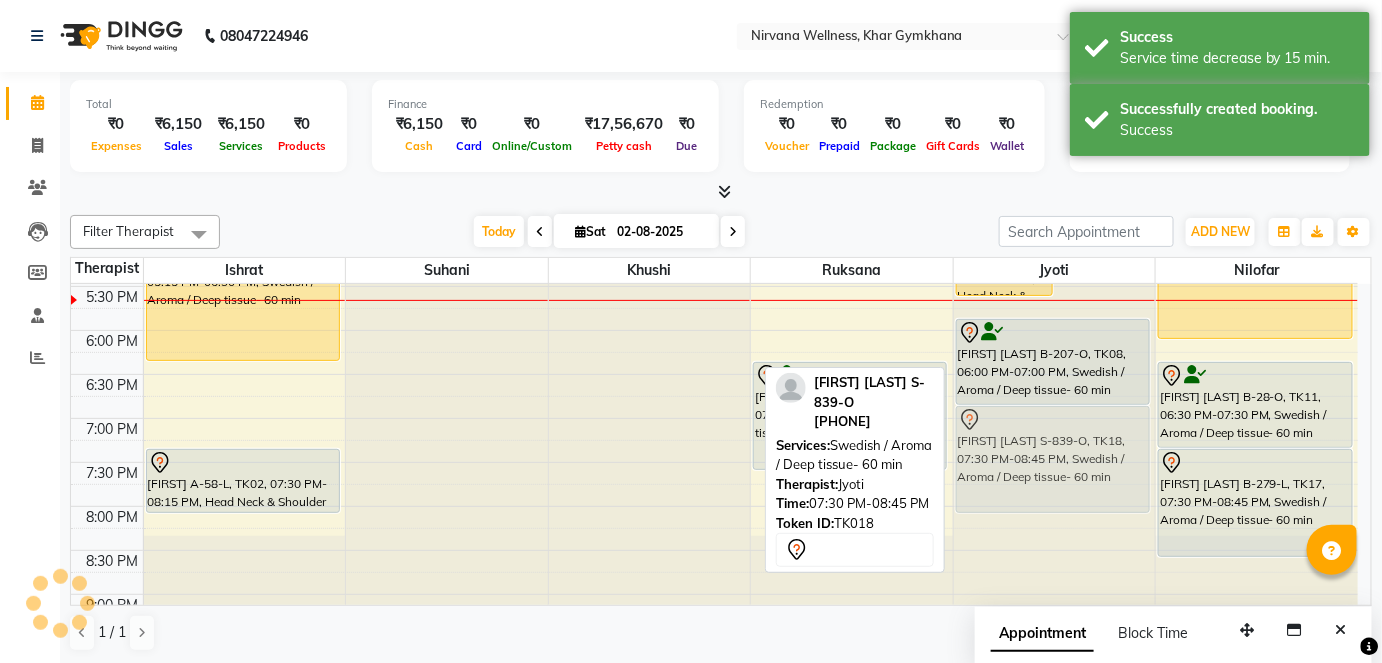 click on "[FIRST] M-1398-O, TK16, 05:00 PM-05:45 PM, Head Neck & Shoulder    [FIRST] M-1398-O, TK16, 05:00 PM-05:01 PM, Wintergreen Oil/Aroma Oil     [FIRST] C-465-O, TK07, 10:30 AM-11:45 AM, Swedish / Aroma / Deep tissue- 60 min             [FIRST] [LAST] B-207-O, TK08, 06:00 PM-07:00 PM, Swedish / Aroma / Deep tissue- 60 min             [FIRST] [LAST] S-839-O, TK18, 07:30 PM-08:45 PM, Swedish / Aroma / Deep tissue- 60 min             [FIRST] [LAST] S-839-O, TK18, 07:30 PM-08:45 PM, Swedish / Aroma / Deep tissue- 60 min" at bounding box center [1055, 66] 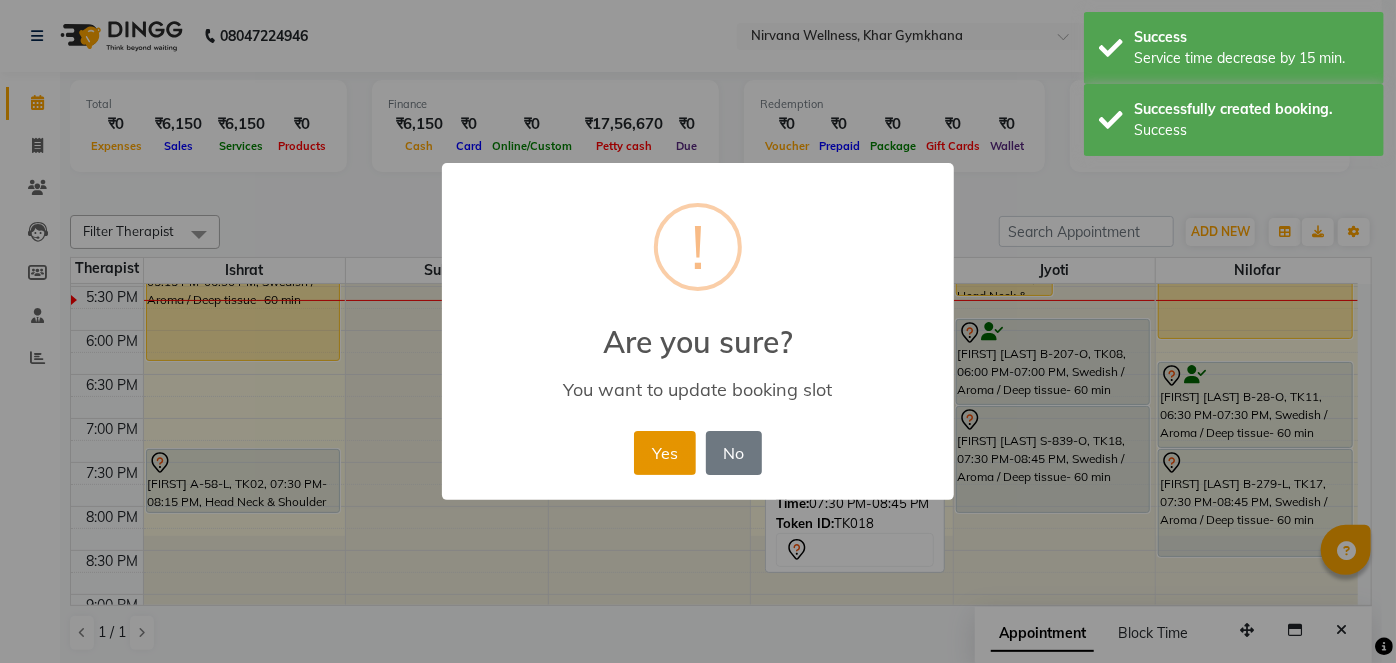 click on "Yes" at bounding box center [664, 453] 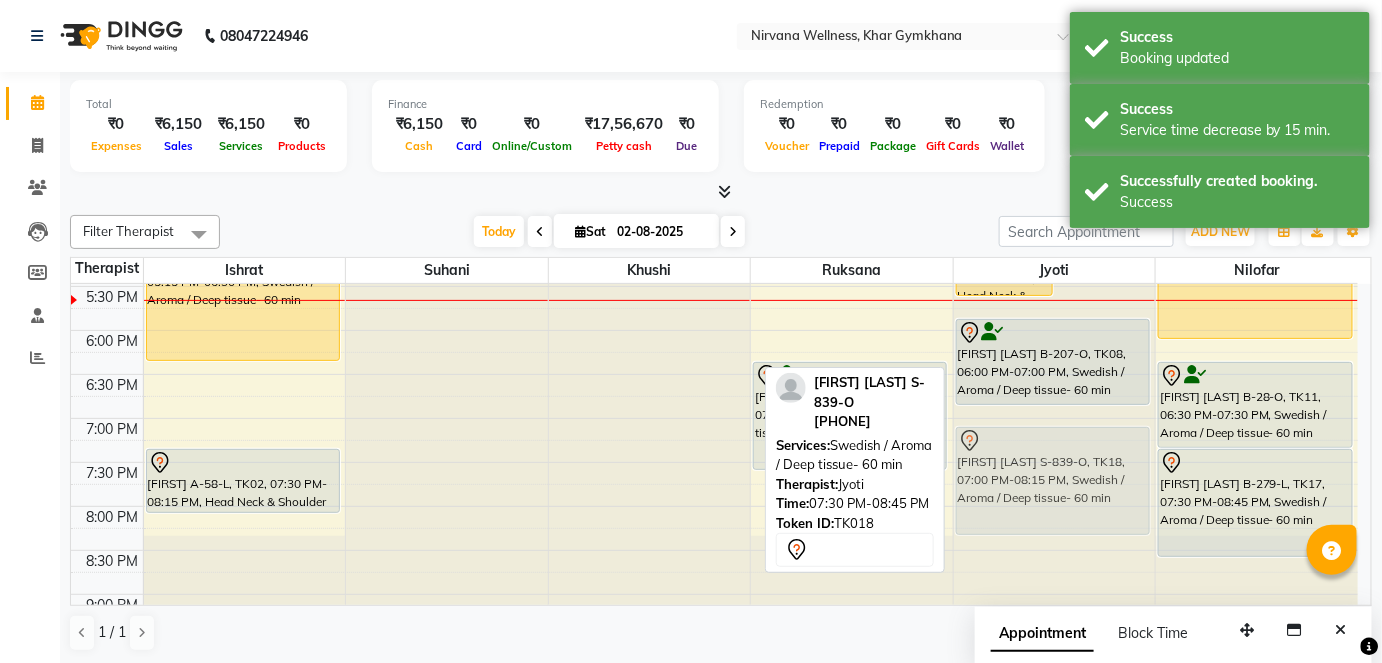 drag, startPoint x: 1009, startPoint y: 446, endPoint x: 1009, endPoint y: 464, distance: 18 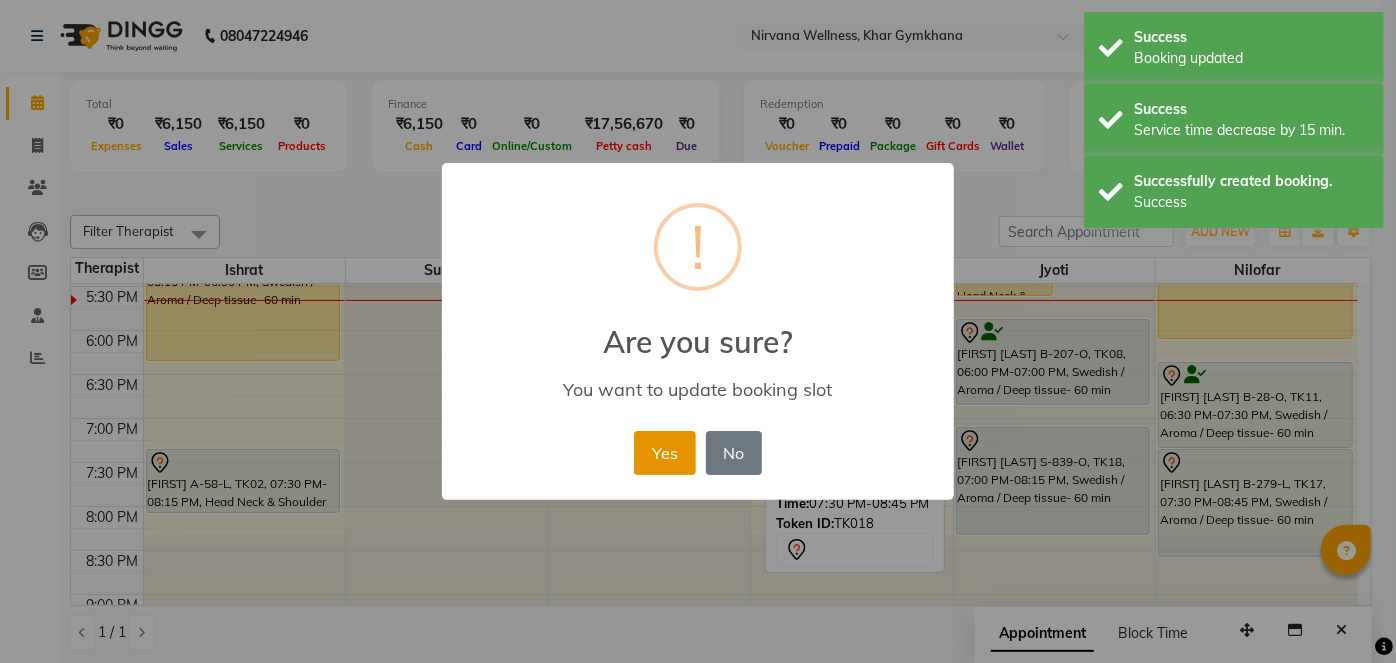 click on "Yes" at bounding box center [664, 453] 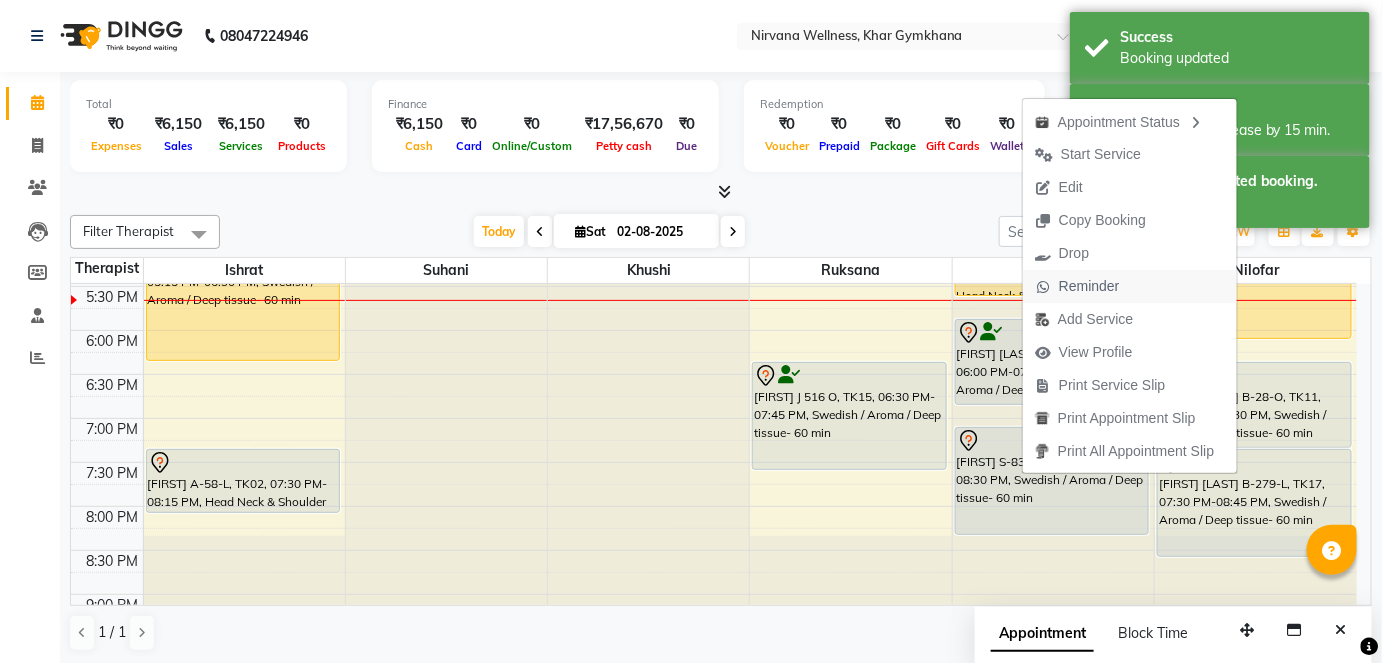 click on "Reminder" at bounding box center (1089, 286) 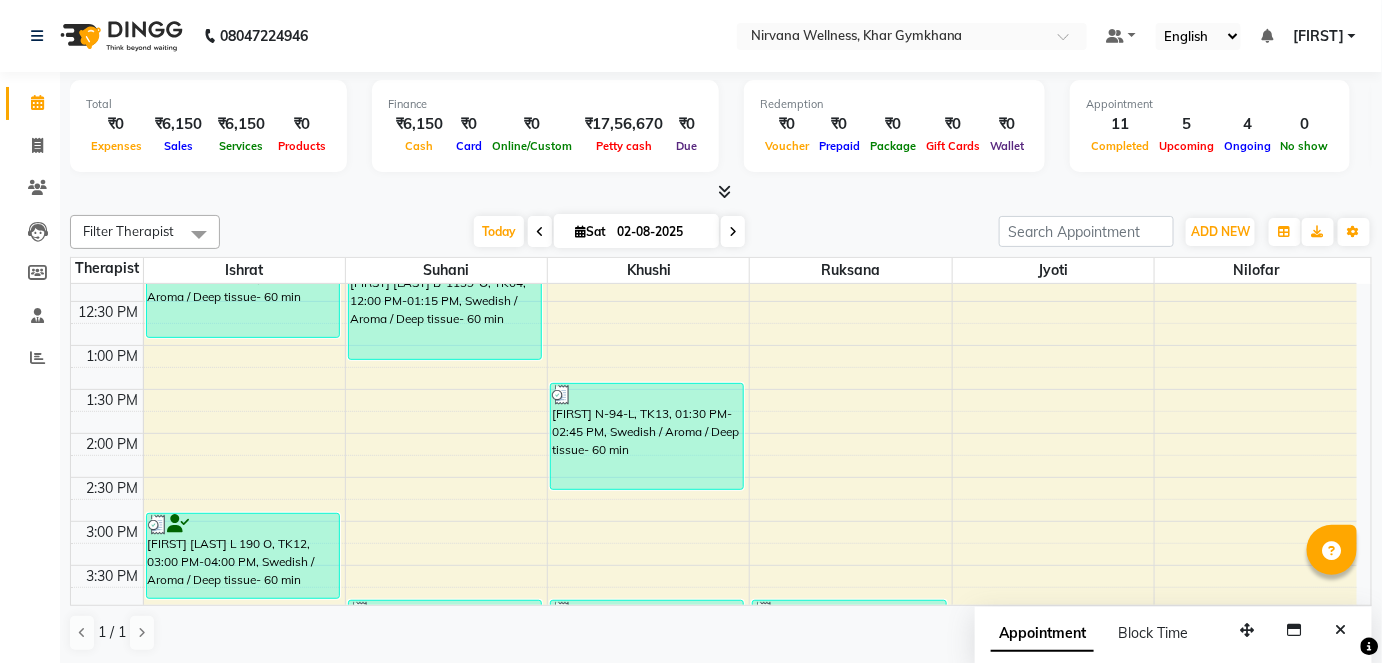 scroll, scrollTop: 739, scrollLeft: 0, axis: vertical 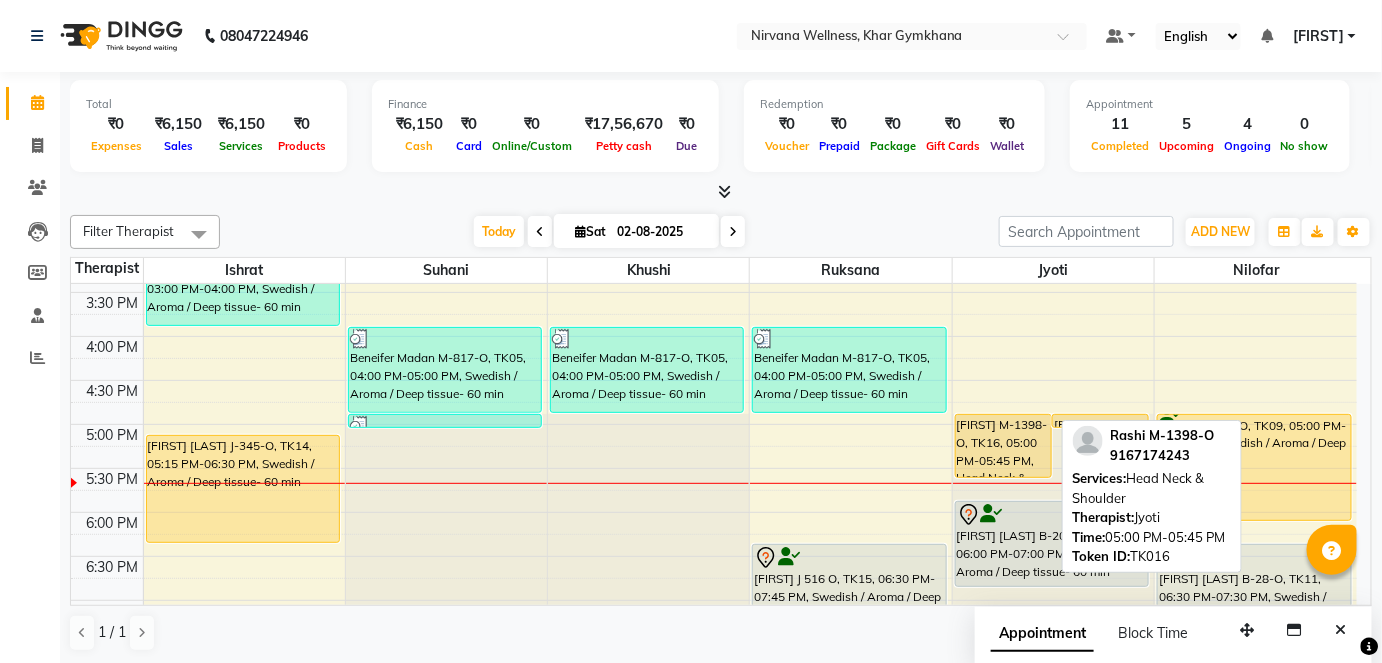 click on "[FIRST] M-1398-O, TK16, 05:00 PM-05:45 PM, Head Neck & Shoulder" at bounding box center [1003, 446] 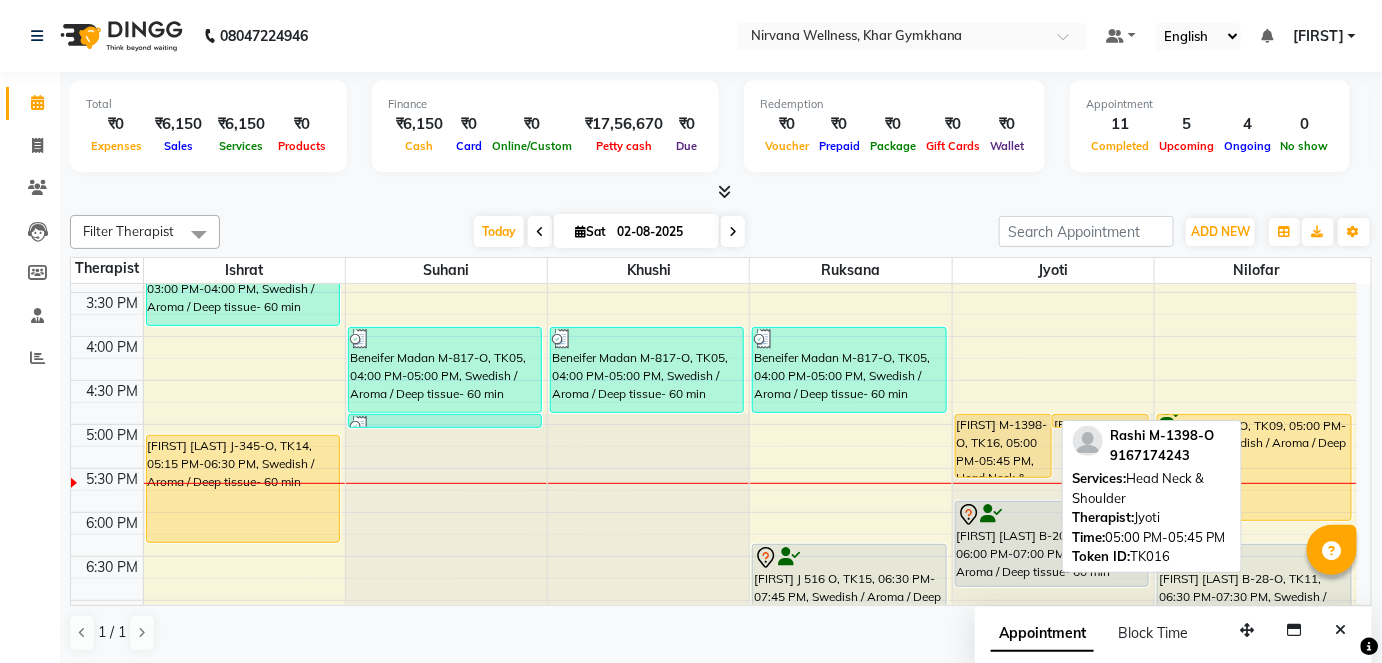 click on "[FIRST] M-1398-O, TK16, 05:00 PM-05:45 PM, Head Neck & Shoulder" at bounding box center (1003, 446) 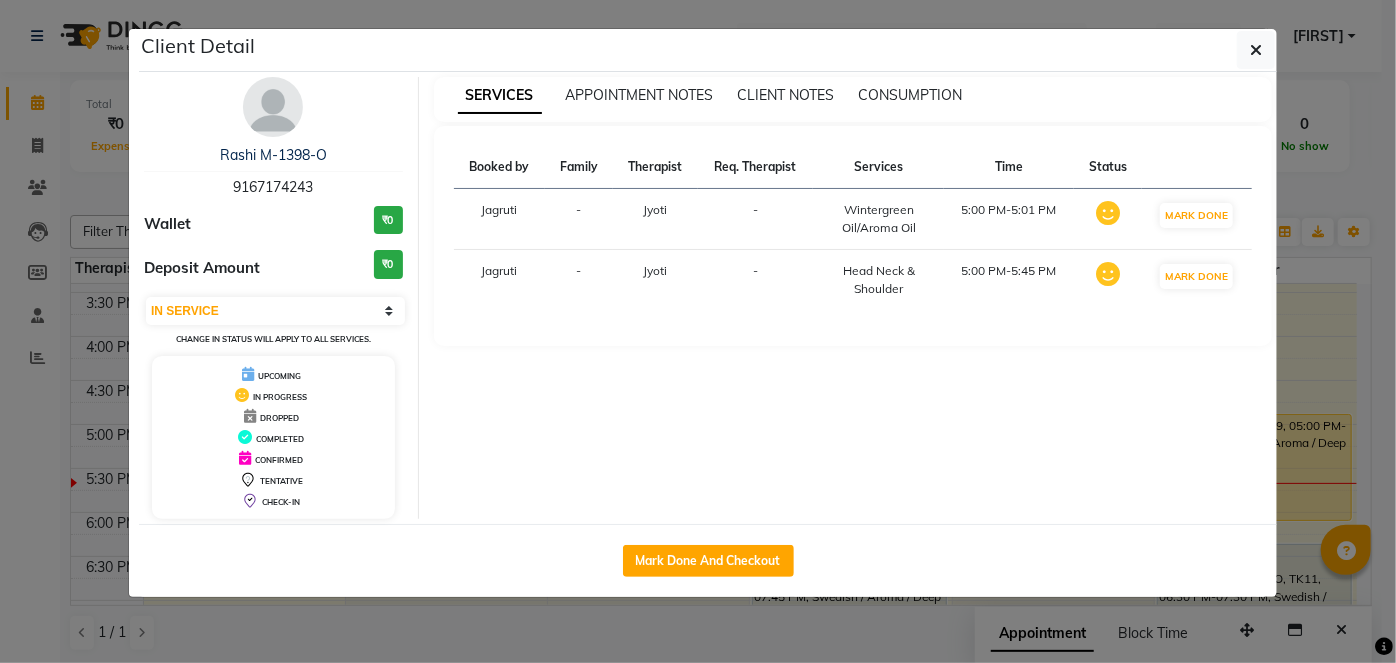 click at bounding box center [273, 107] 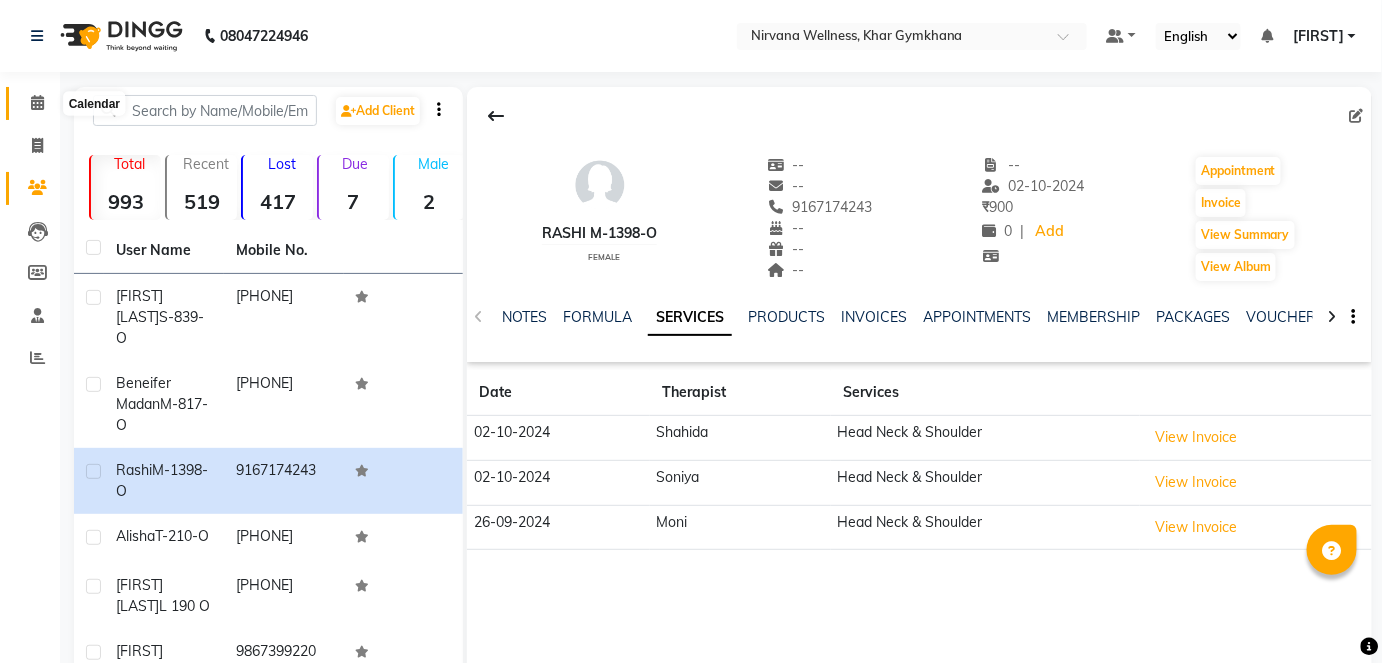 click 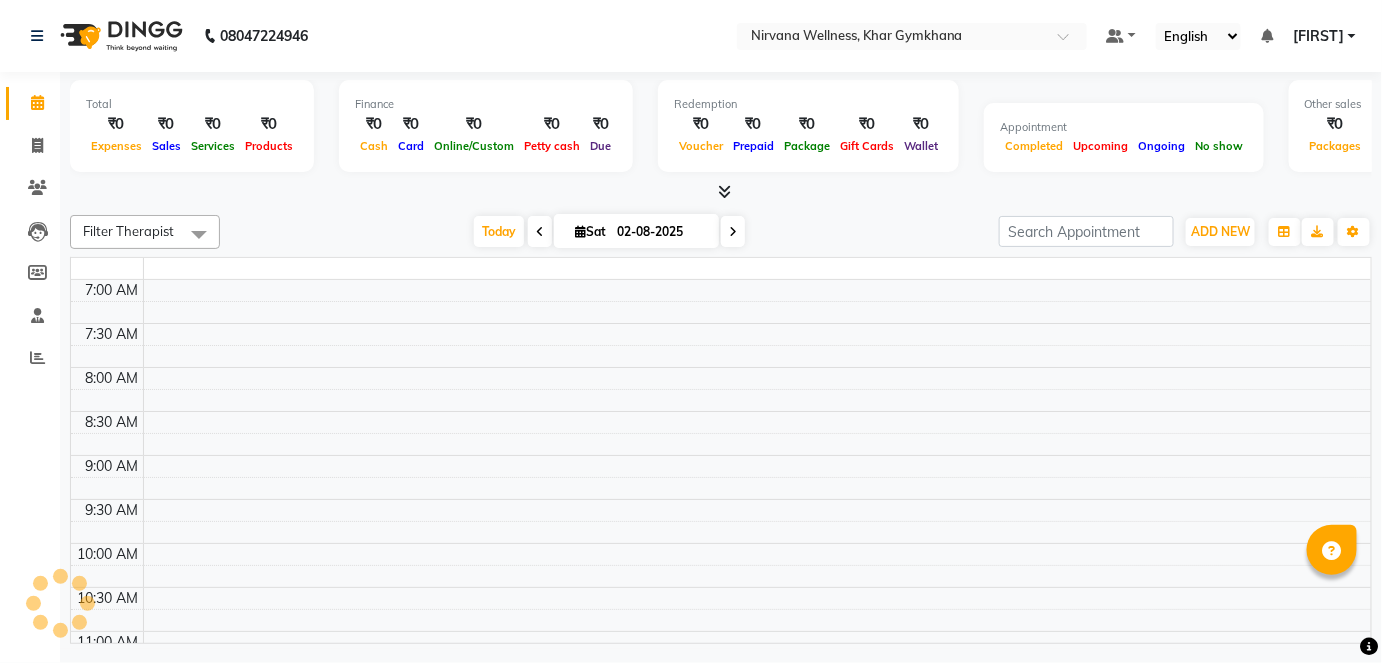 scroll, scrollTop: 869, scrollLeft: 0, axis: vertical 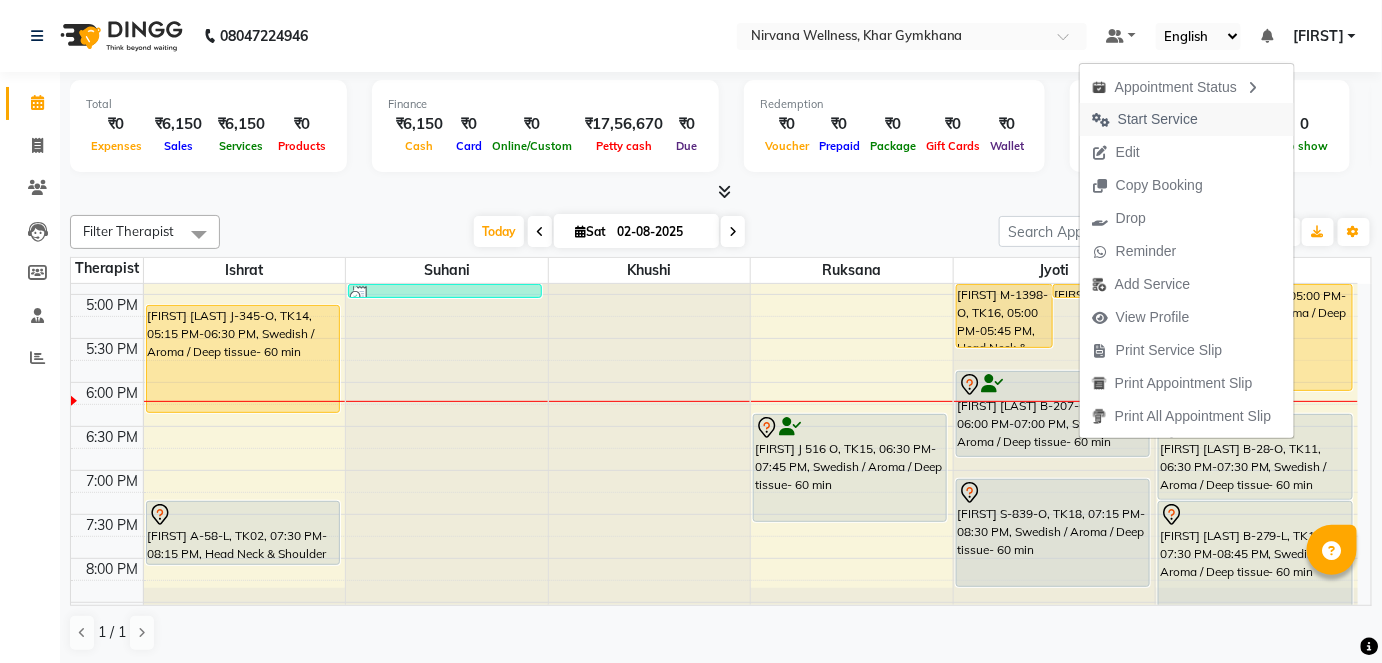 click on "Start Service" at bounding box center (1145, 119) 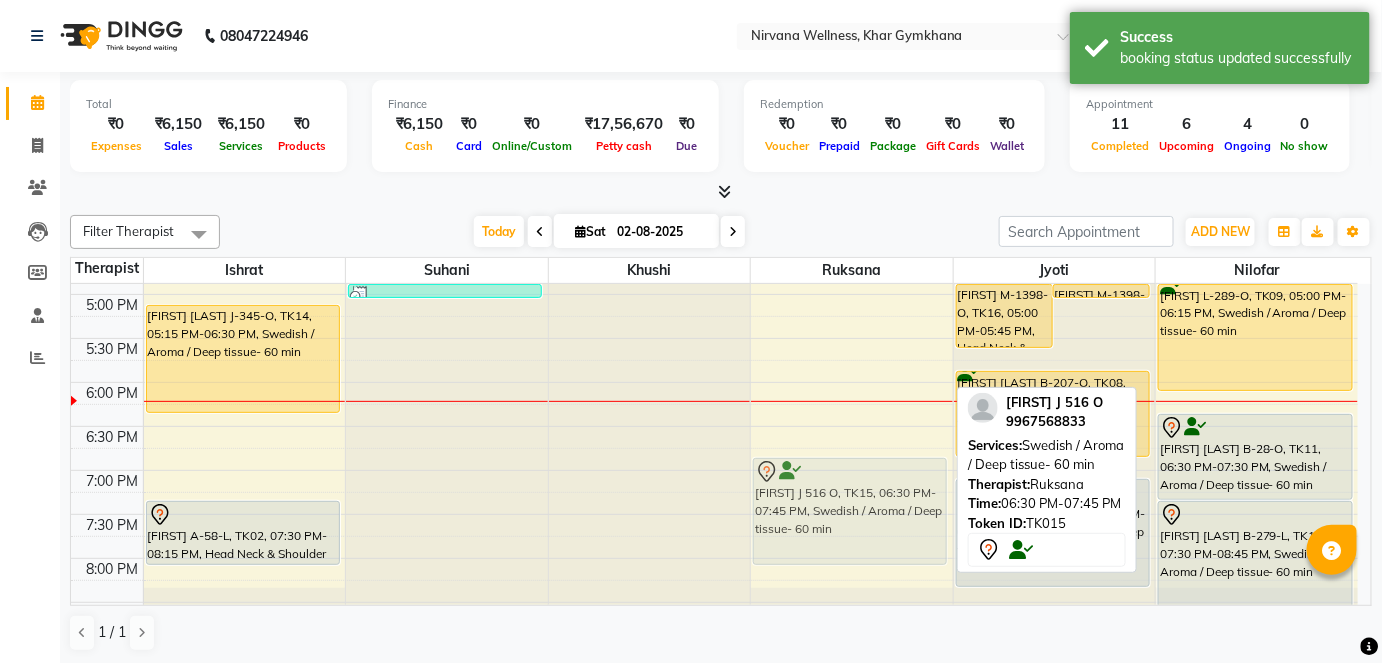 click on "[FIRST] [LAST] V 272 O, TK06, 11:30 AM-12:15 PM, Head Neck & Shoulder     [FIRST] [LAST] M-817-O, TK05, 04:00 PM-05:00 PM, Swedish / Aroma / Deep tissue- 60 min             [FIRST] J 516 O, TK15, 06:30 PM-07:45 PM, Swedish / Aroma / Deep tissue- 60 min             [FIRST] J 516 O, TK15, 06:30 PM-07:45 PM, Swedish / Aroma / Deep tissue- 60 min" at bounding box center (852, 118) 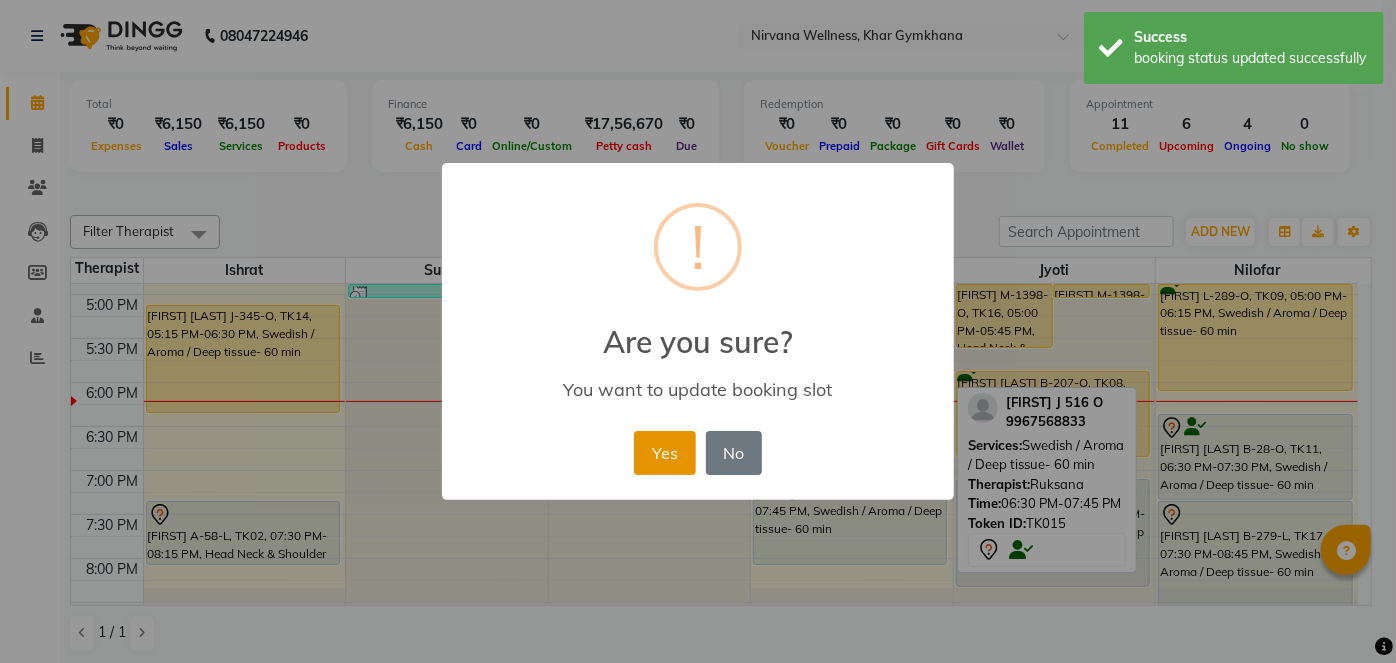 click on "Yes" at bounding box center (664, 453) 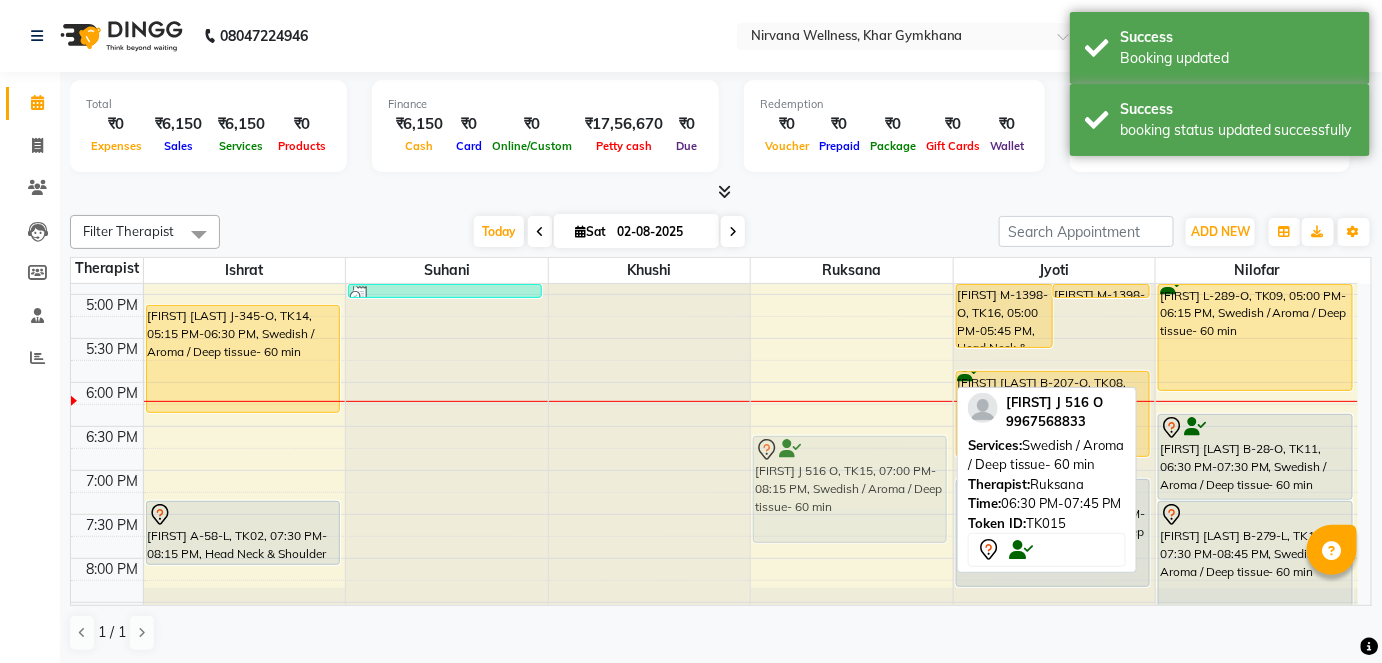 drag, startPoint x: 796, startPoint y: 510, endPoint x: 805, endPoint y: 494, distance: 18.35756 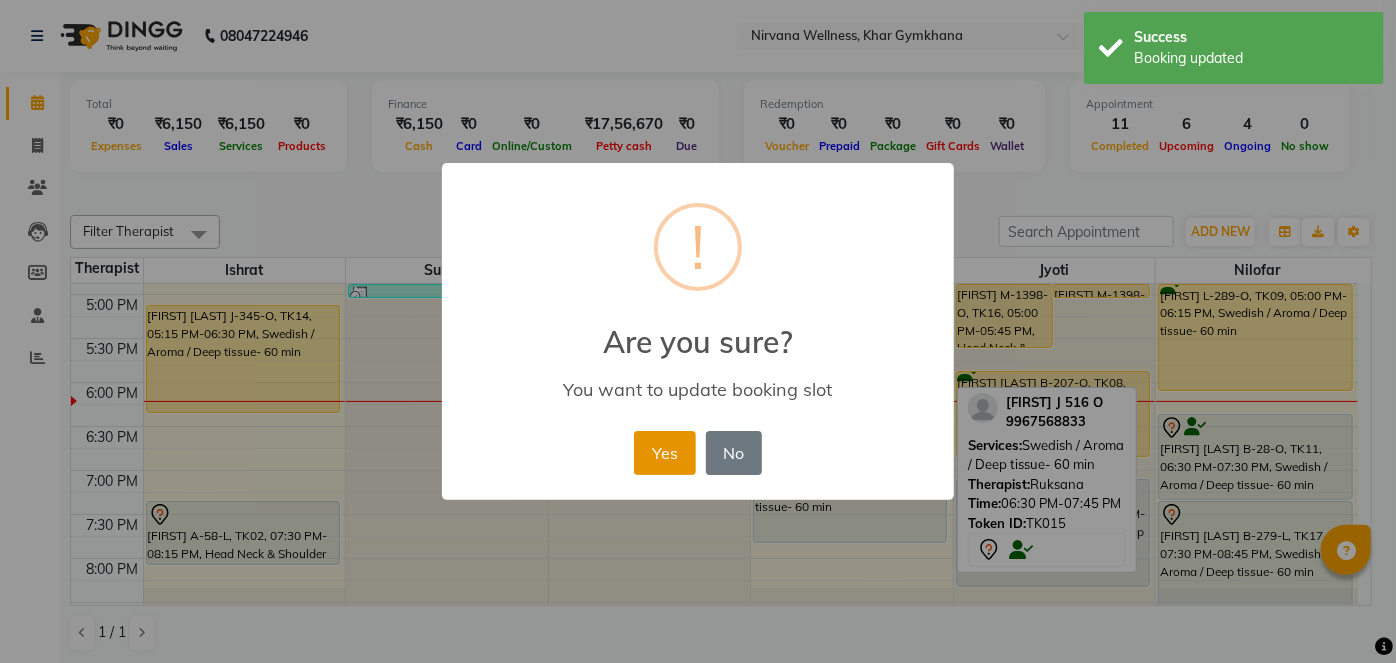 click on "Yes" at bounding box center [664, 453] 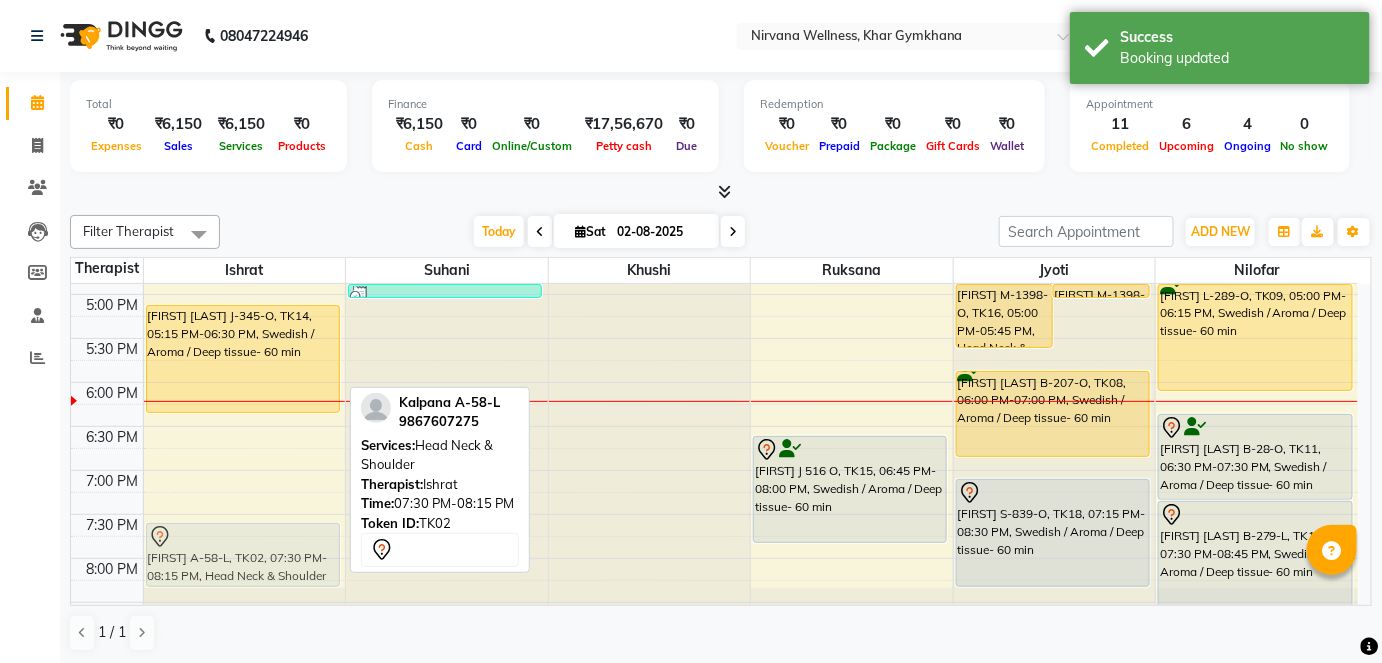 click on "[FIRST] [LAST] M-338-O, TK01, 11:45 AM-01:00 PM, Swedish / Aroma / Deep tissue- 60 min     [FIRST] [LAST] L 190 O, TK12, 03:00 PM-04:00 PM, Swedish / Aroma / Deep tissue- 60 min    [FIRST] [LAST] J-345-O, TK14, 05:15 PM-06:30 PM, Swedish / Aroma / Deep tissue- 60 min             [FIRST] [LAST] A-58-L, TK02, 07:30 PM-08:15 PM, Head Neck & Shoulder             [FIRST] [LAST] A-58-L, TK02, 07:30 PM-08:15 PM, Head Neck & Shoulder" at bounding box center [245, 118] 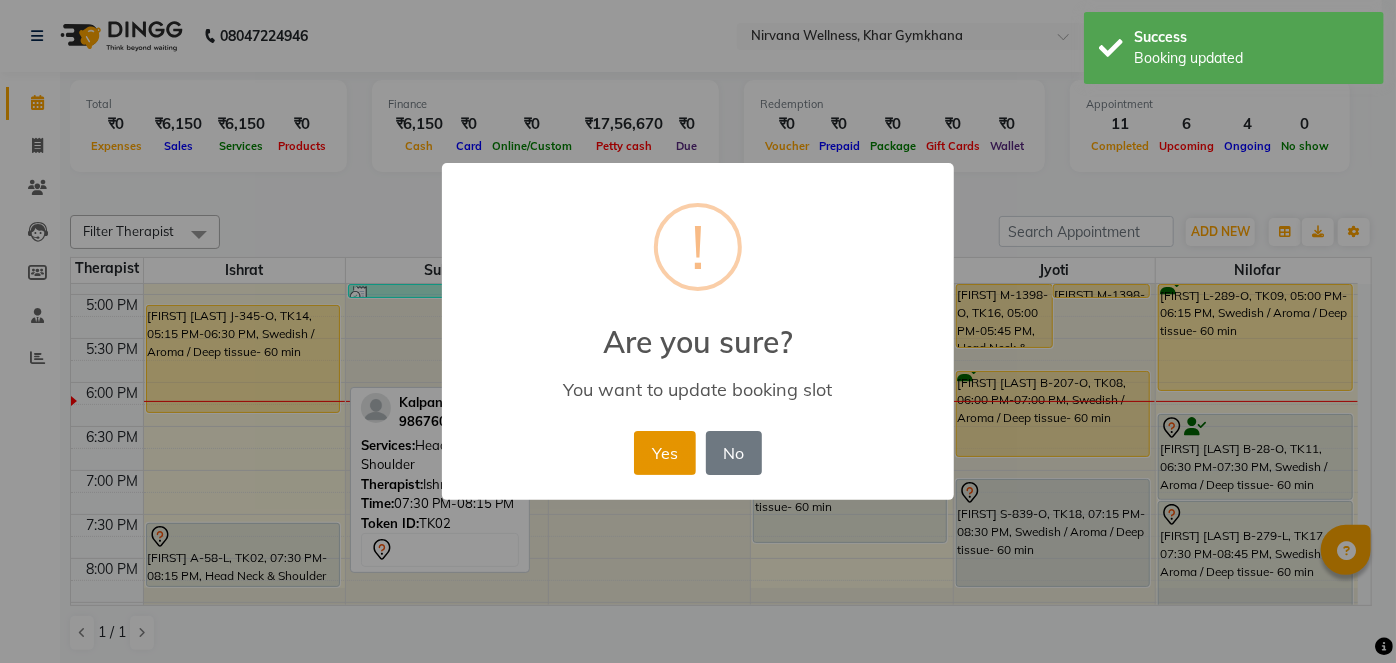 click on "Yes" at bounding box center (664, 453) 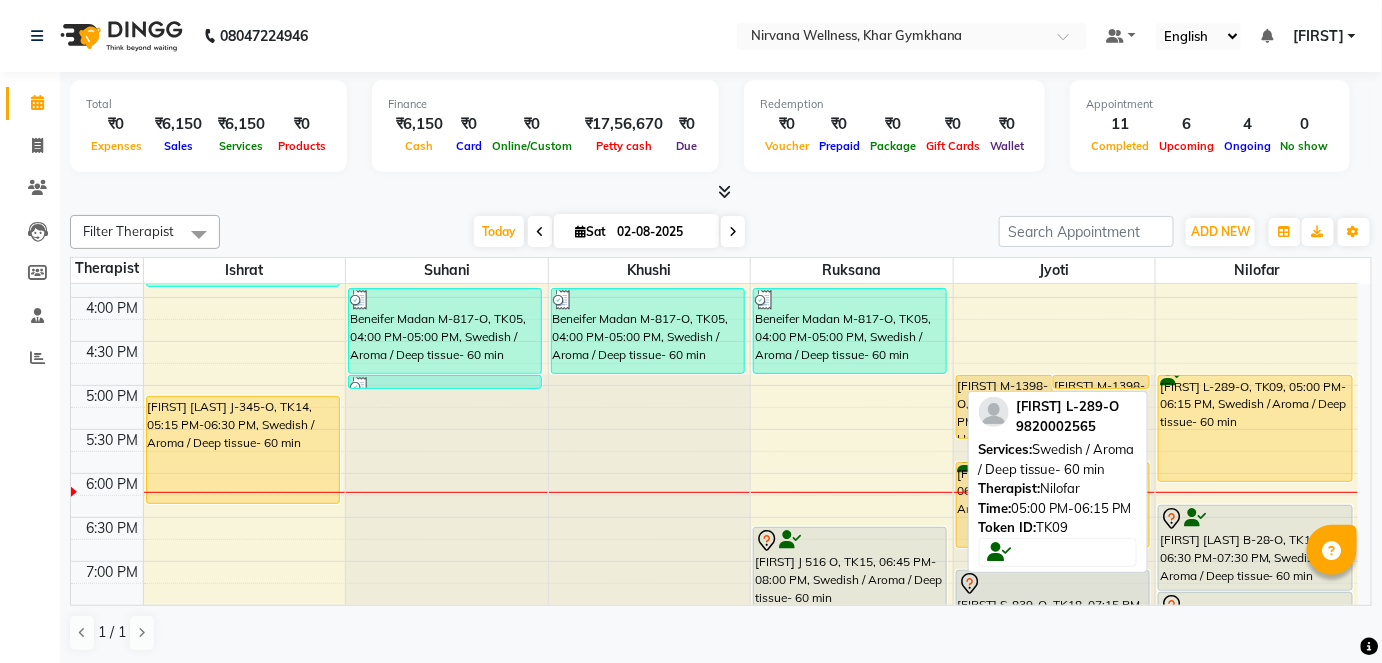 scroll, scrollTop: 869, scrollLeft: 0, axis: vertical 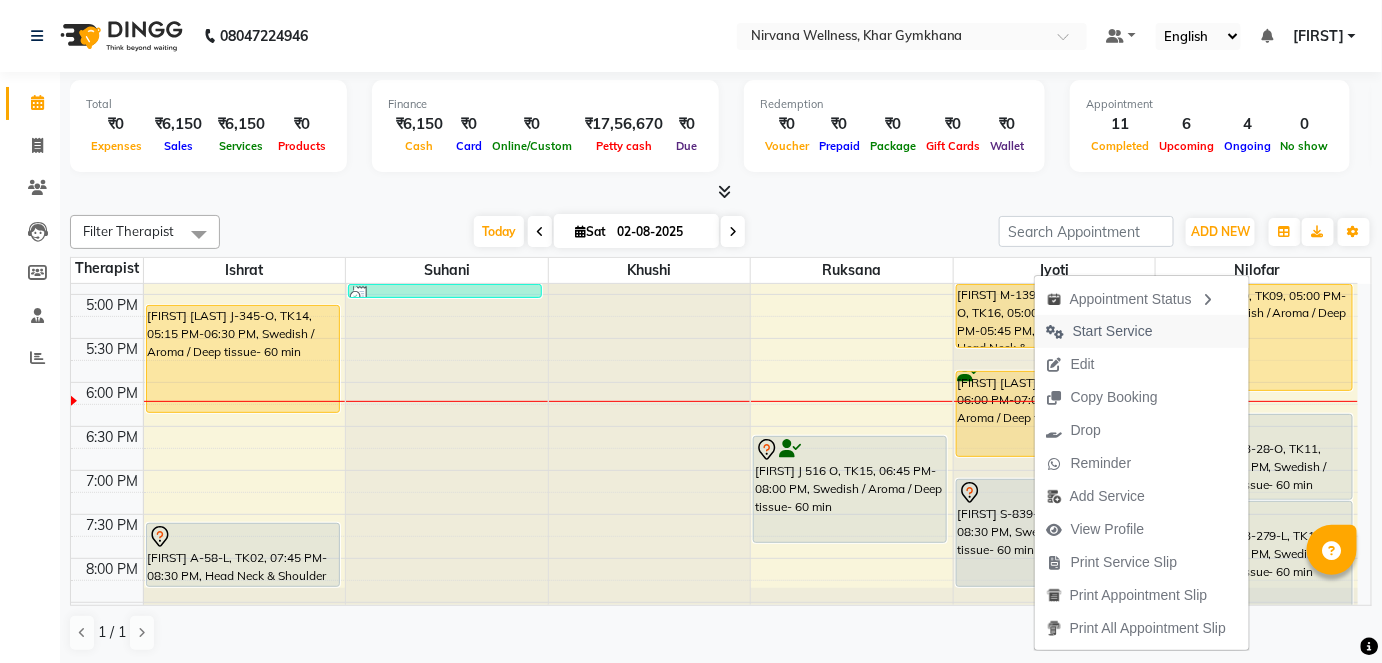 click on "Start Service" at bounding box center (1113, 331) 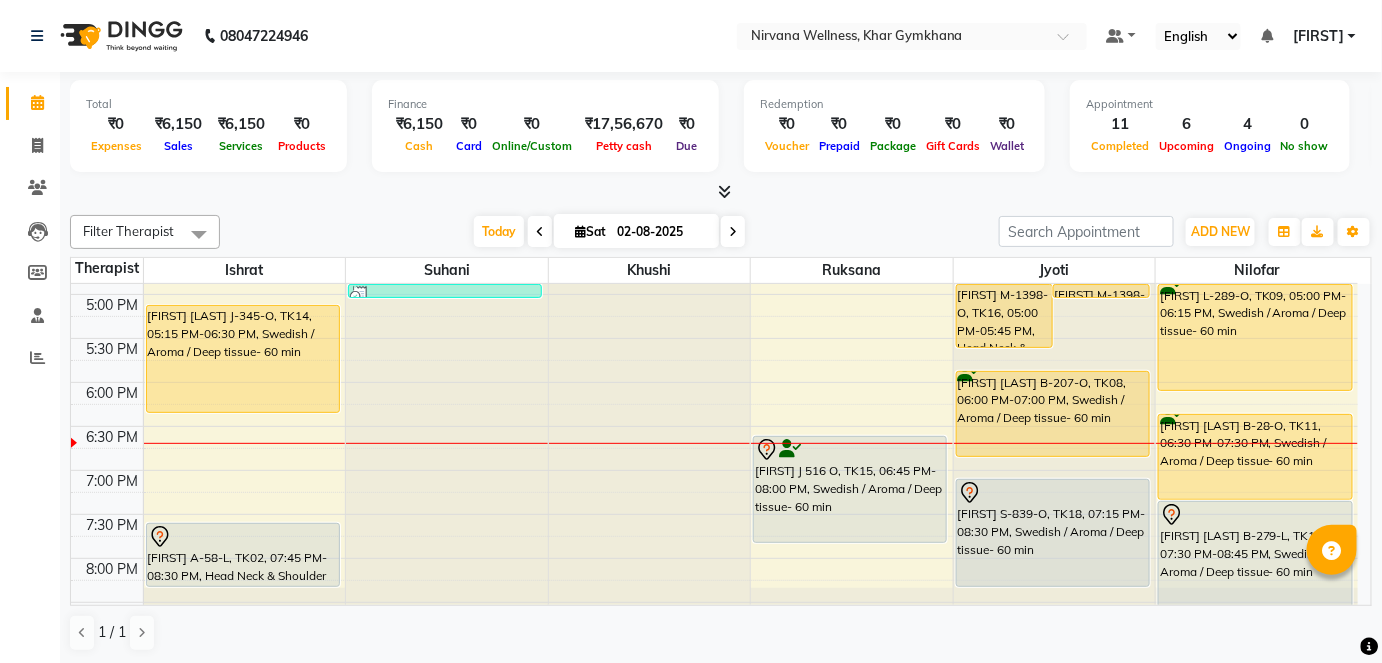 click at bounding box center (721, 192) 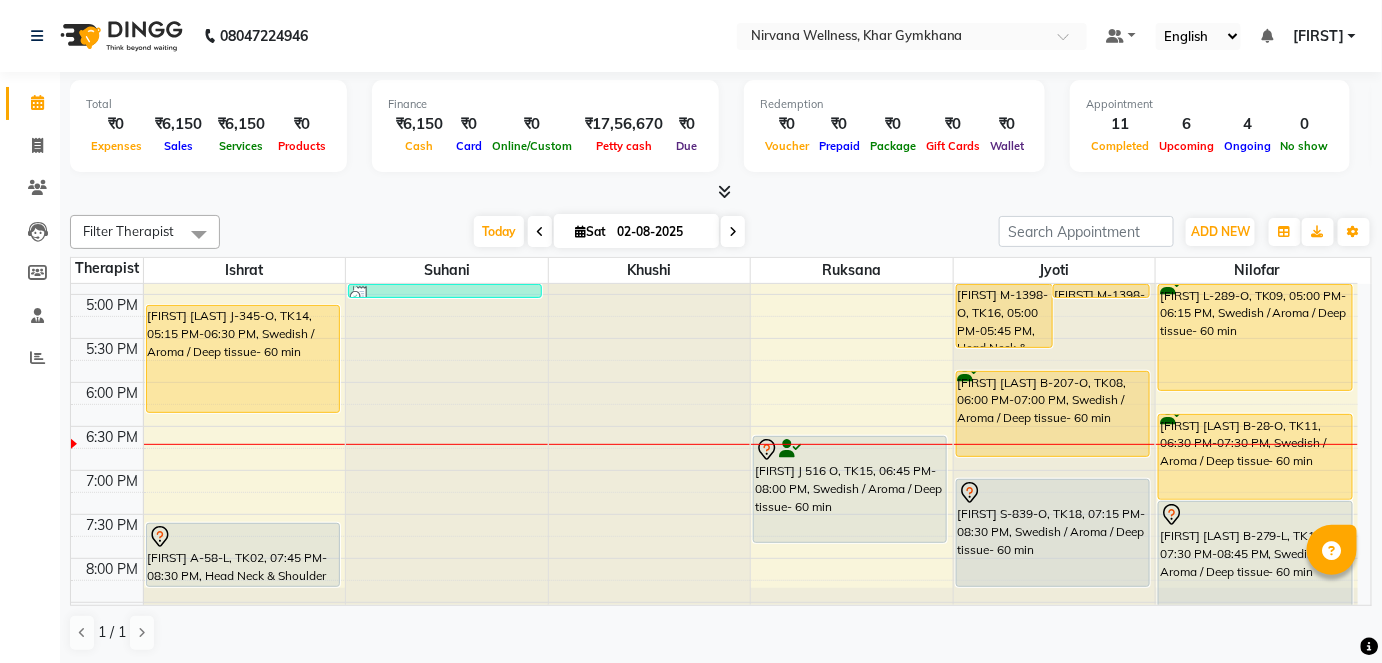 drag, startPoint x: 963, startPoint y: 199, endPoint x: 898, endPoint y: 190, distance: 65.62012 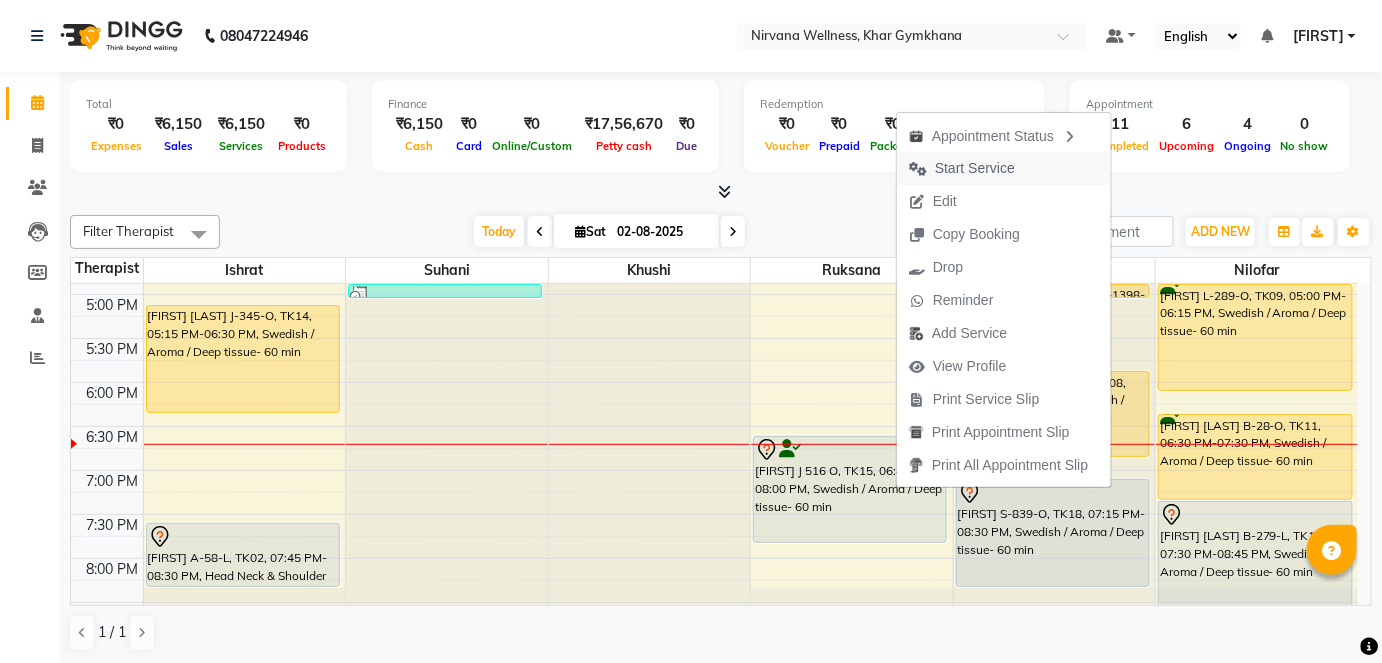 click on "Start Service" at bounding box center [975, 168] 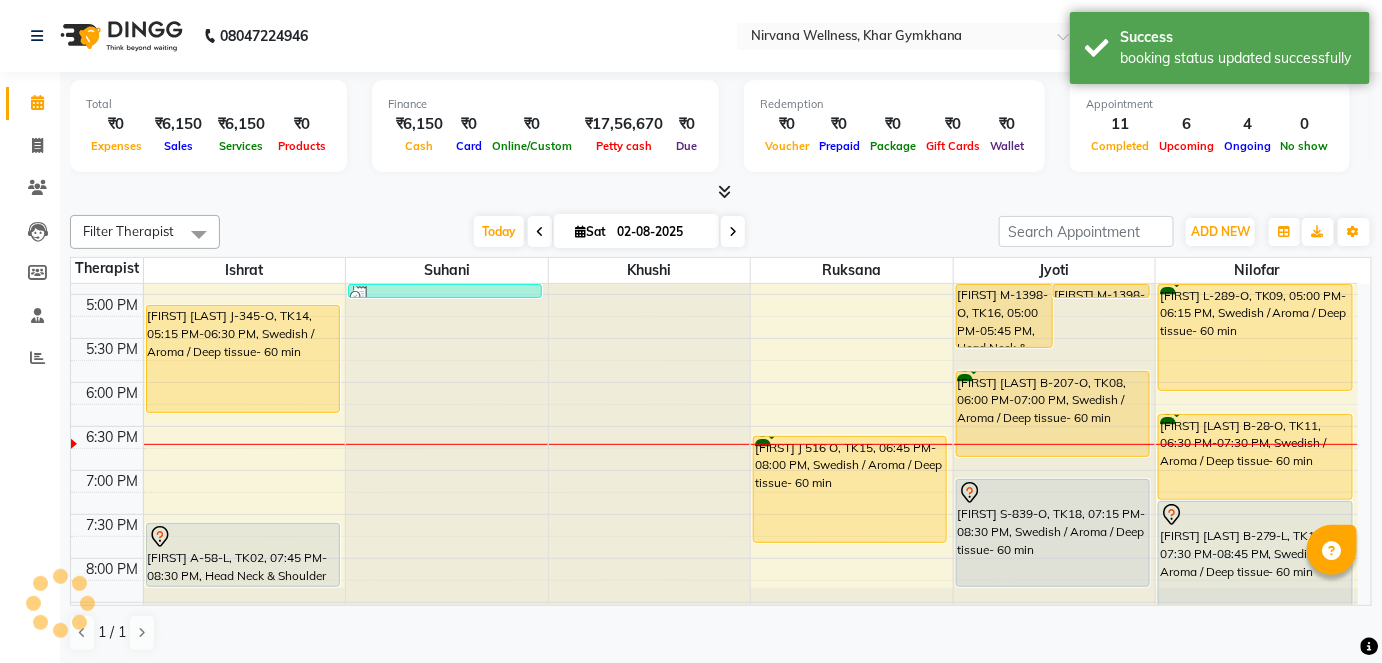 click on "Total  ₹0  Expenses ₹6,150  Sales ₹6,150  Services ₹0  Products Finance  ₹6,150  Cash ₹0  Card ₹0  Online/Custom ₹17,56,670 Petty cash ₹0 Due  Redemption  ₹0 Voucher ₹0 Prepaid ₹0 Package ₹0  Gift Cards ₹0  Wallet  Appointment  11 Completed 6 Upcoming 4 Ongoing 0 No show  Other sales  ₹0  Packages ₹0  Memberships ₹0  Vouchers ₹0  Prepaids ₹0  Gift Cards" at bounding box center [721, 129] 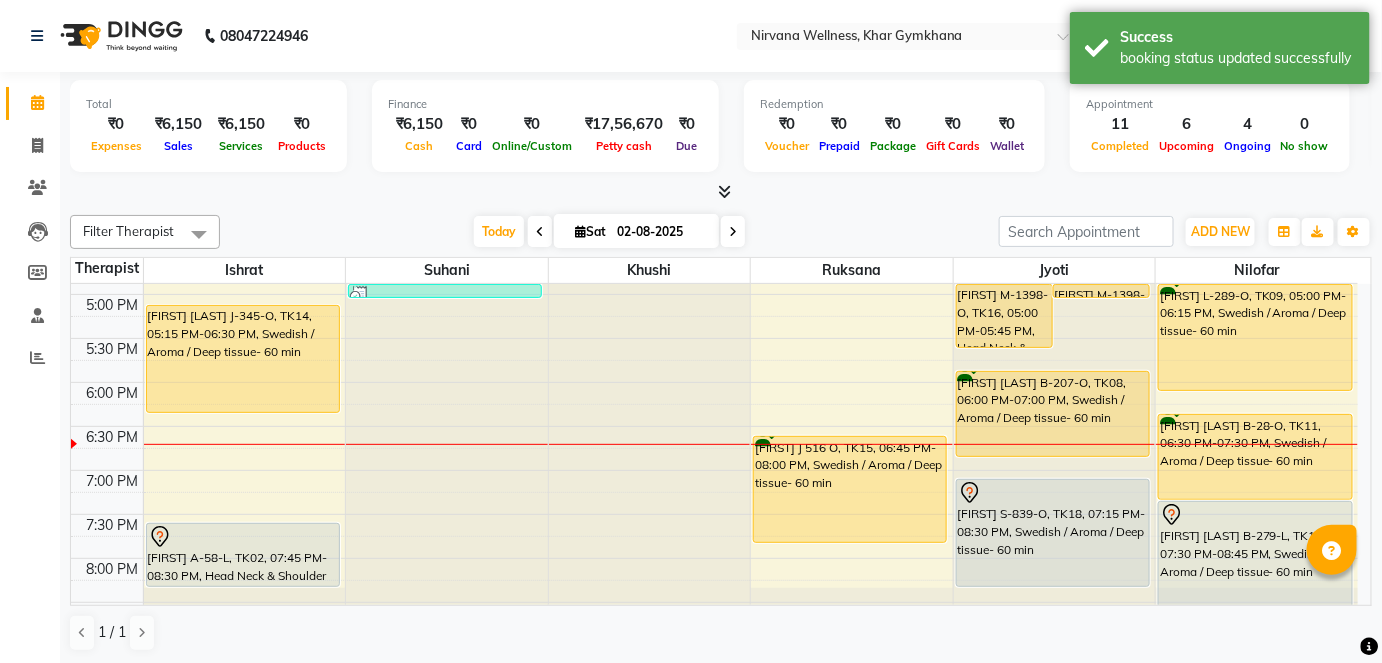 click on "Total  ₹0  Expenses ₹6,150  Sales ₹6,150  Services ₹0  Products Finance  ₹6,150  Cash ₹0  Card ₹0  Online/Custom ₹17,56,670 Petty cash ₹0 Due  Redemption  ₹0 Voucher ₹0 Prepaid ₹0 Package ₹0  Gift Cards ₹0  Wallet  Appointment  11 Completed 6 Upcoming 4 Ongoing 0 No show  Other sales  ₹0  Packages ₹0  Memberships ₹0  Vouchers ₹0  Prepaids ₹0  Gift Cards" at bounding box center [721, 129] 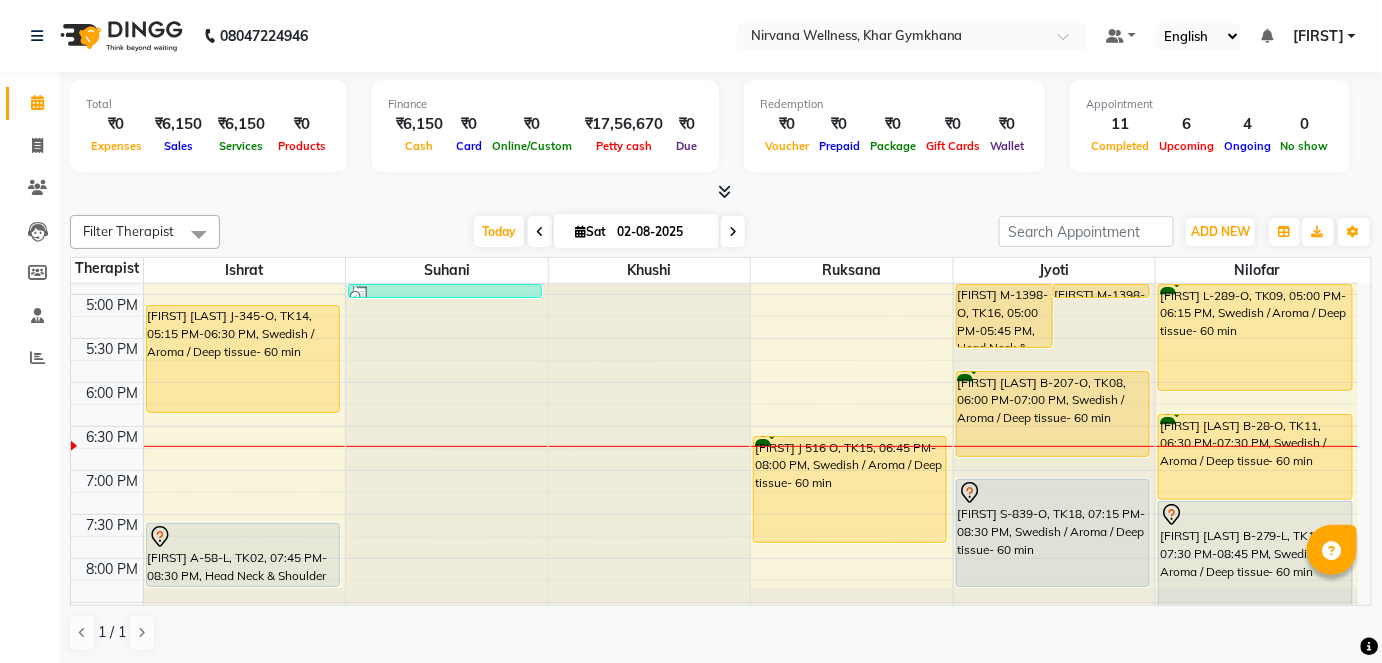 click on "Total  ₹0  Expenses ₹6,150  Sales ₹6,150  Services ₹0  Products Finance  ₹6,150  Cash ₹0  Card ₹0  Online/Custom ₹17,56,670 Petty cash ₹0 Due  Redemption  ₹0 Voucher ₹0 Prepaid ₹0 Package ₹0  Gift Cards ₹0  Wallet  Appointment  11 Completed 6 Upcoming 4 Ongoing 0 No show  Other sales  ₹0  Packages ₹0  Memberships ₹0  Vouchers ₹0  Prepaids ₹0  Gift Cards" at bounding box center [721, 129] 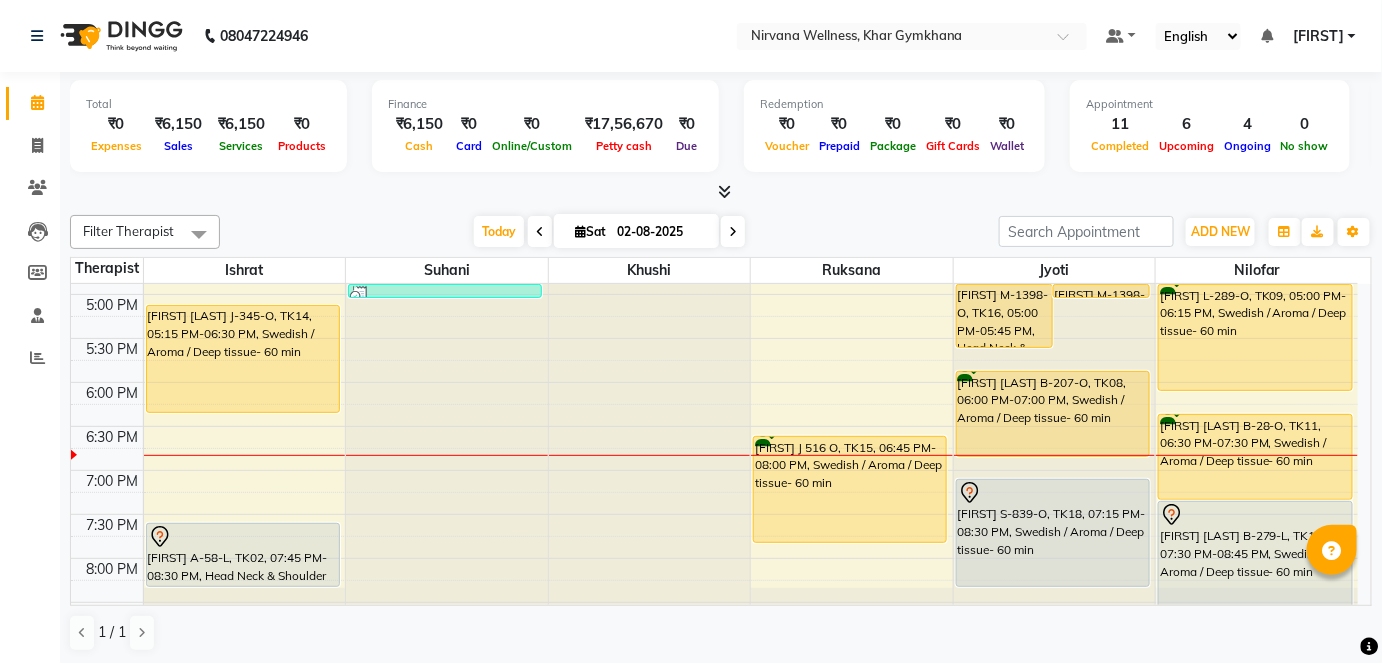 click at bounding box center [733, 231] 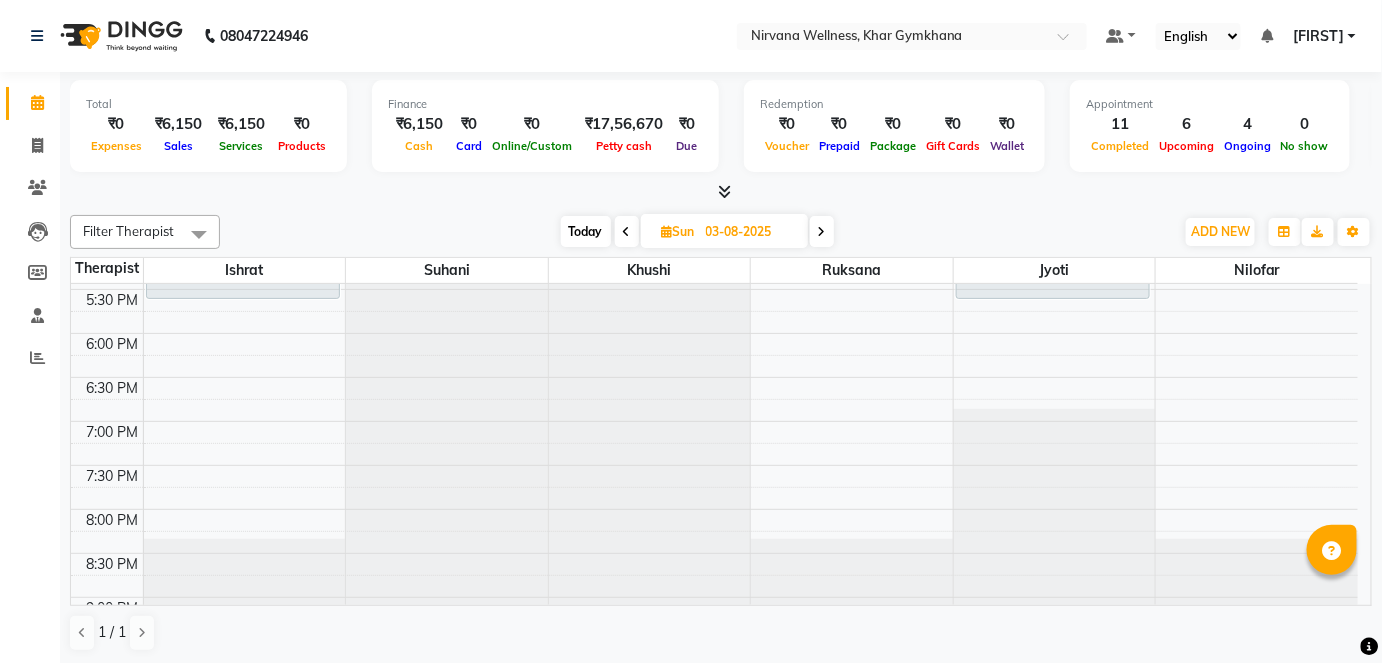 scroll, scrollTop: 862, scrollLeft: 0, axis: vertical 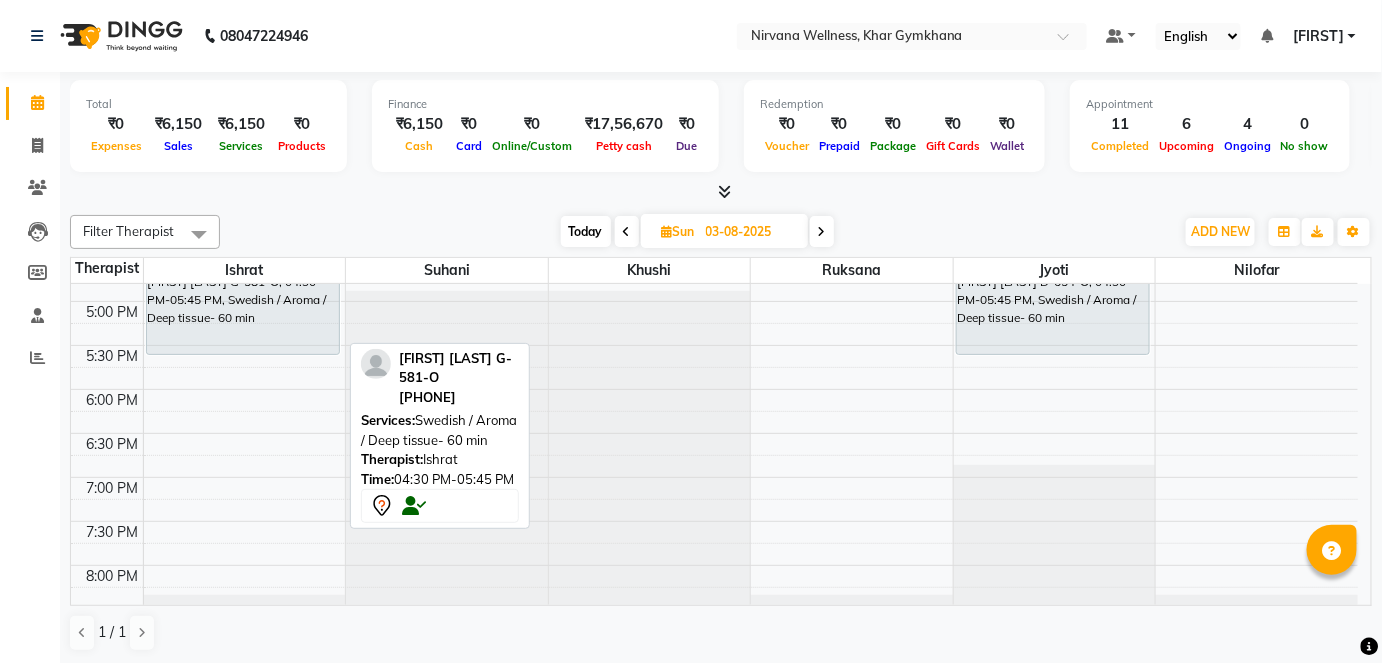 click at bounding box center [243, 354] 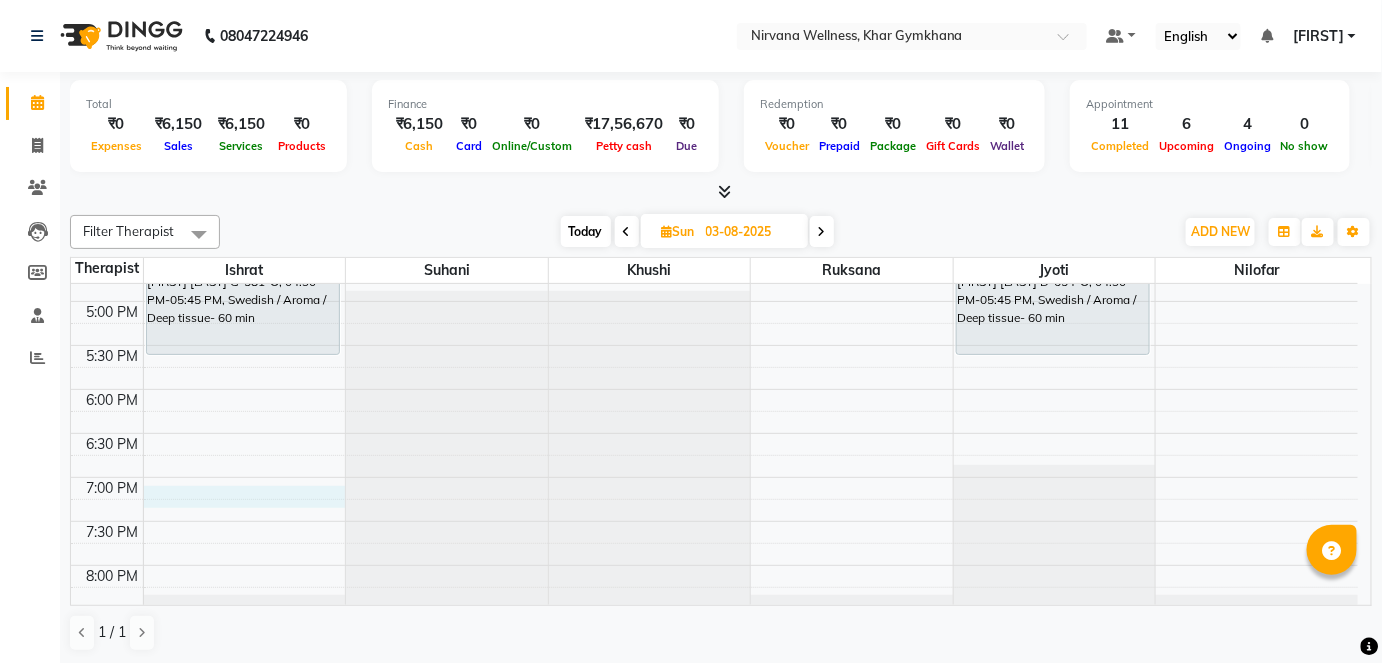 click on "7:00 AM 7:30 AM 8:00 AM 8:30 AM 9:00 AM 9:30 AM 10:00 AM 10:30 AM 11:00 AM 11:30 AM 12:00 PM 12:30 PM 1:00 PM 1:30 PM 2:00 PM 2:30 PM 3:00 PM 3:30 PM 4:00 PM 4:30 PM 5:00 PM 5:30 PM 6:00 PM 6:30 PM 7:00 PM 7:30 PM 8:00 PM 8:30 PM 9:00 PM 9:30 PM 10:00 PM 10:30 PM             [FIRST] T-210-O, 12:30 PM-01:45 PM, Swedish / Aroma / Deep tissue- 60 min             [FIRST] [LAST] G-581-O, 04:30 PM-05:45 PM, Swedish / Aroma / Deep tissue- 60 min             [FIRST] [LAST] C194 O, 09:00 AM-10:45 AM, Swedish / Aroma / Deep tissue- 90 min             [FIRST] [LAST] S-291-L, 11:30 AM-12:45 PM, Swedish / Aroma / Deep tissue- 60 min             [FIRST] [LAST] D-536-O, 11:15 AM-12:30 PM, Swedish / Aroma / Deep tissue- 60 min             [FIRST] [LAST] A-17-P, 11:00 AM-12:30 PM, Combo Offer Menicure+Pedicure             [FIRST] D-654-O, 04:30 PM-05:45 PM, Swedish / Aroma / Deep tissue- 60 min" at bounding box center (714, 125) 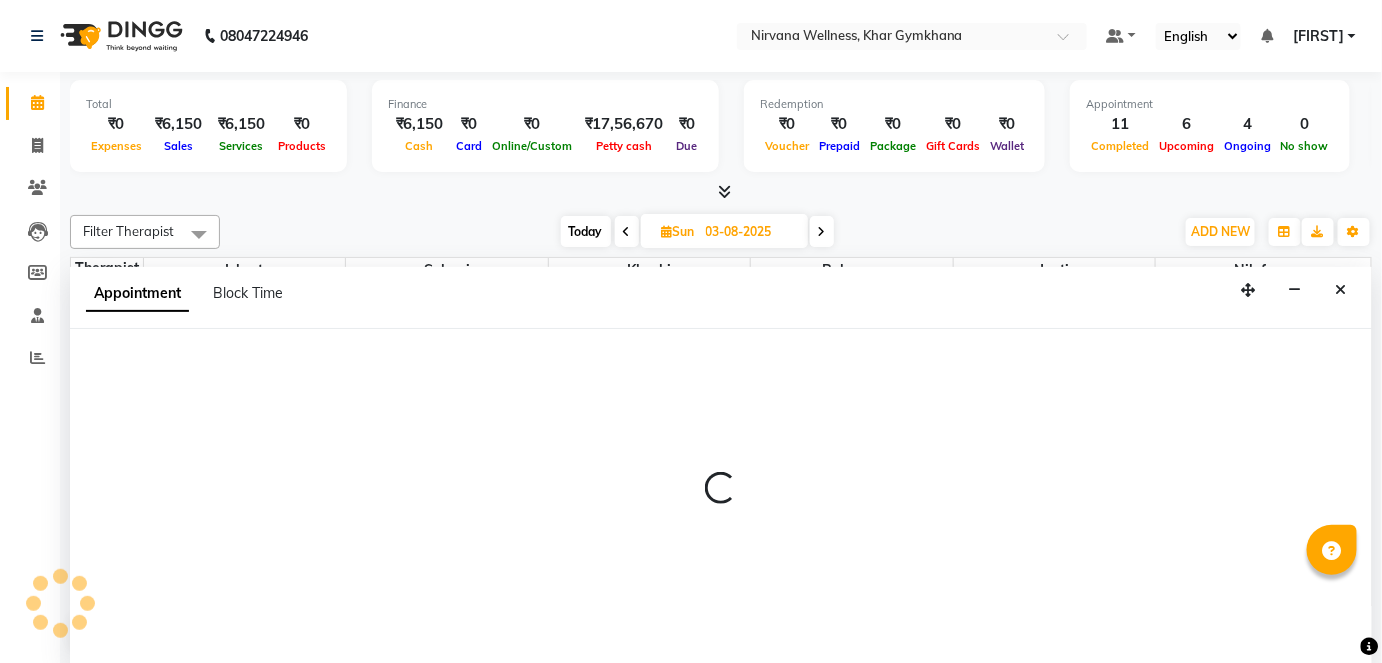 scroll, scrollTop: 0, scrollLeft: 0, axis: both 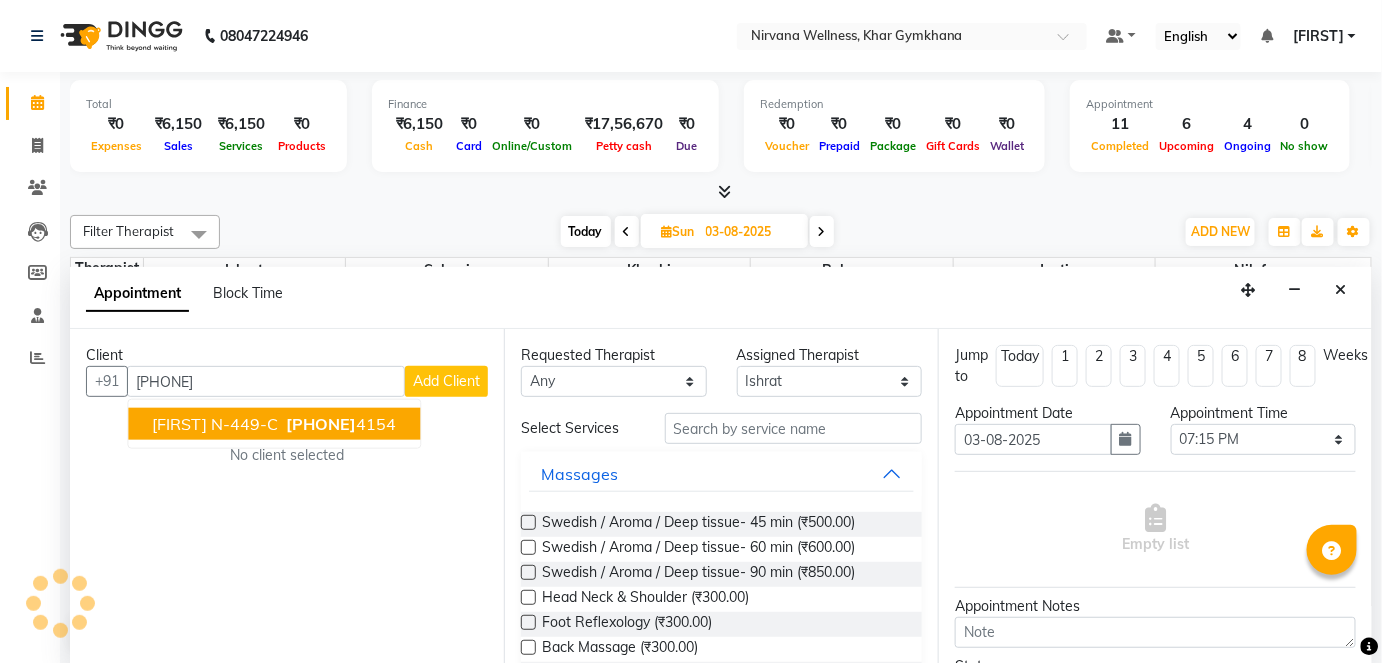 click on "[FIRST] N-449-C" at bounding box center (215, 424) 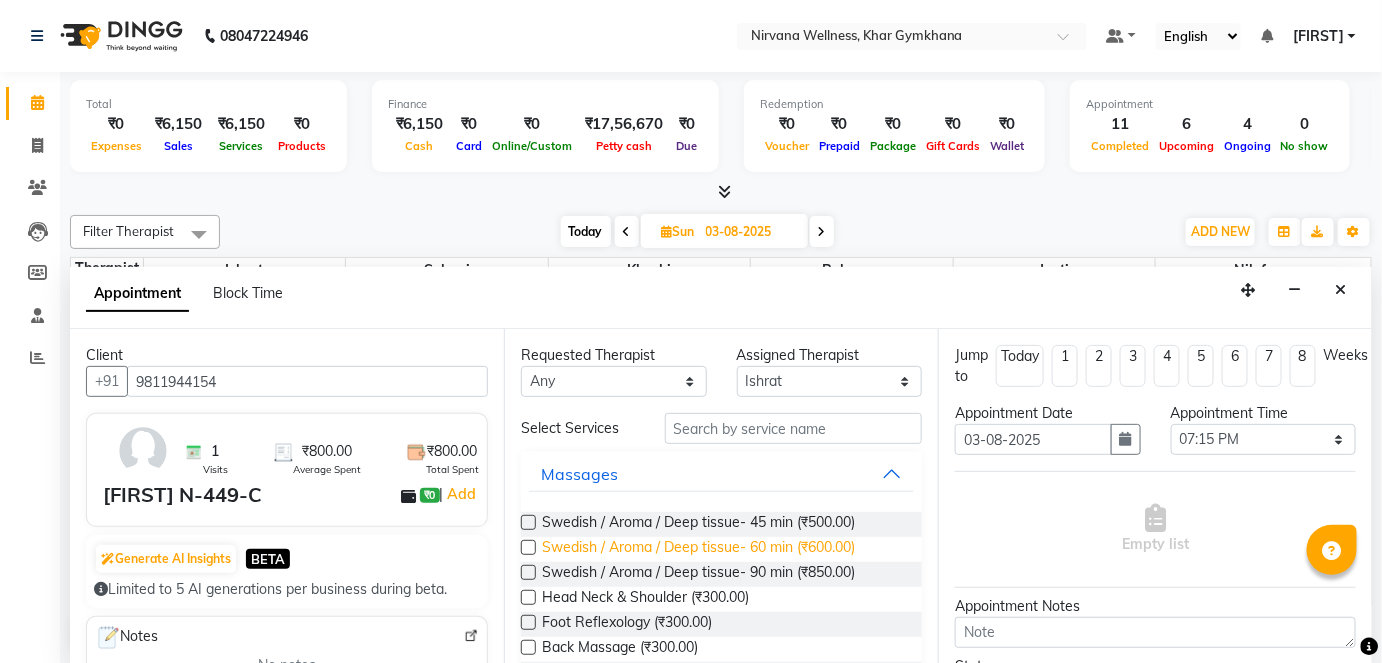 type on "9811944154" 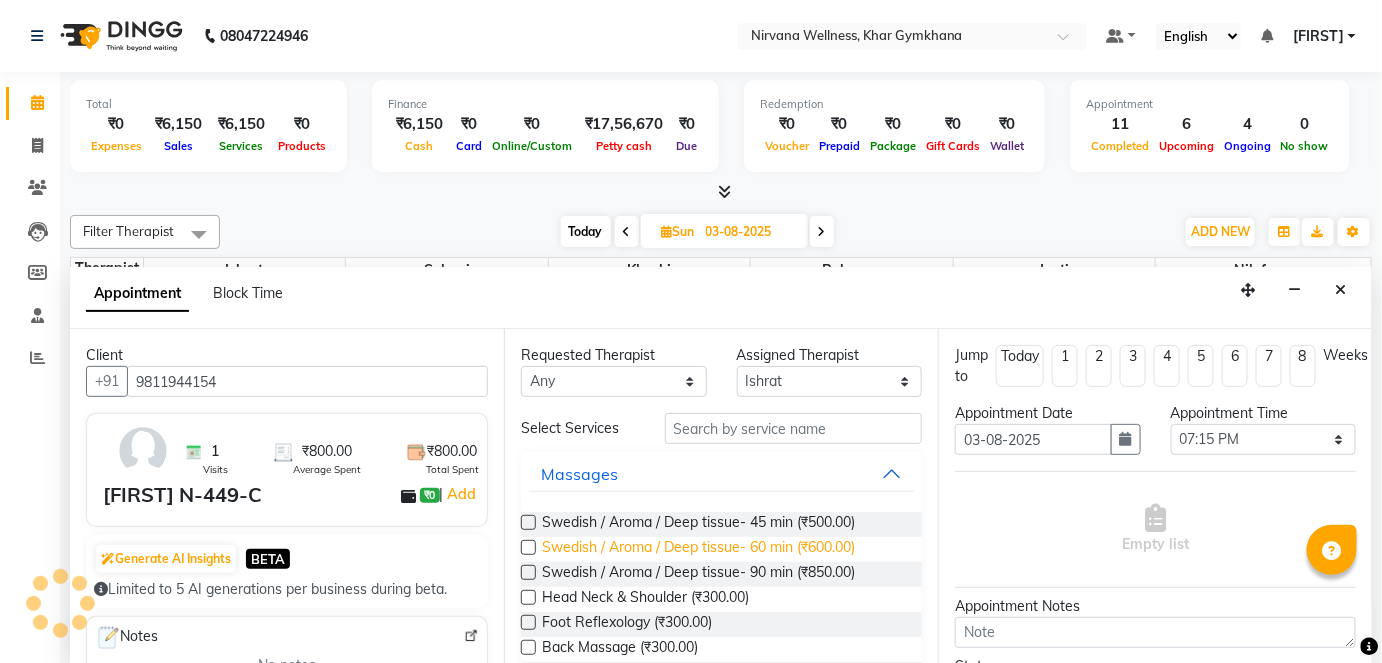 click on "Swedish / Aroma / Deep tissue- 60 min (₹600.00)" at bounding box center [698, 549] 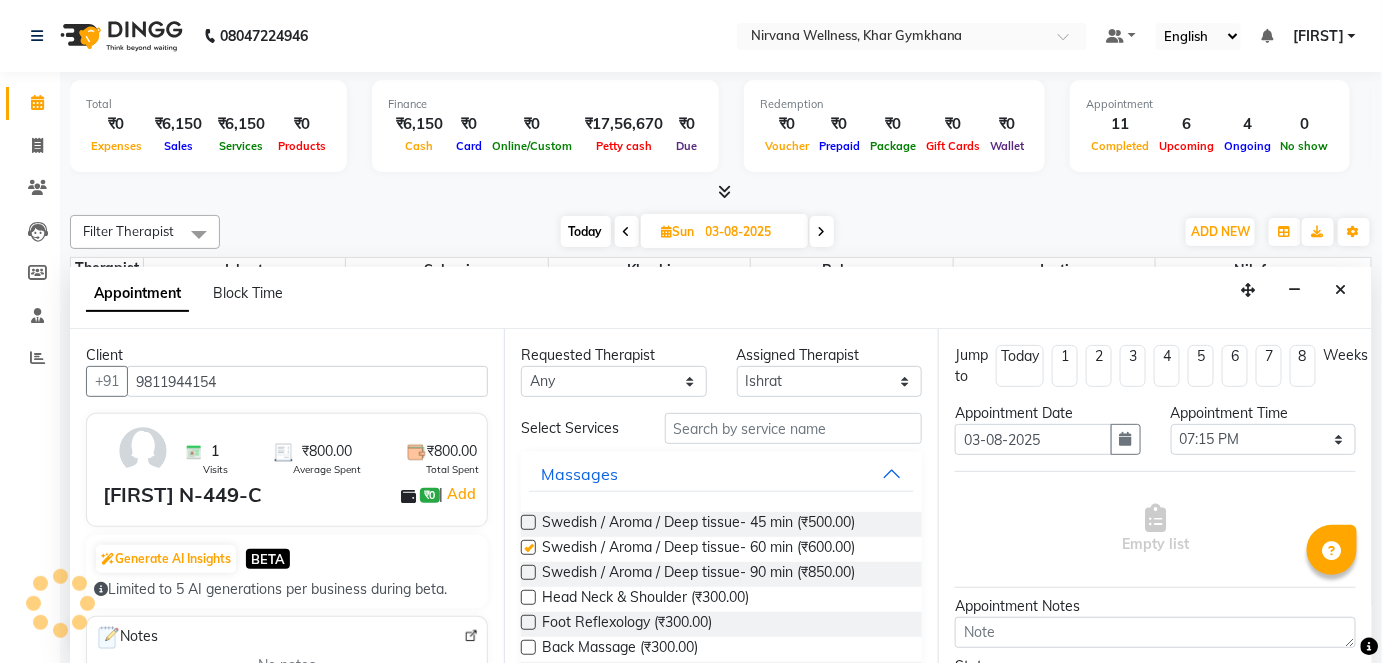 checkbox on "false" 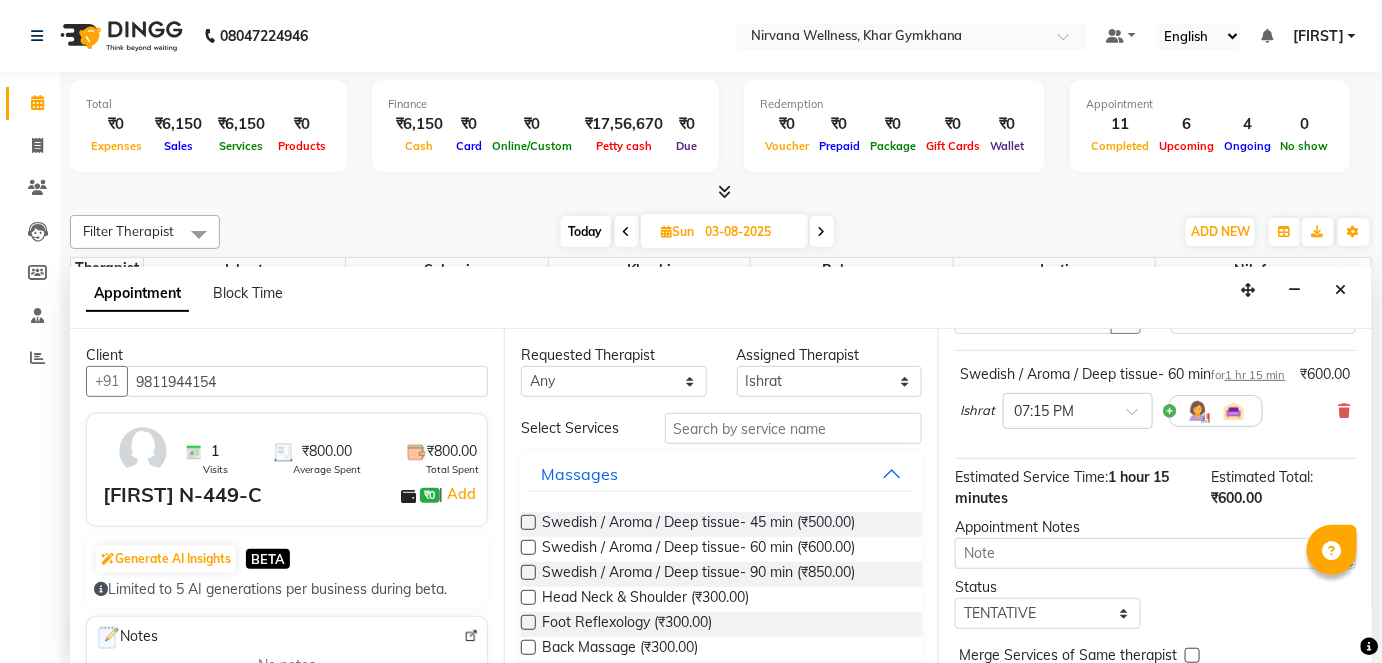 scroll, scrollTop: 231, scrollLeft: 0, axis: vertical 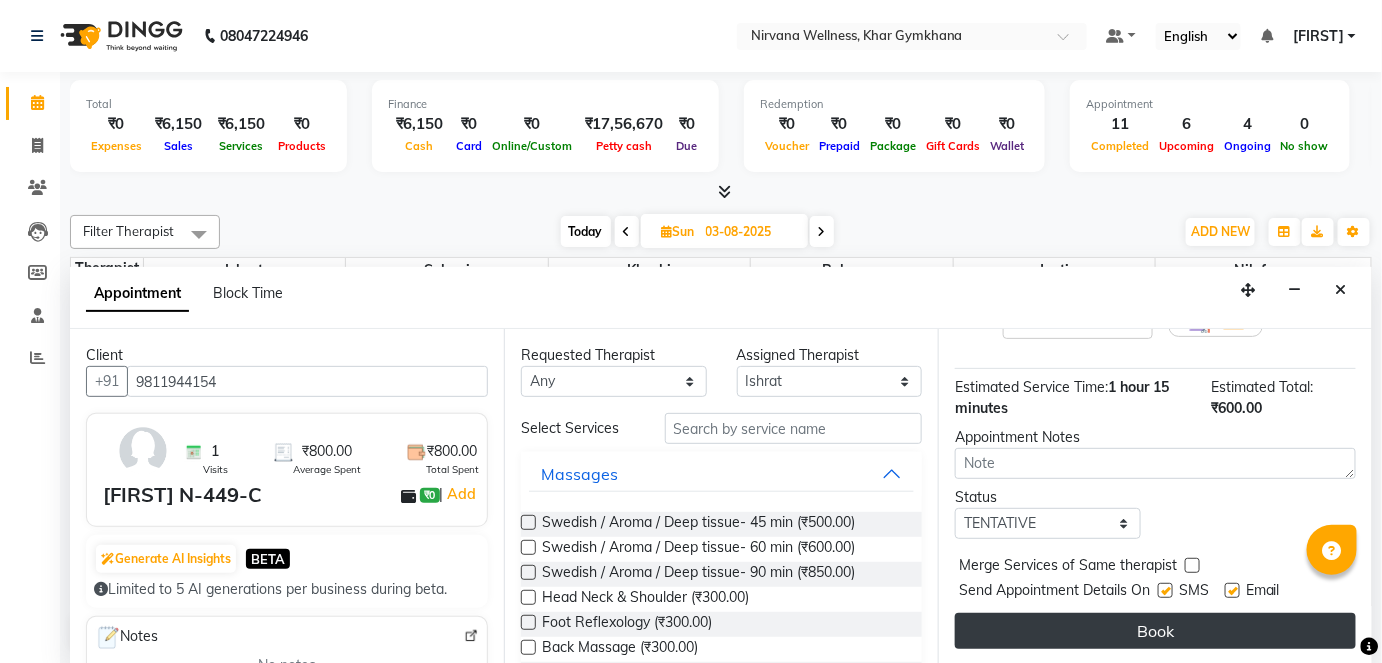 click on "Book" at bounding box center [1155, 631] 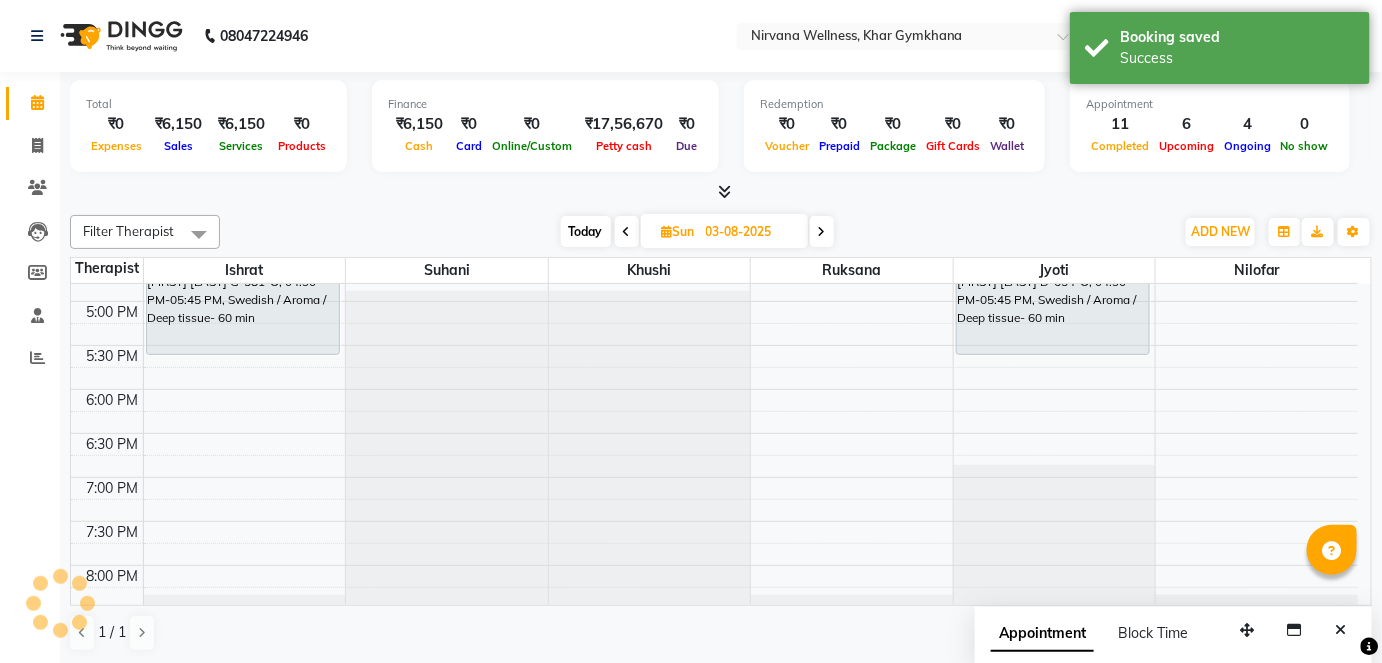 scroll, scrollTop: 0, scrollLeft: 0, axis: both 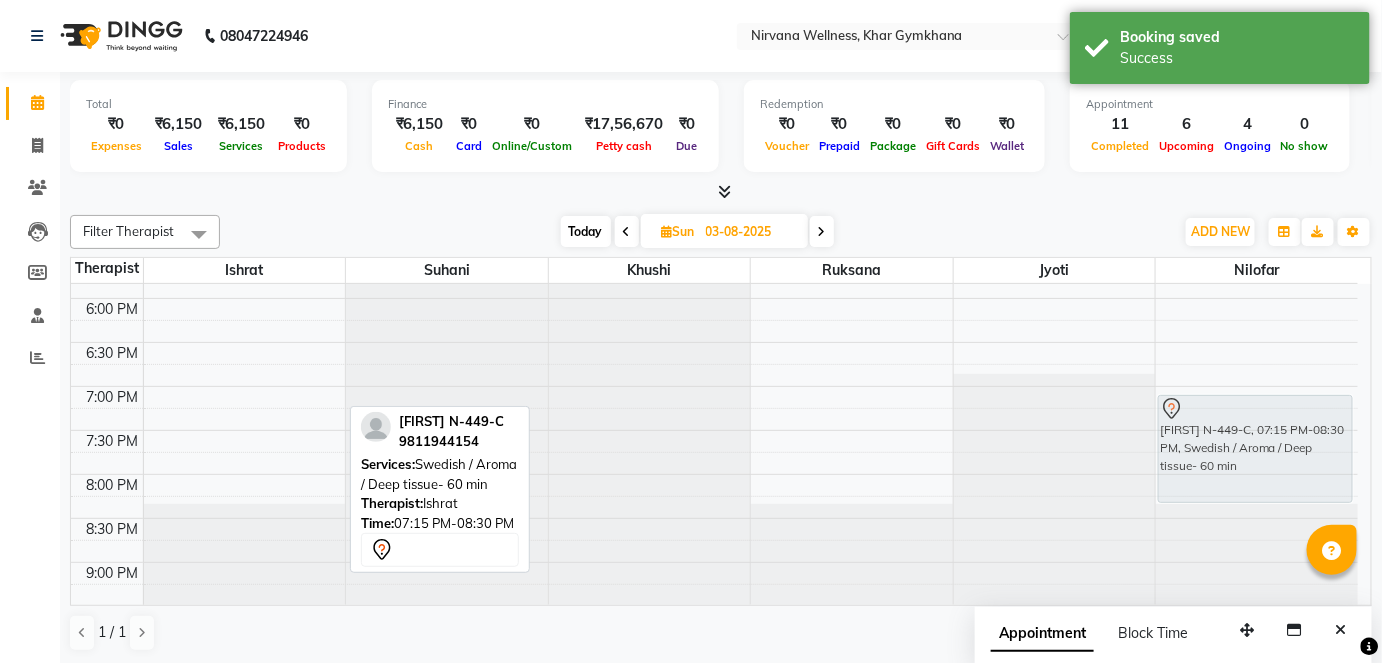 drag, startPoint x: 176, startPoint y: 442, endPoint x: 1136, endPoint y: 451, distance: 960.0422 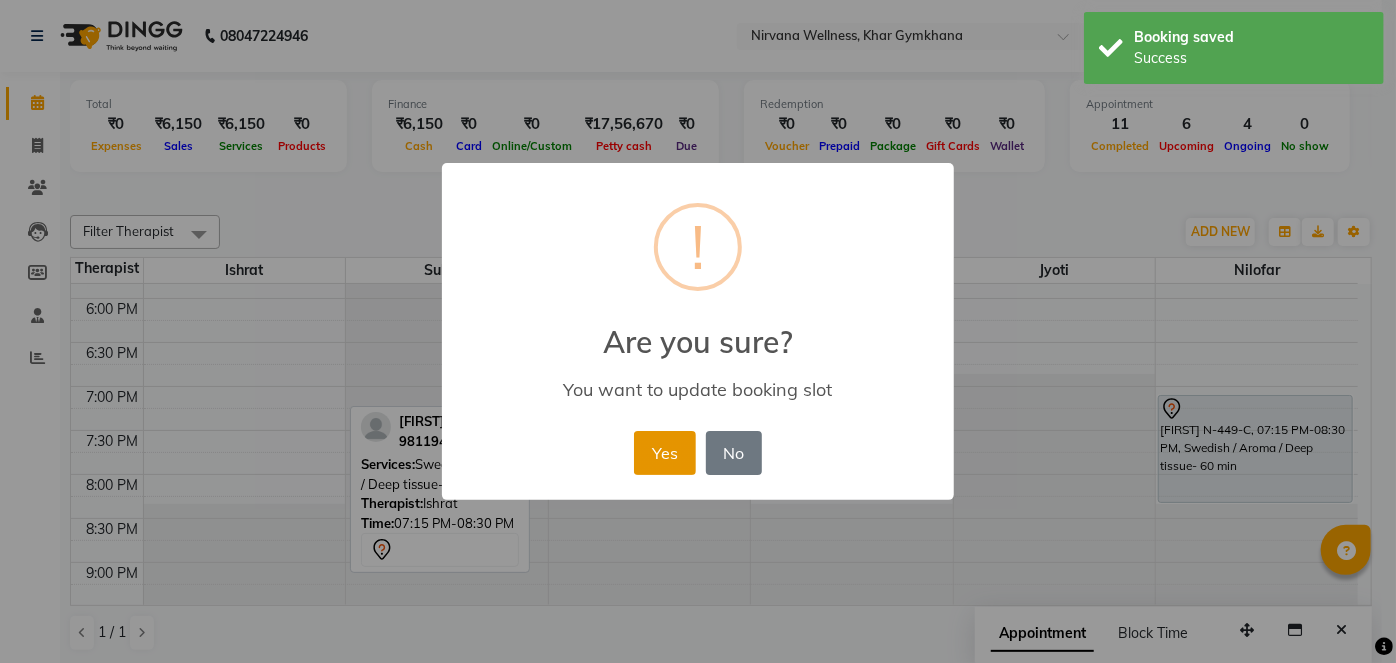 click on "Yes" at bounding box center (664, 453) 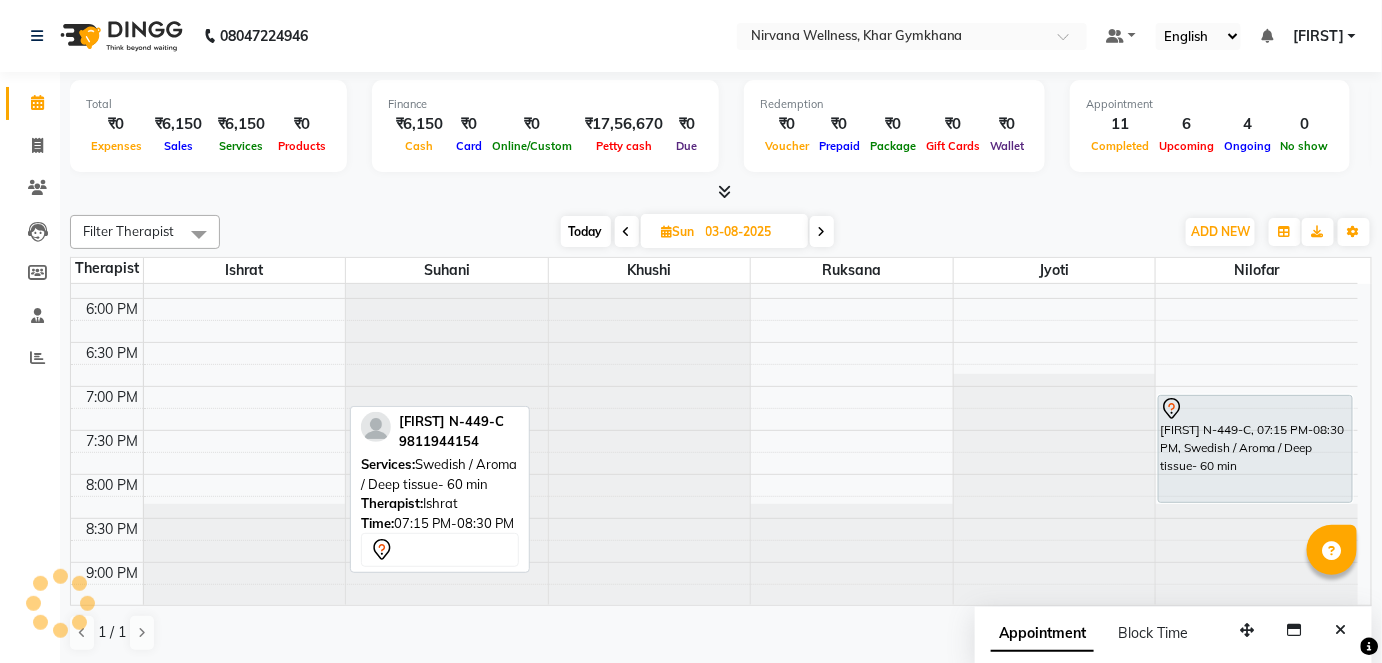 click on "Today" at bounding box center [586, 231] 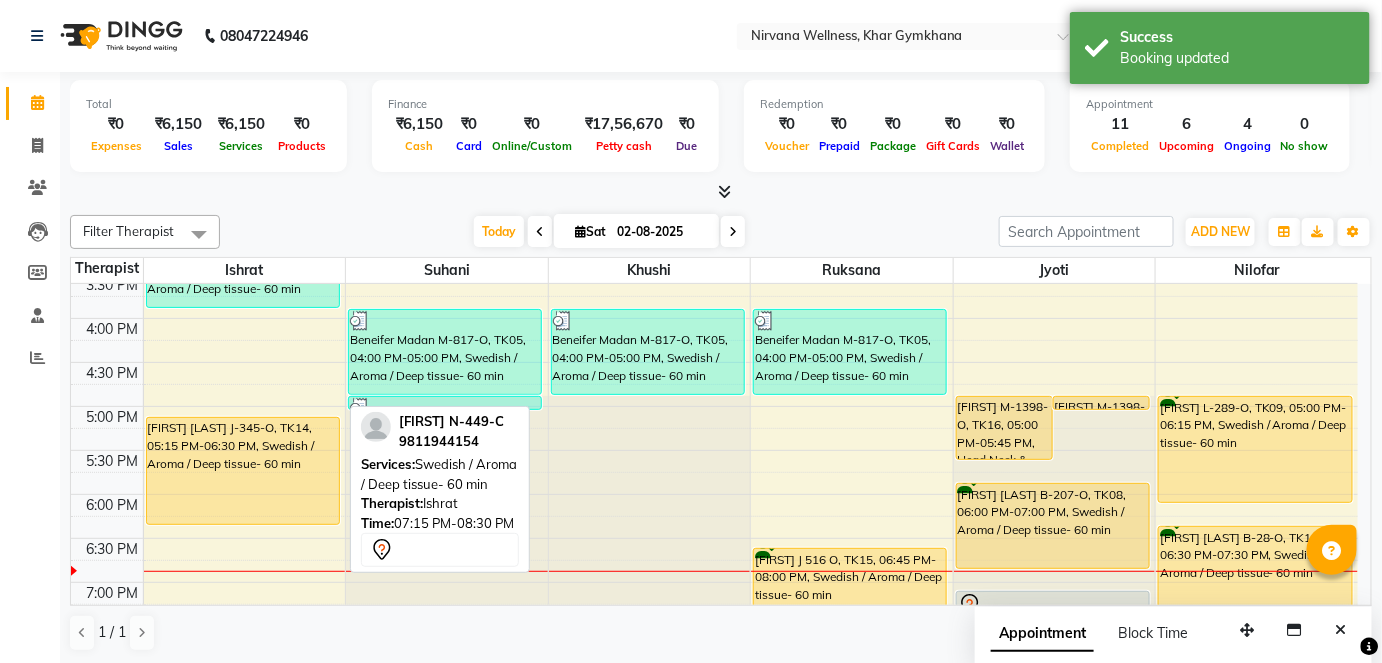 scroll, scrollTop: 862, scrollLeft: 0, axis: vertical 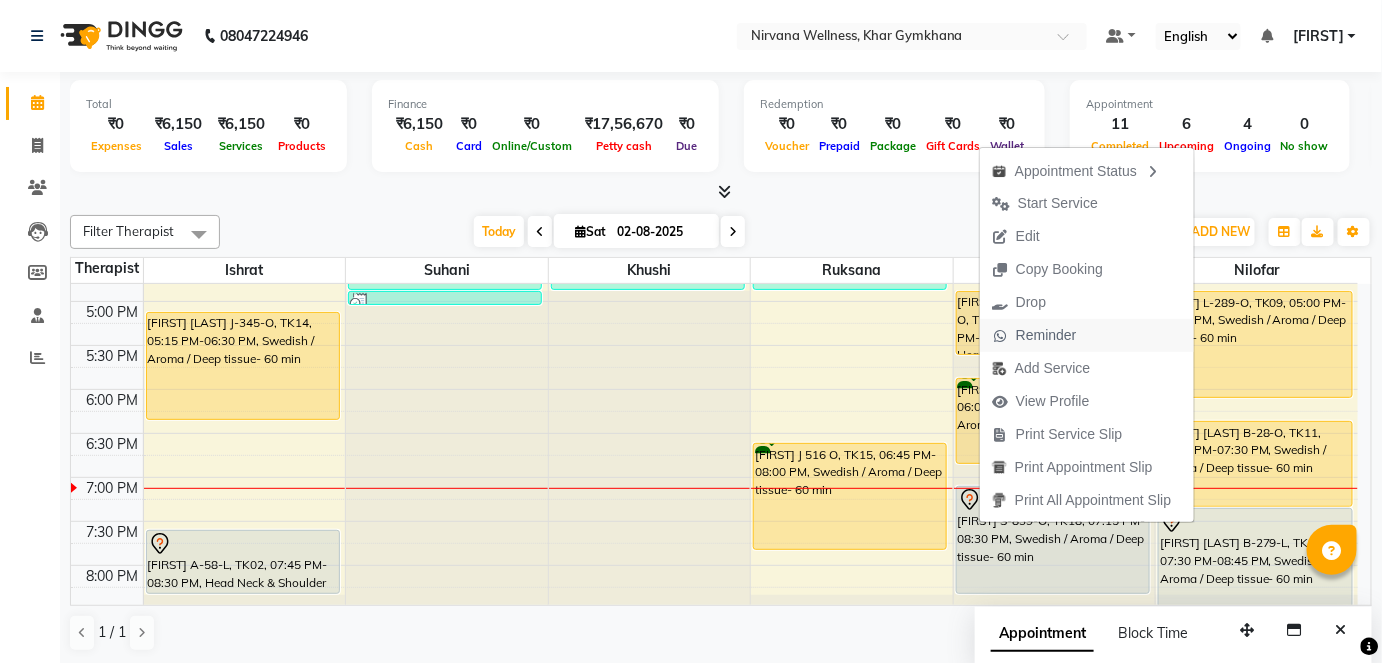 click on "Reminder" at bounding box center (1046, 335) 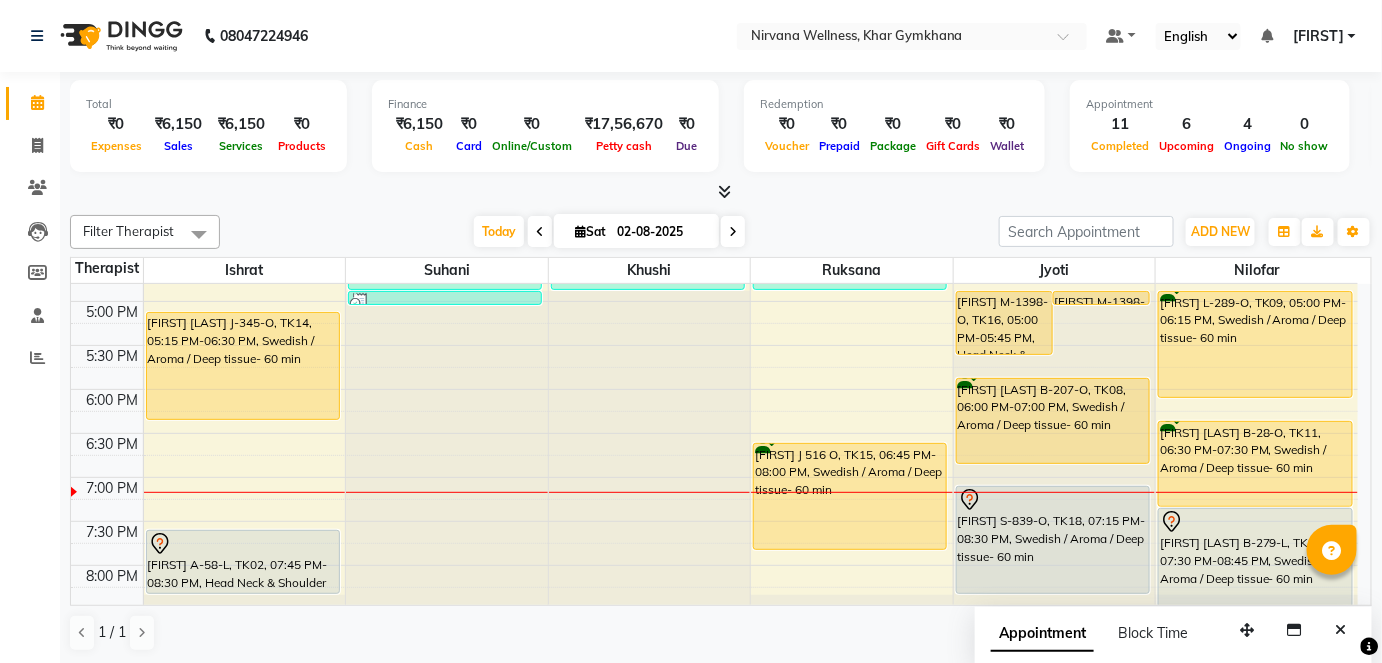 drag, startPoint x: 1061, startPoint y: 326, endPoint x: 922, endPoint y: 195, distance: 191.00262 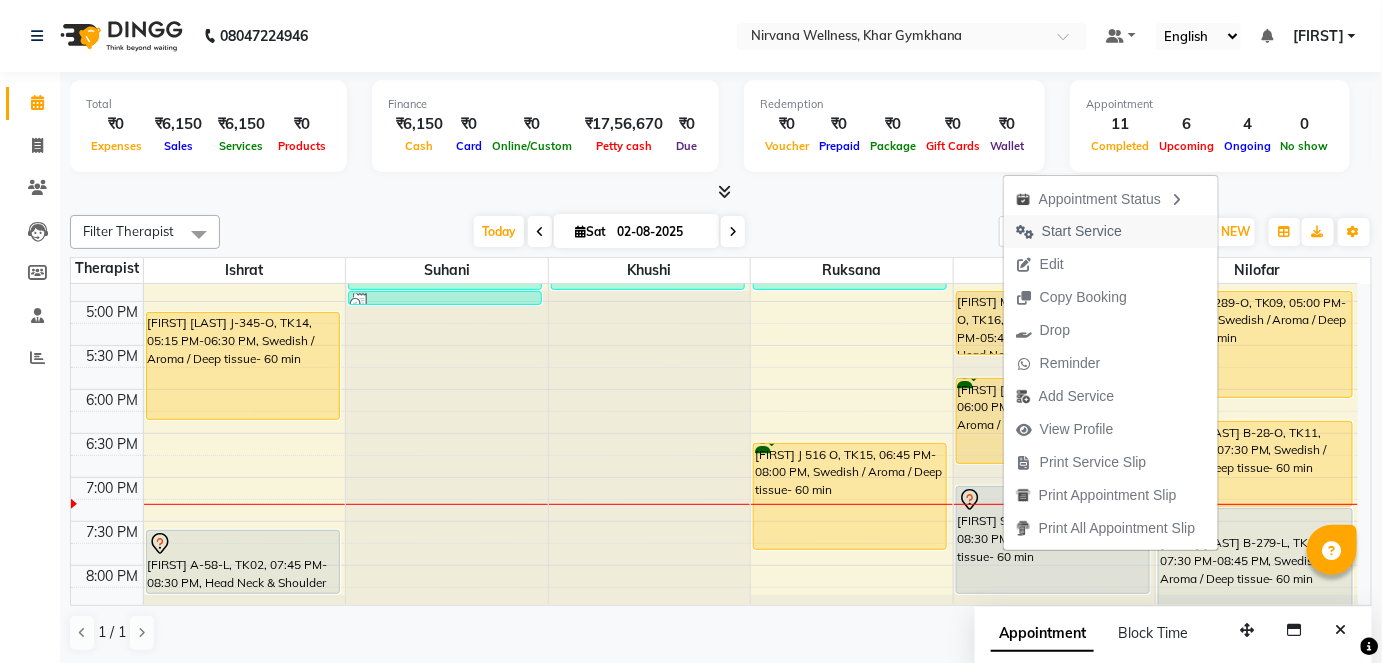click on "Start Service" at bounding box center (1082, 231) 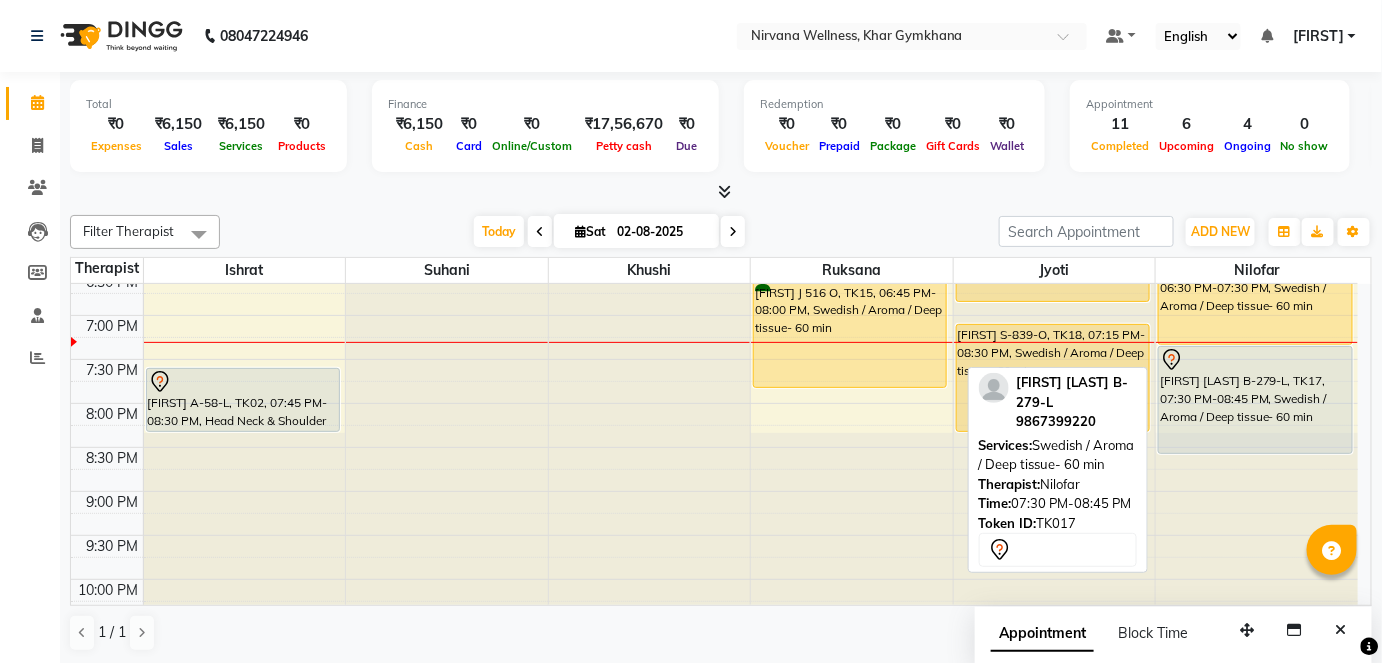 scroll, scrollTop: 1044, scrollLeft: 0, axis: vertical 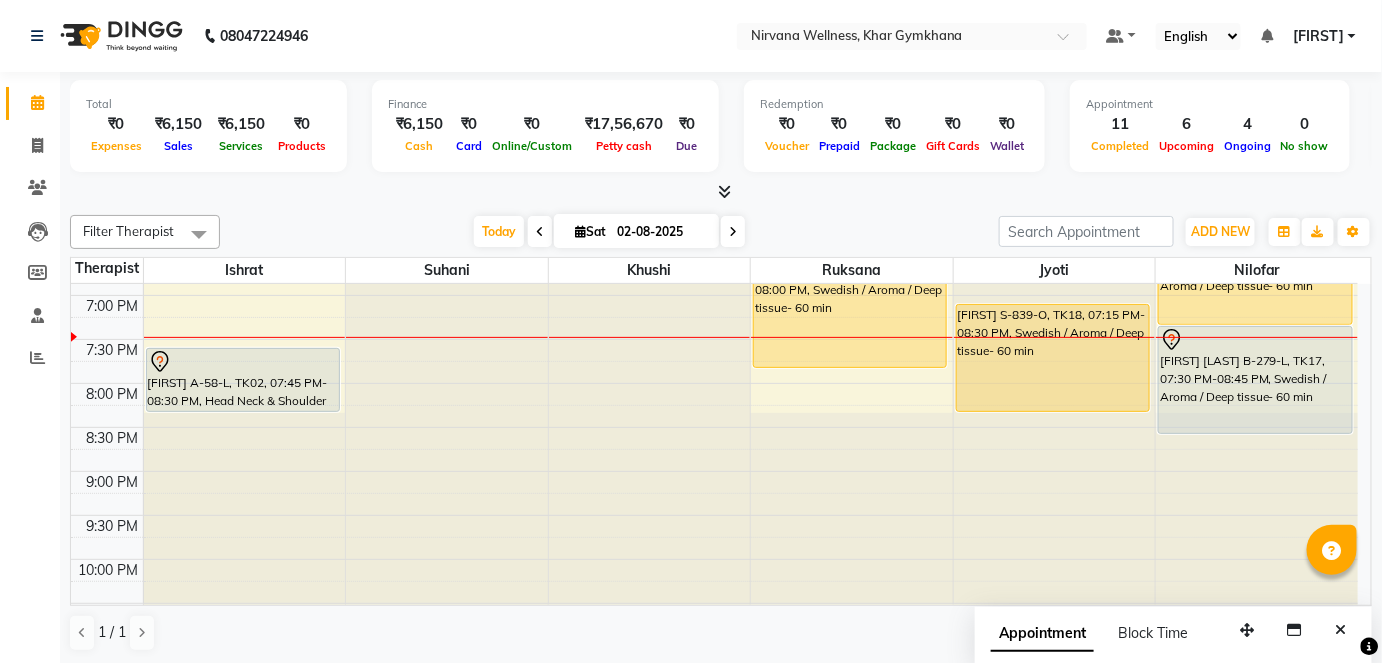 click at bounding box center (733, 231) 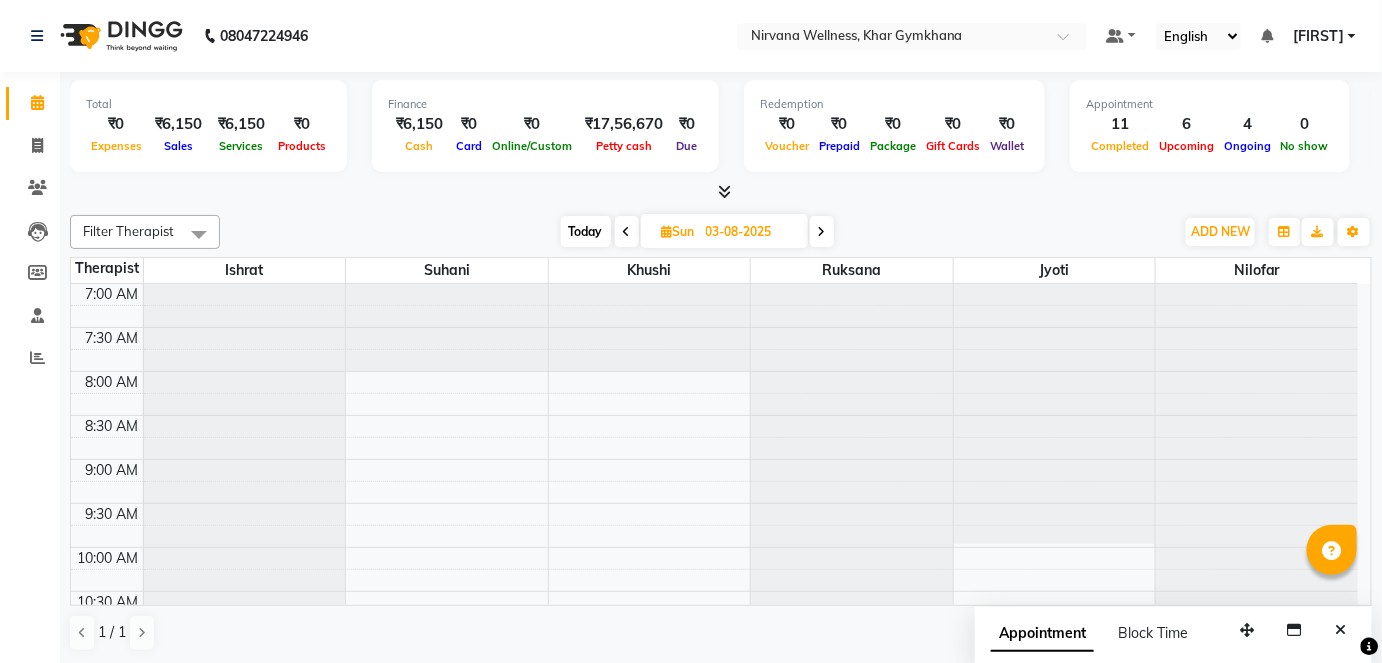 scroll, scrollTop: 1044, scrollLeft: 0, axis: vertical 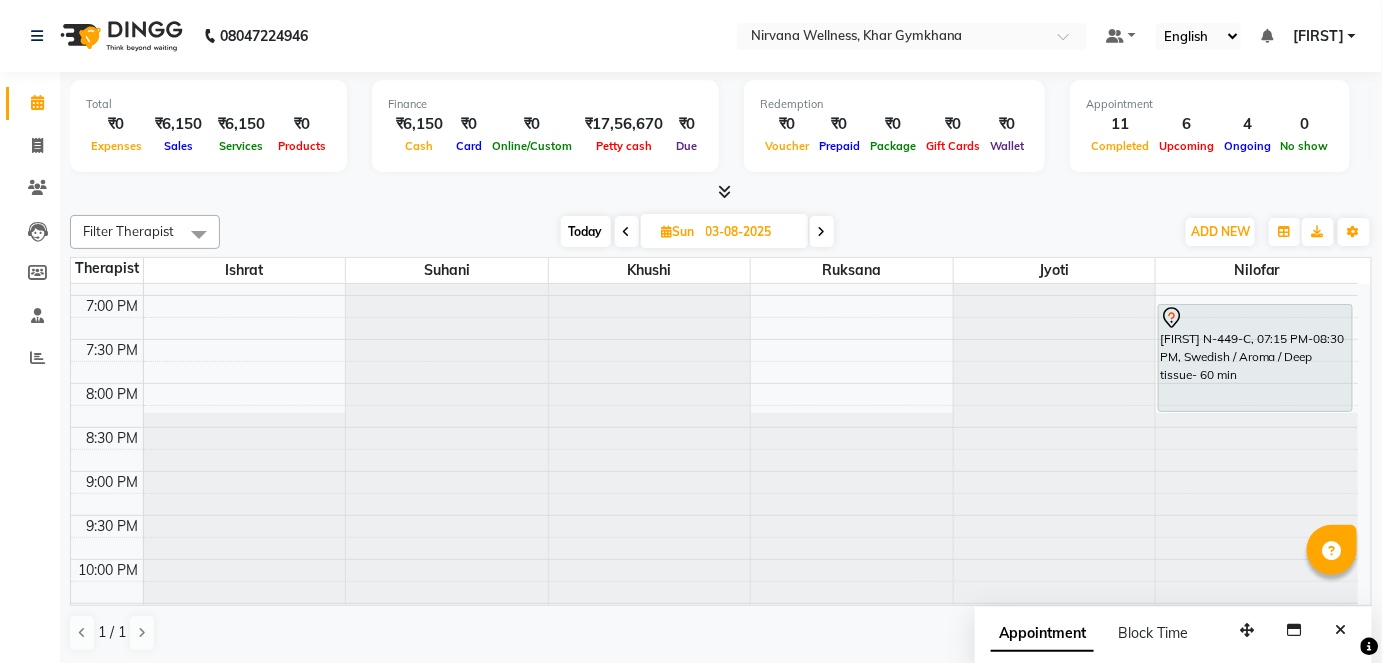 click at bounding box center [822, 232] 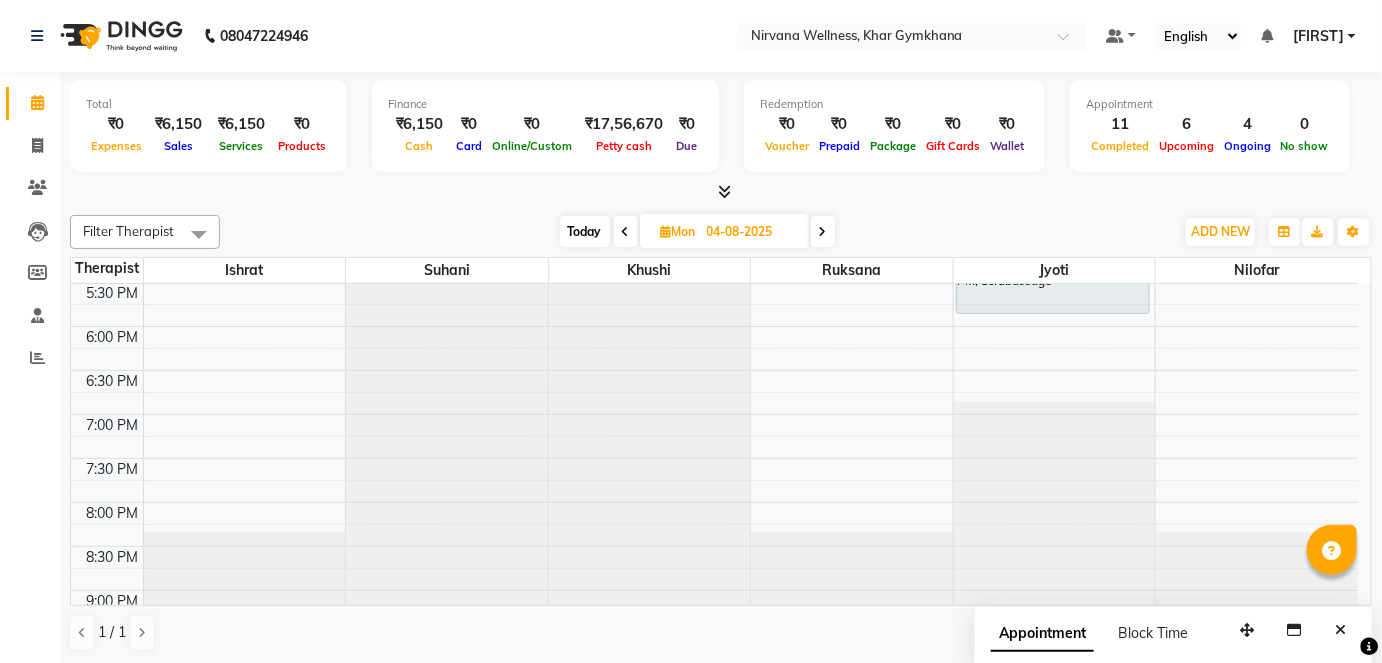 scroll, scrollTop: 680, scrollLeft: 0, axis: vertical 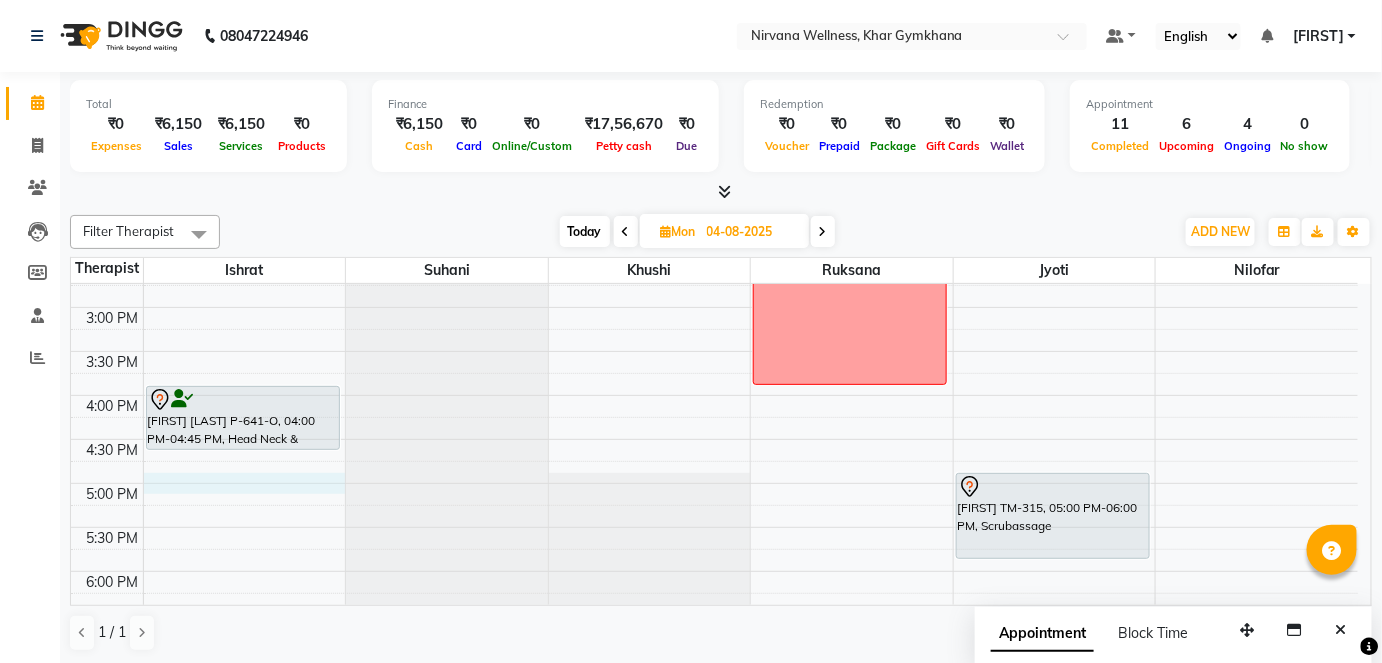 click on "7:00 AM 7:30 AM 8:00 AM 8:30 AM 9:00 AM 9:30 AM 10:00 AM 10:30 AM 11:00 AM 11:30 AM 12:00 PM 12:30 PM 1:00 PM 1:30 PM 2:00 PM 2:30 PM 3:00 PM 3:30 PM 4:00 PM 4:30 PM 5:00 PM 5:30 PM 6:00 PM 6:30 PM 7:00 PM 7:30 PM 8:00 PM 8:30 PM 9:00 PM 9:30 PM 10:00 PM 10:30 PM             [FIRST] [LAST] P-641-O, 04:00 PM-04:45 PM, Head Neck & Shoulder  Deep cleaning              [FIRST] [LAST] TM-315, 05:00 PM-06:00 PM, Scrubassage" at bounding box center (714, 307) 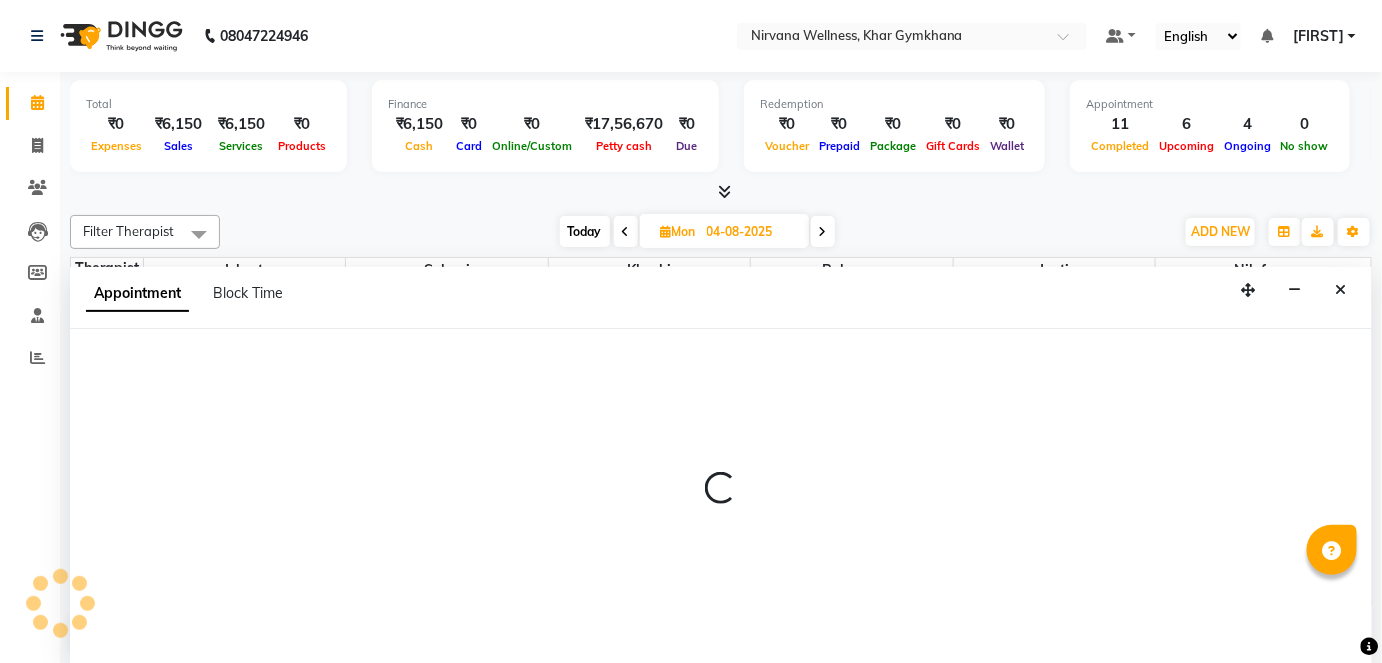 scroll, scrollTop: 0, scrollLeft: 0, axis: both 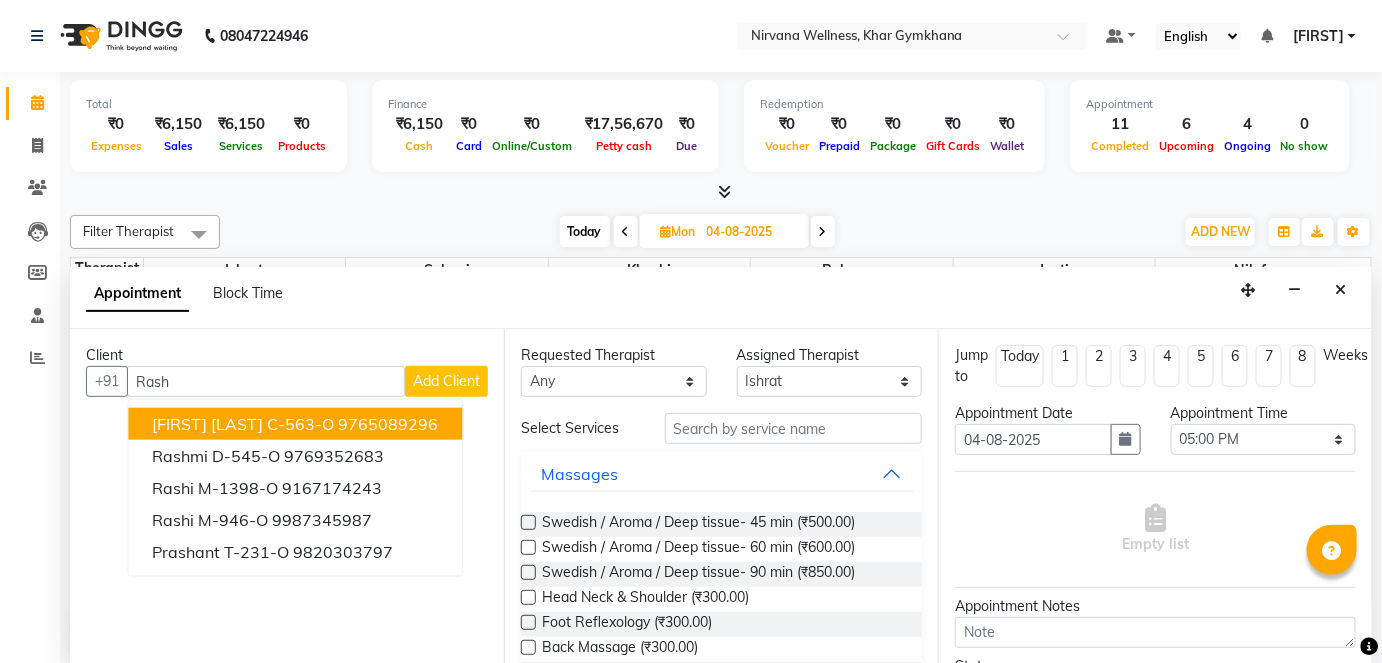 click on "[FIRST] [LAST] C-563-O" at bounding box center [243, 424] 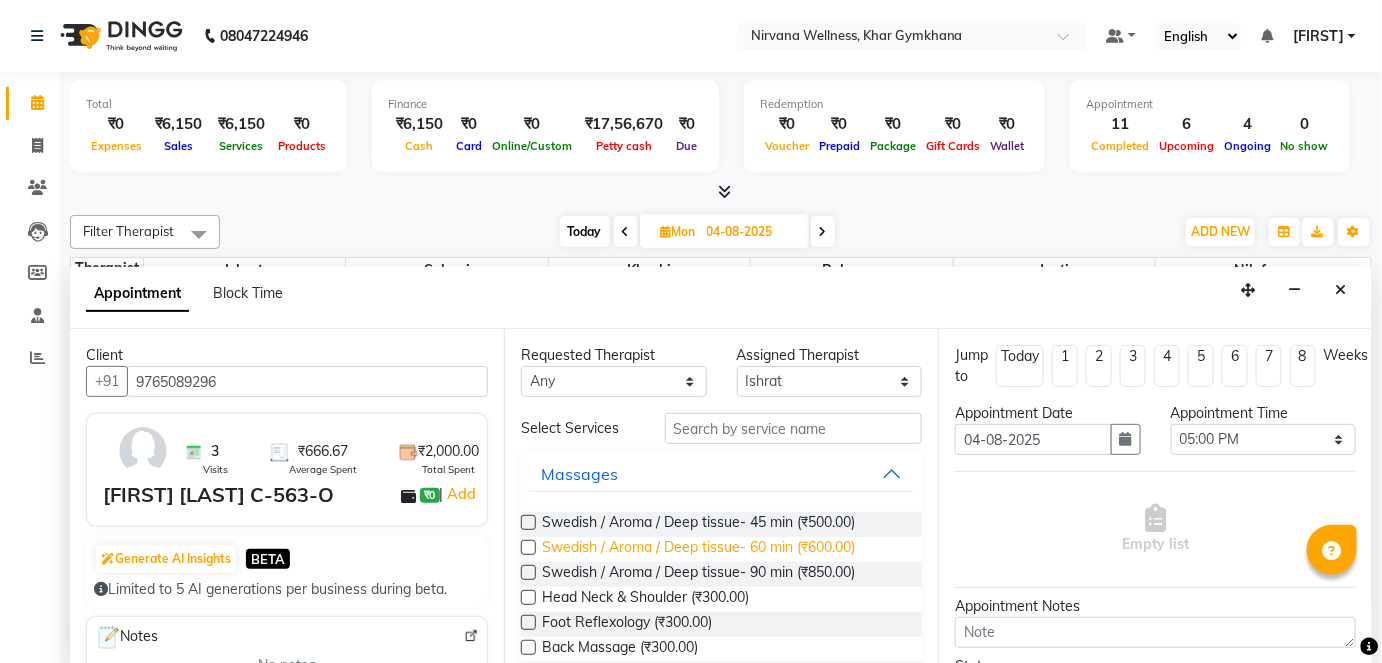type on "9765089296" 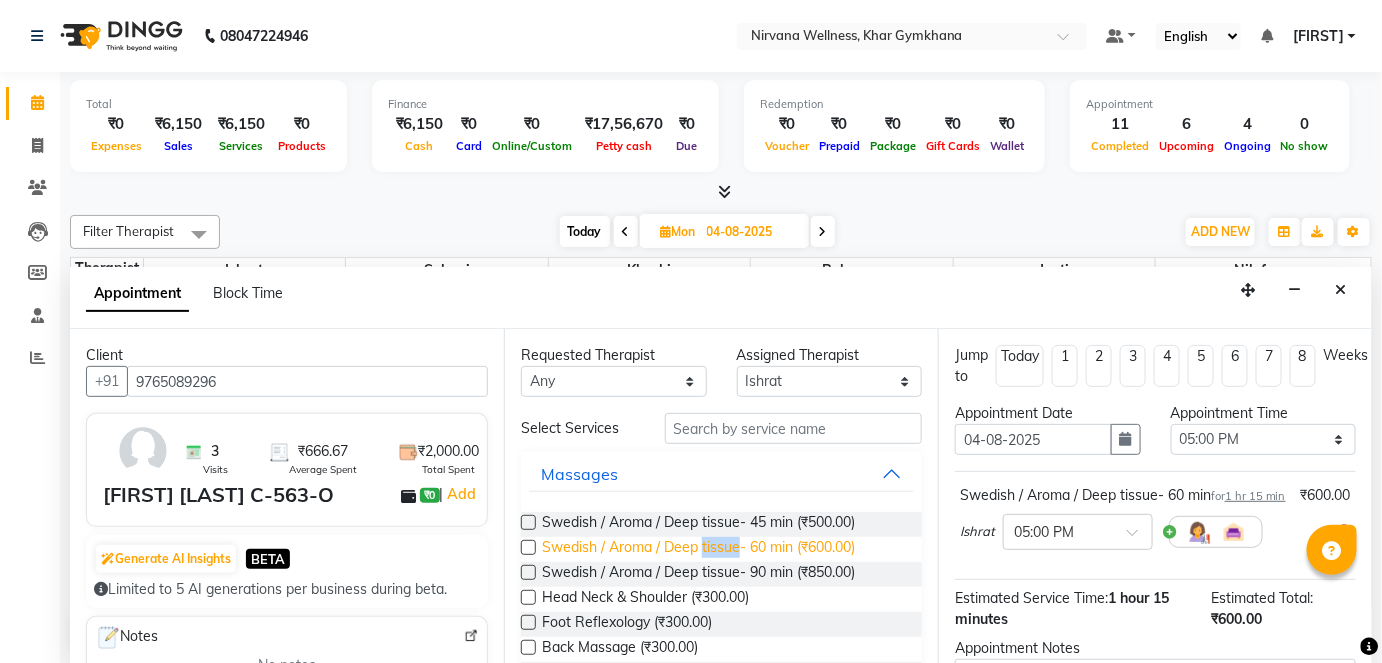 click on "Swedish / Aroma / Deep tissue- 60 min (₹600.00)" at bounding box center [698, 549] 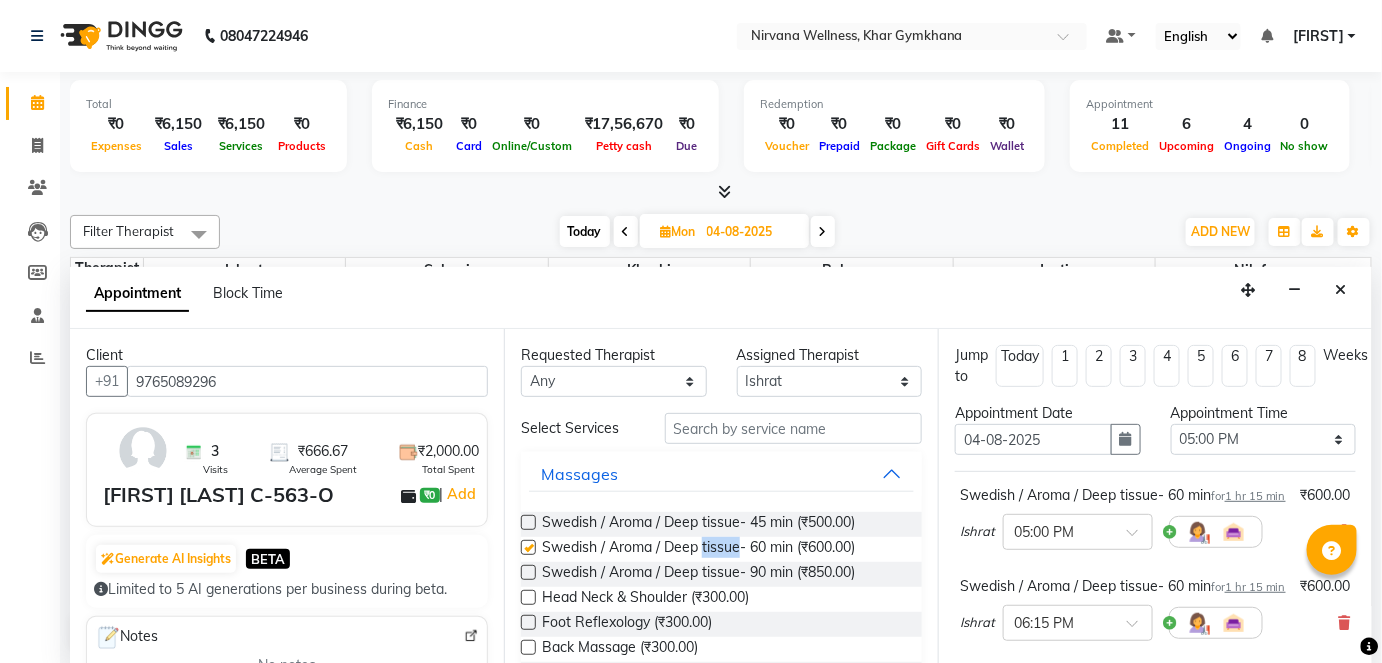 checkbox on "false" 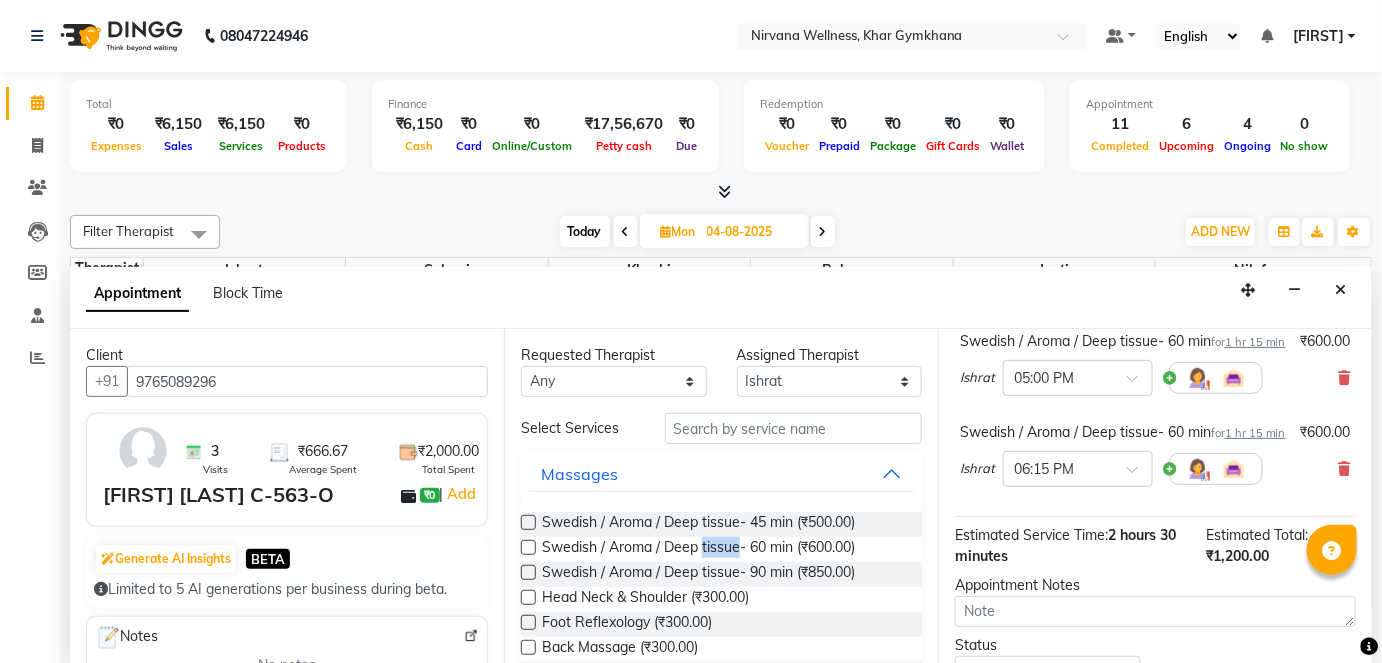 scroll, scrollTop: 343, scrollLeft: 0, axis: vertical 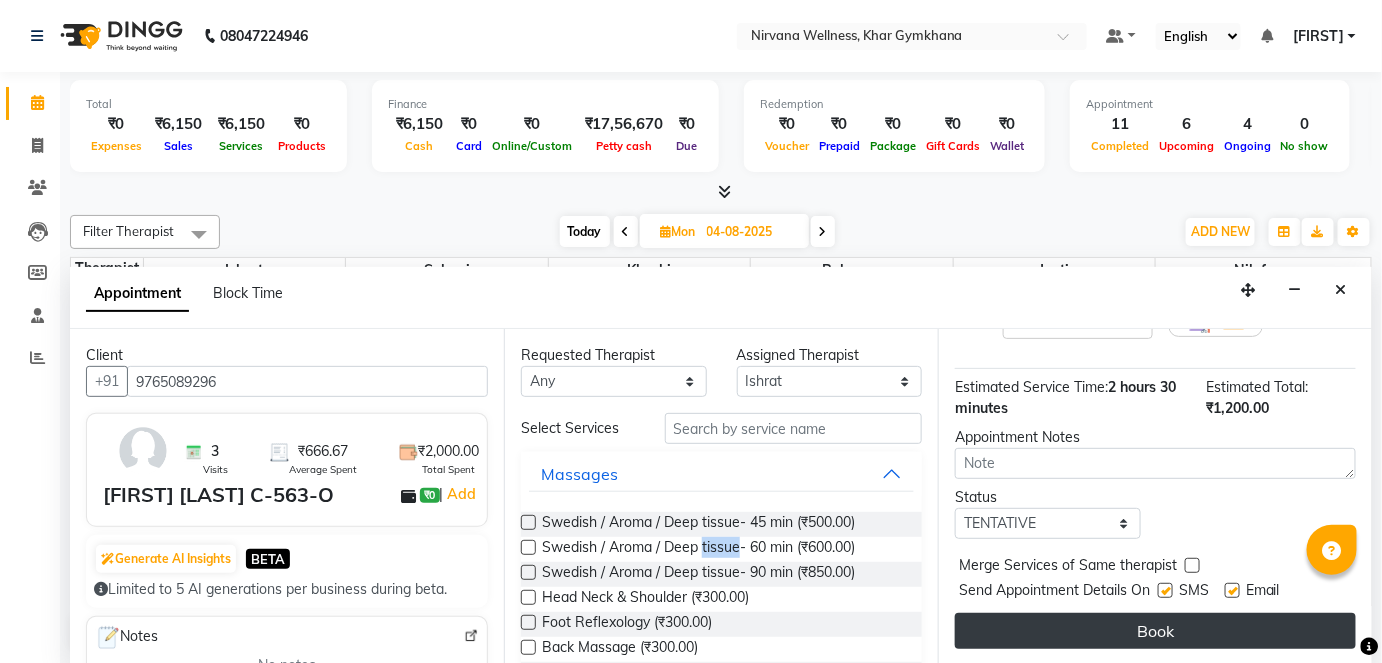 click on "Book" at bounding box center [1155, 631] 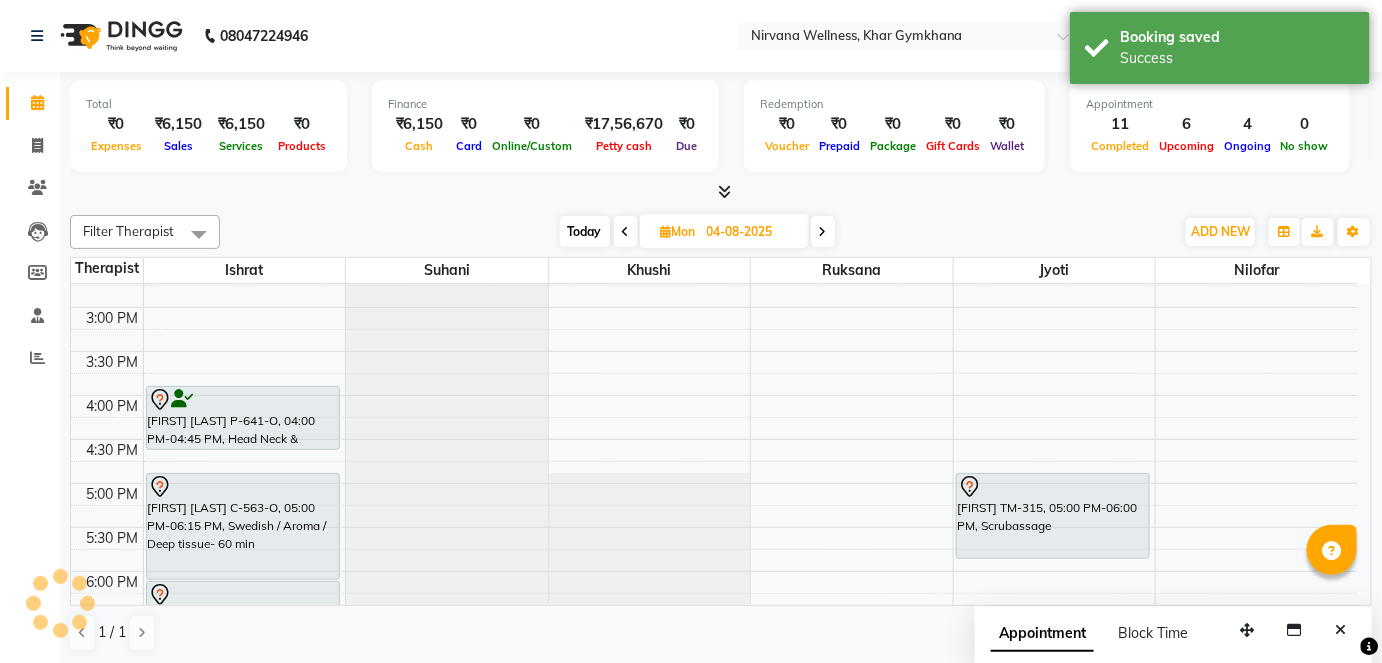 scroll, scrollTop: 0, scrollLeft: 0, axis: both 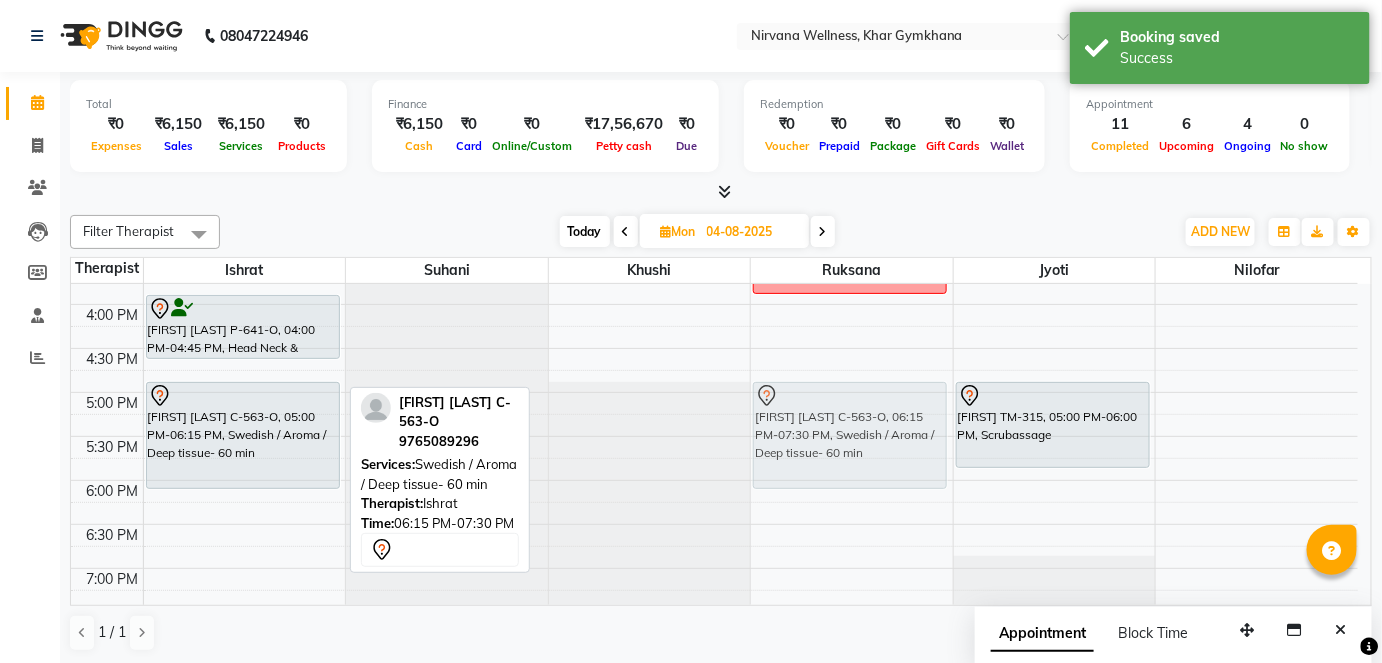 drag, startPoint x: 248, startPoint y: 526, endPoint x: 792, endPoint y: 418, distance: 554.617 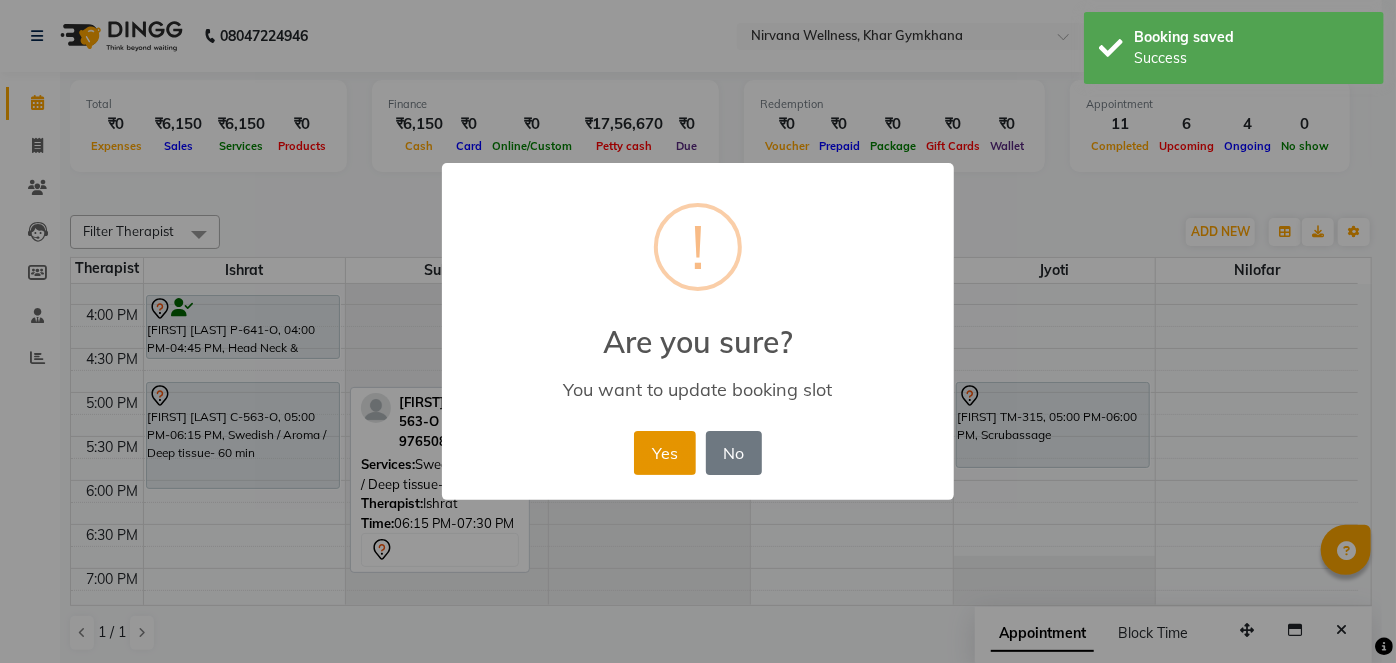 click on "Yes" at bounding box center (664, 453) 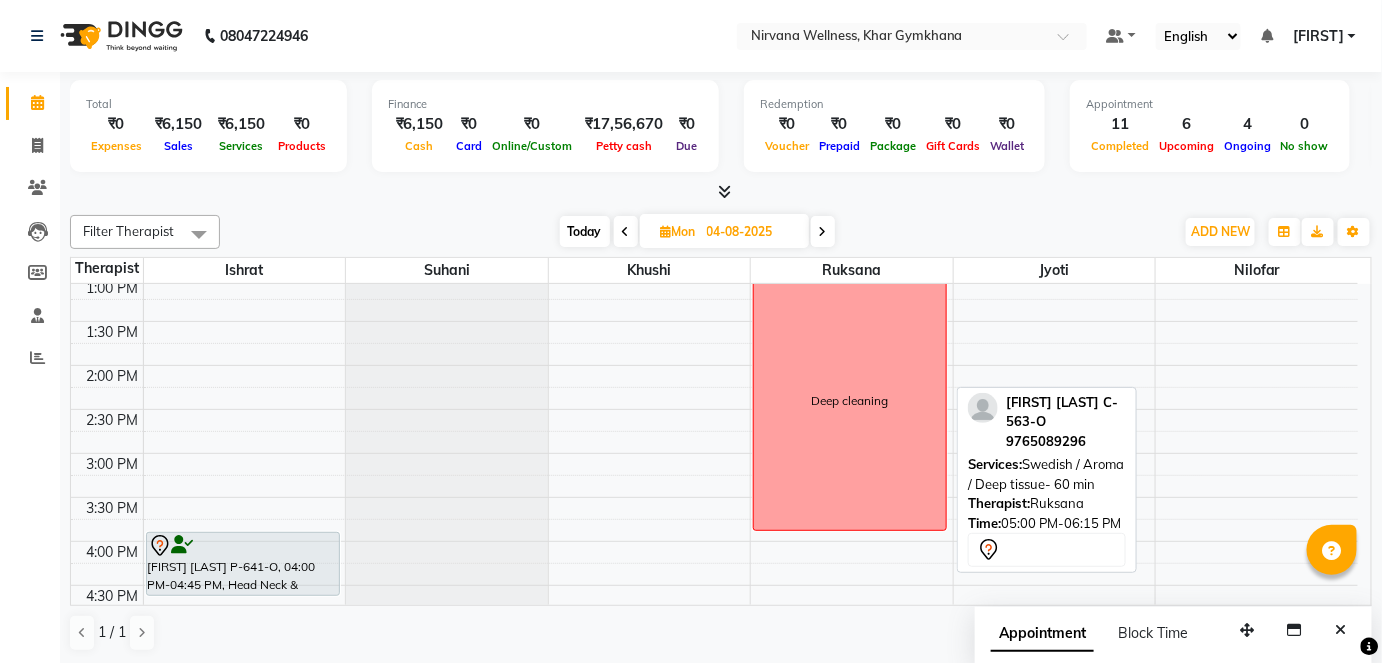scroll, scrollTop: 727, scrollLeft: 0, axis: vertical 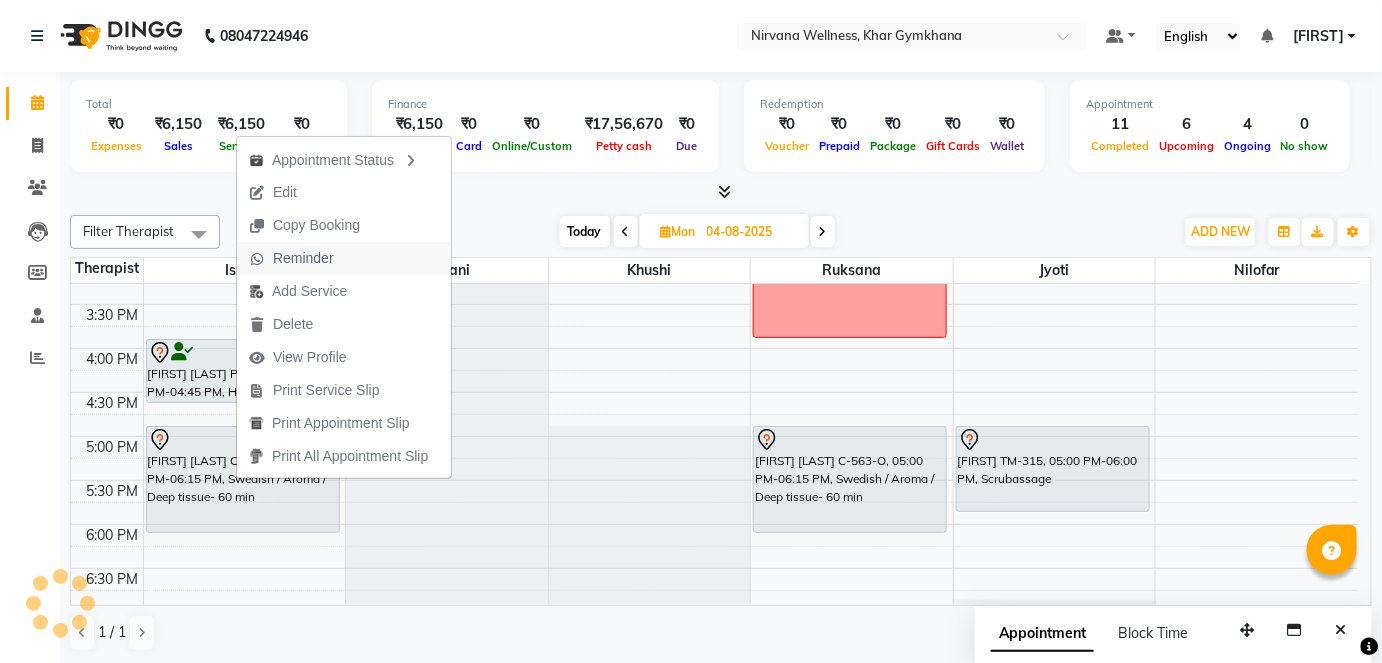 click on "Reminder" at bounding box center [303, 258] 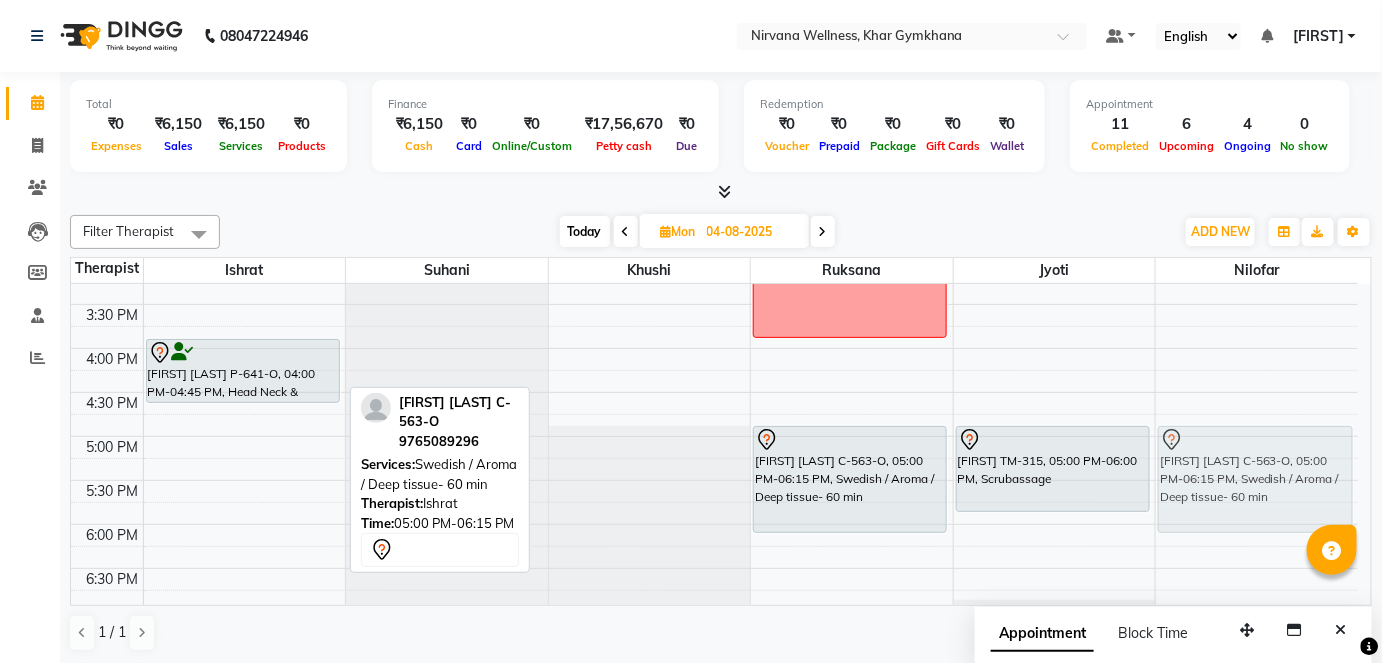 drag, startPoint x: 306, startPoint y: 446, endPoint x: 1235, endPoint y: 443, distance: 929.0048 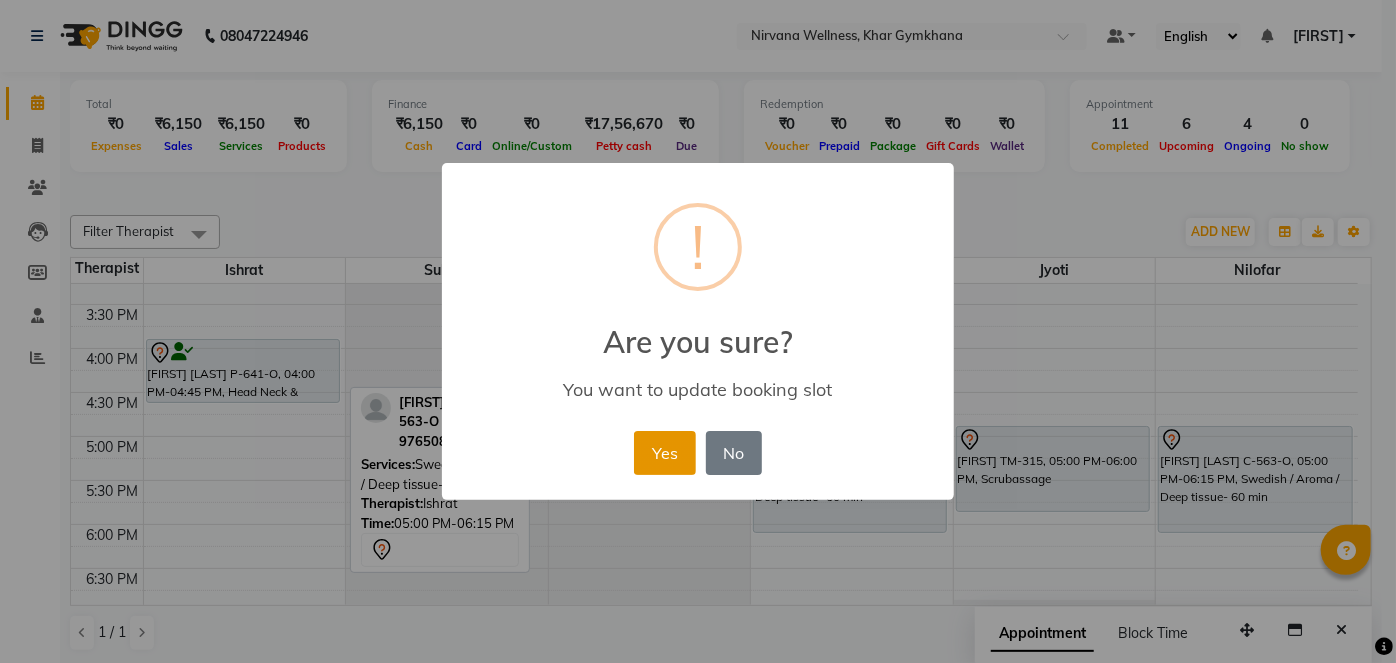 click on "Yes" at bounding box center (664, 453) 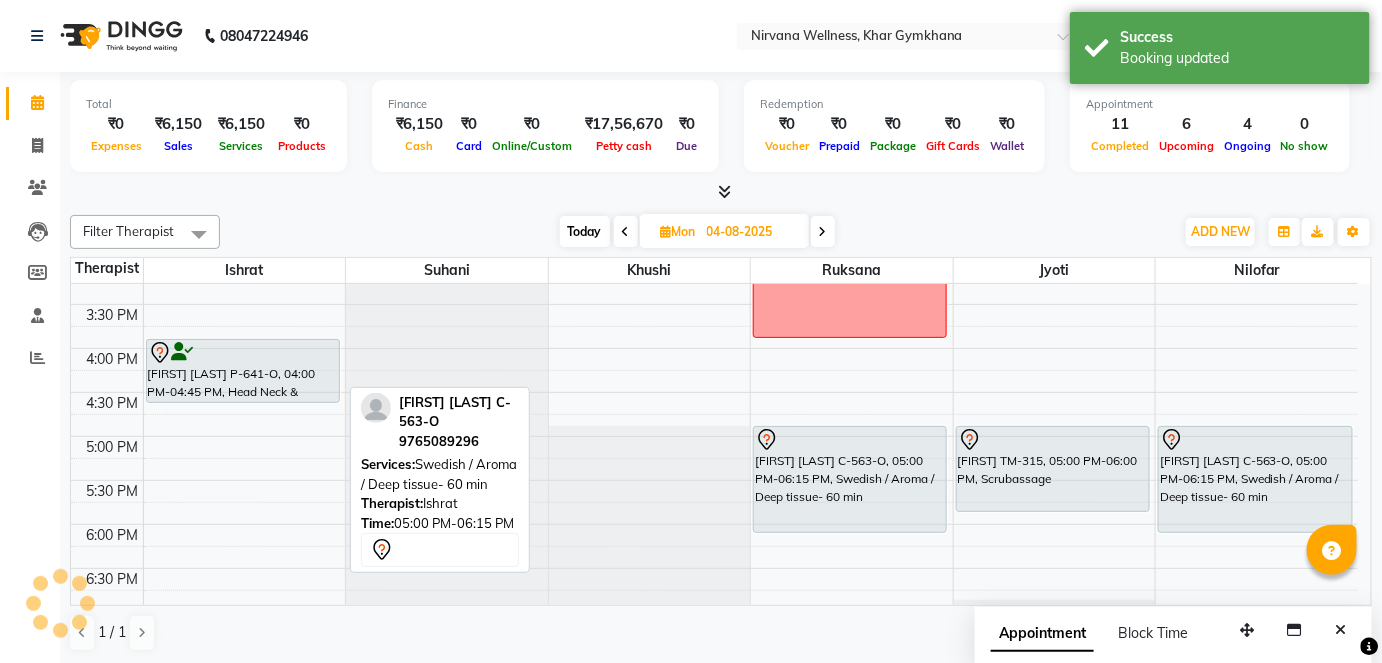 click on "Today" at bounding box center [585, 231] 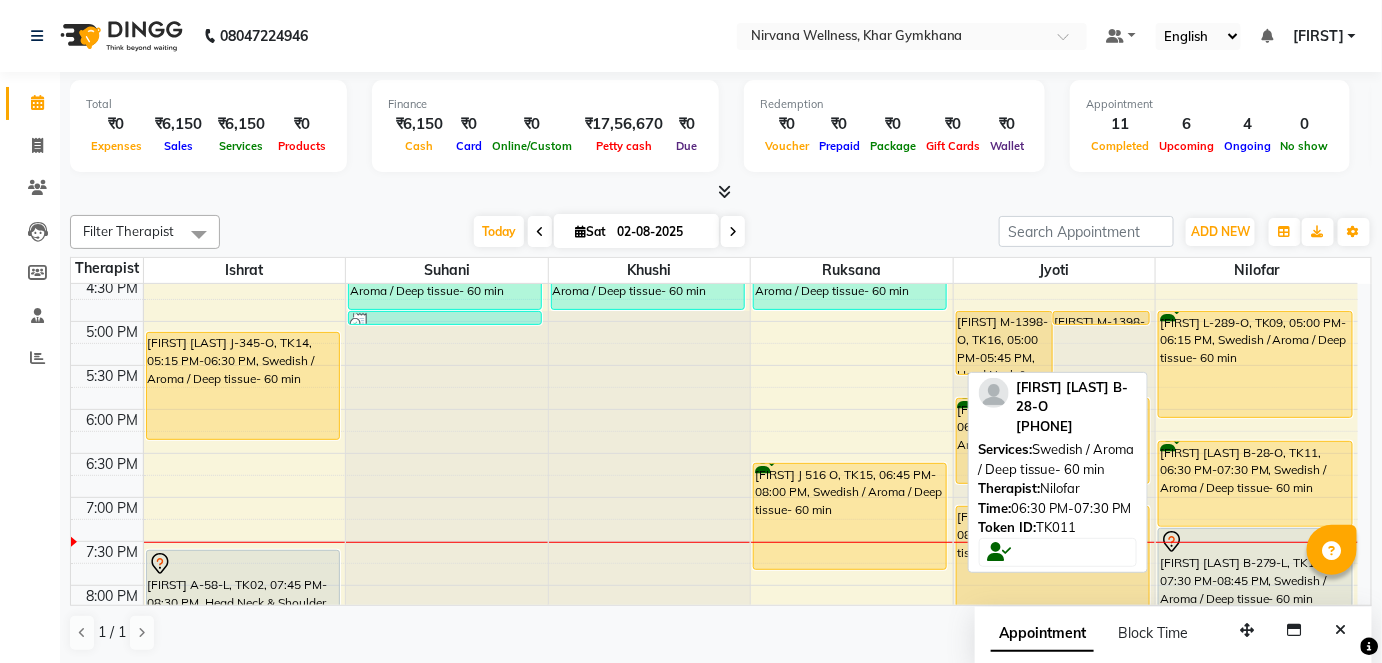 scroll, scrollTop: 862, scrollLeft: 0, axis: vertical 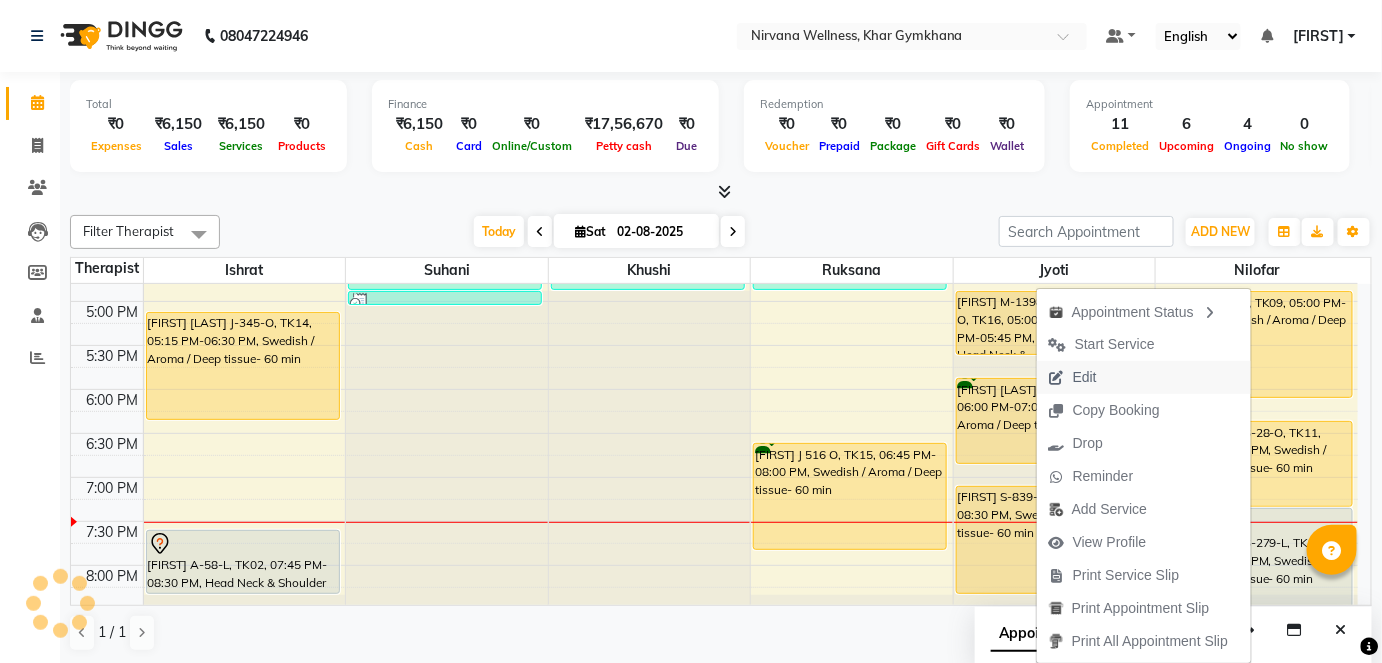 click on "Edit" at bounding box center (1073, 377) 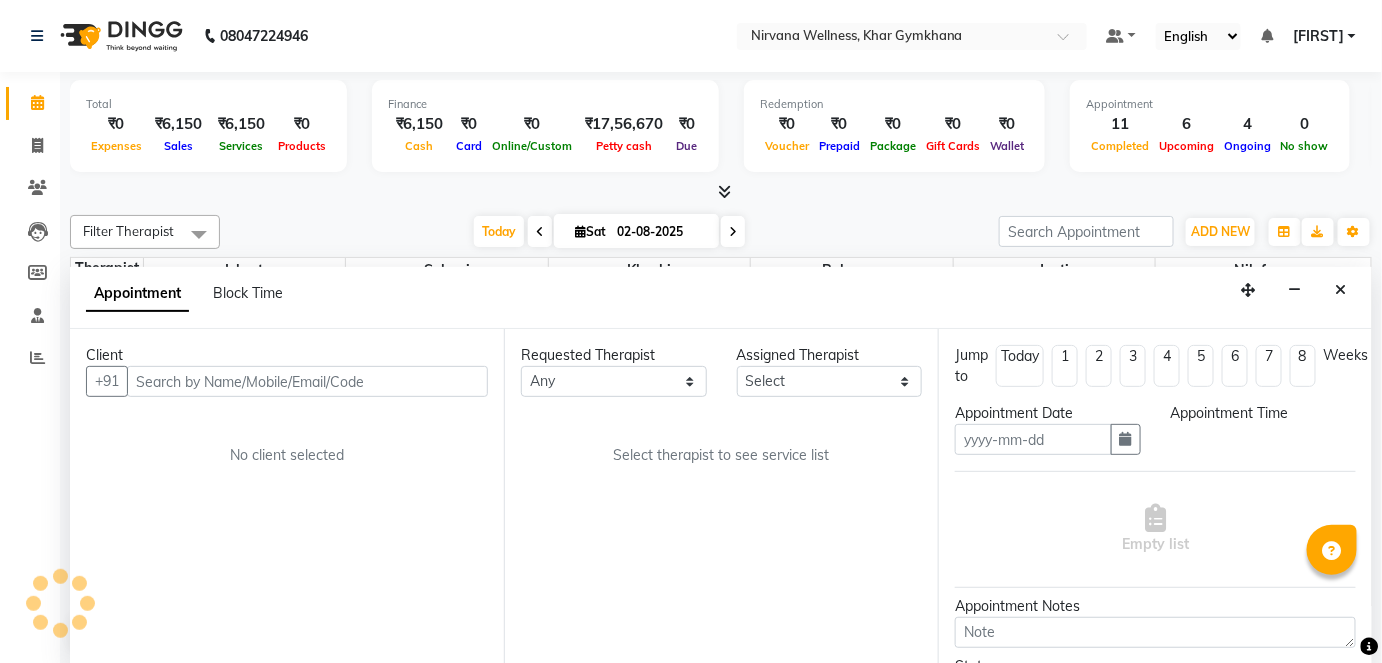 type on "02-08-2025" 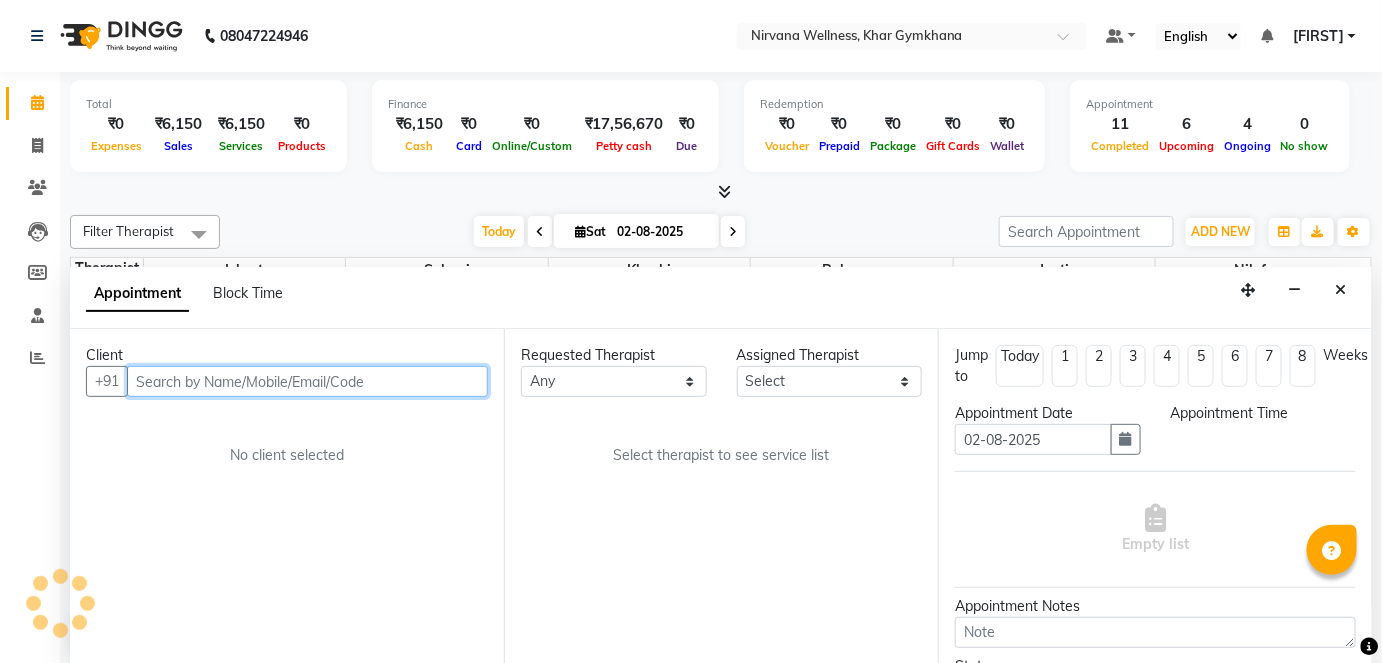 select on "79305" 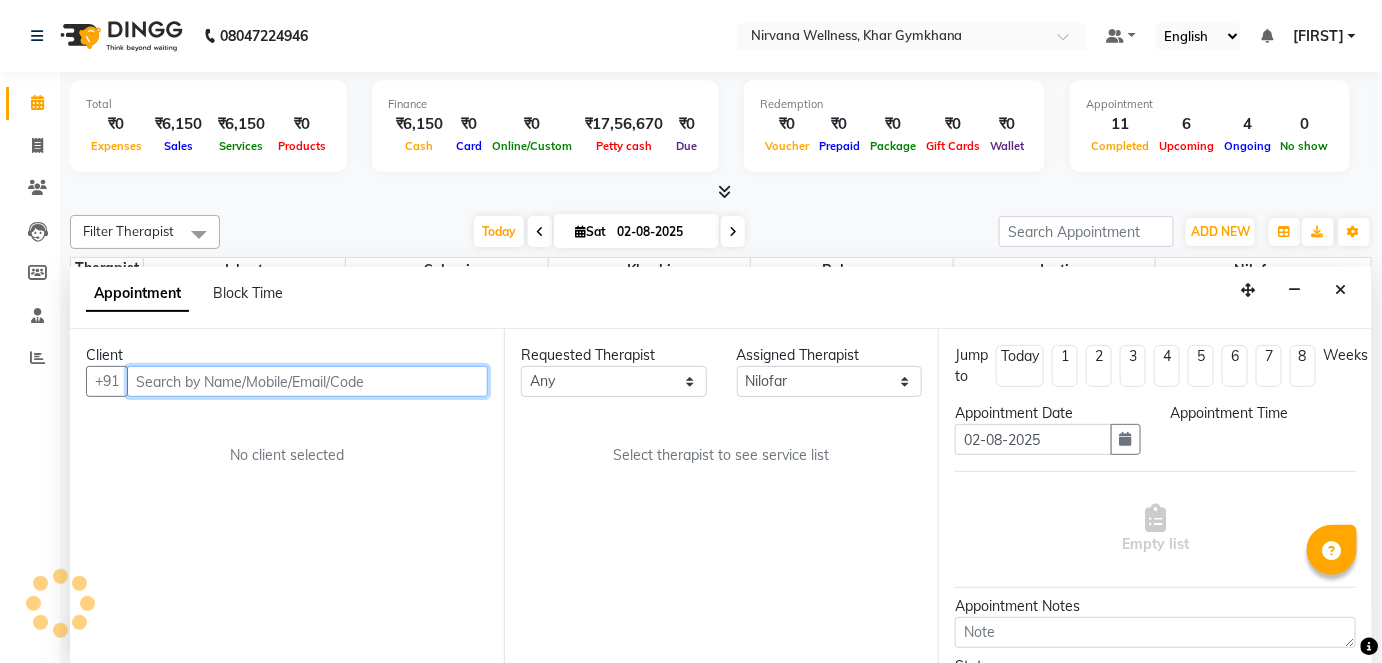 scroll, scrollTop: 1044, scrollLeft: 0, axis: vertical 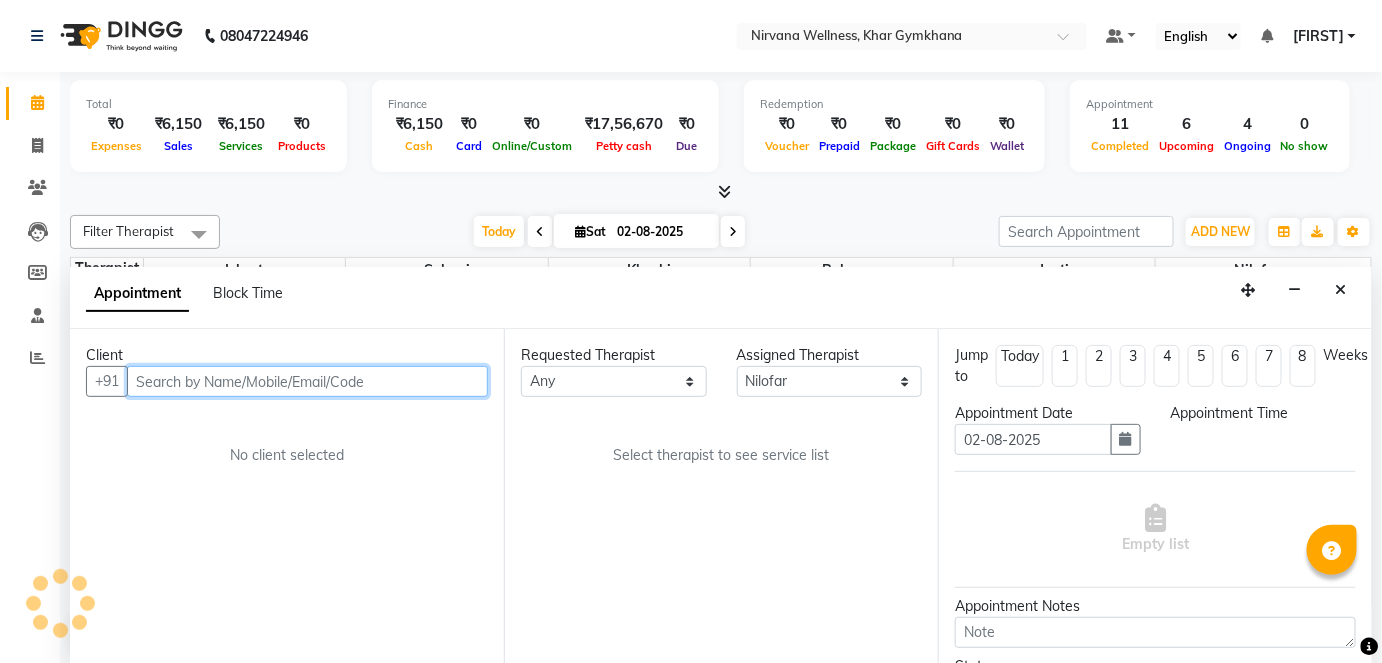 select on "1170" 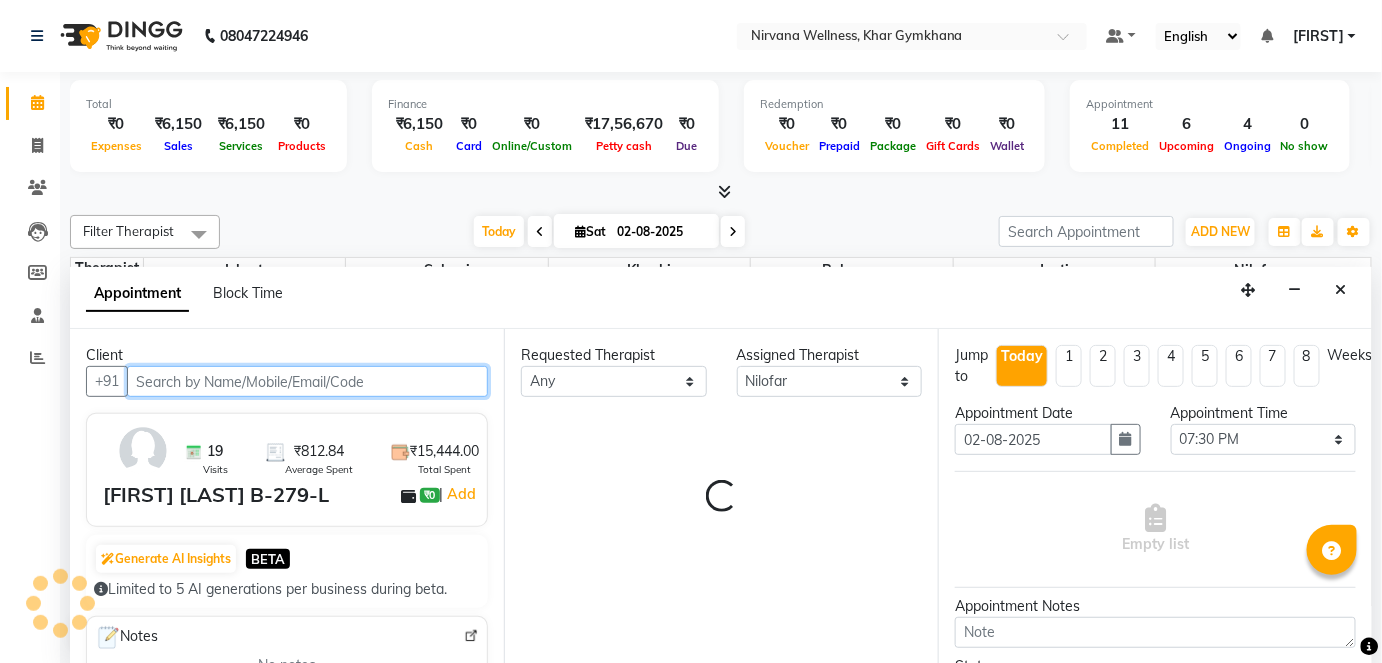 select on "3392" 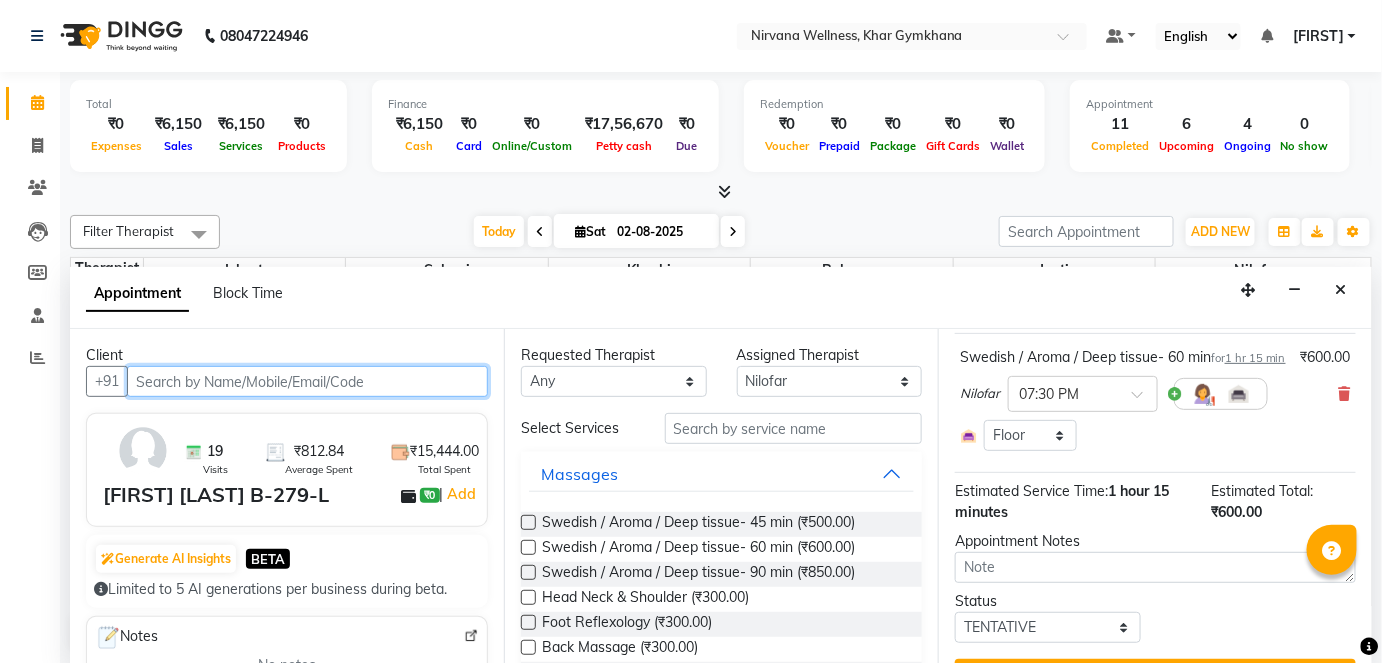 scroll, scrollTop: 181, scrollLeft: 0, axis: vertical 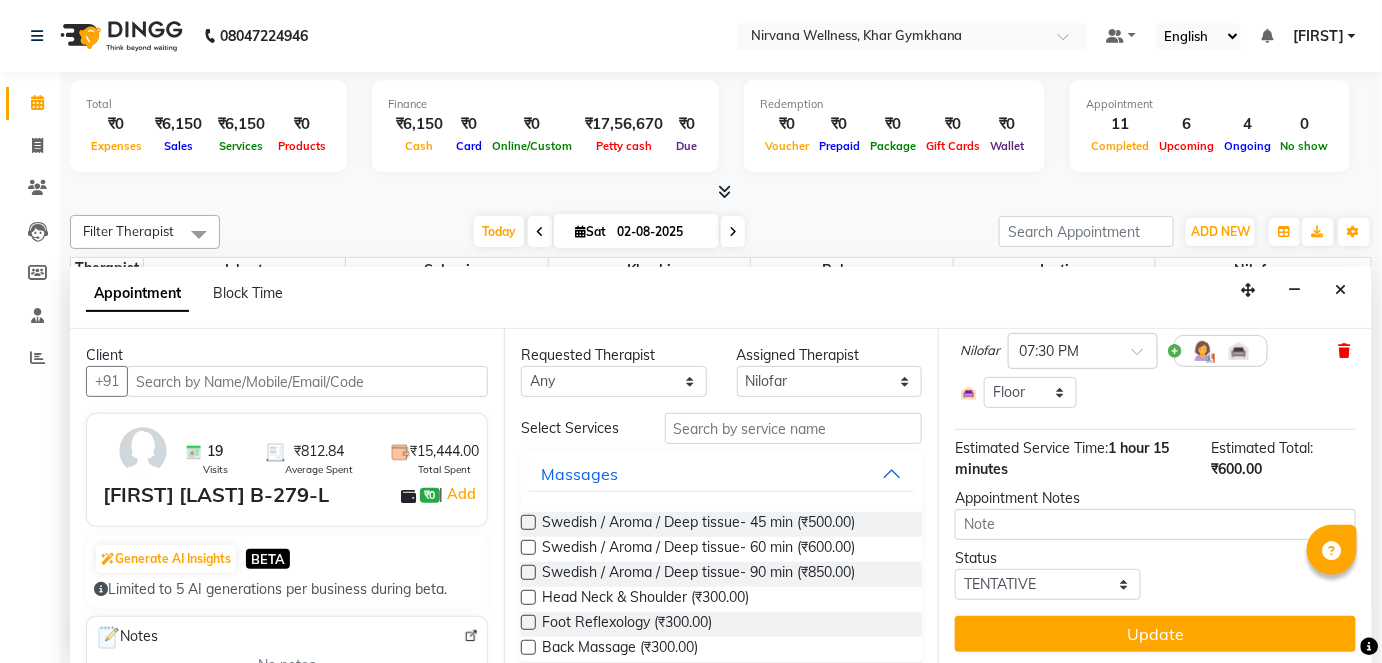 click at bounding box center (1345, 351) 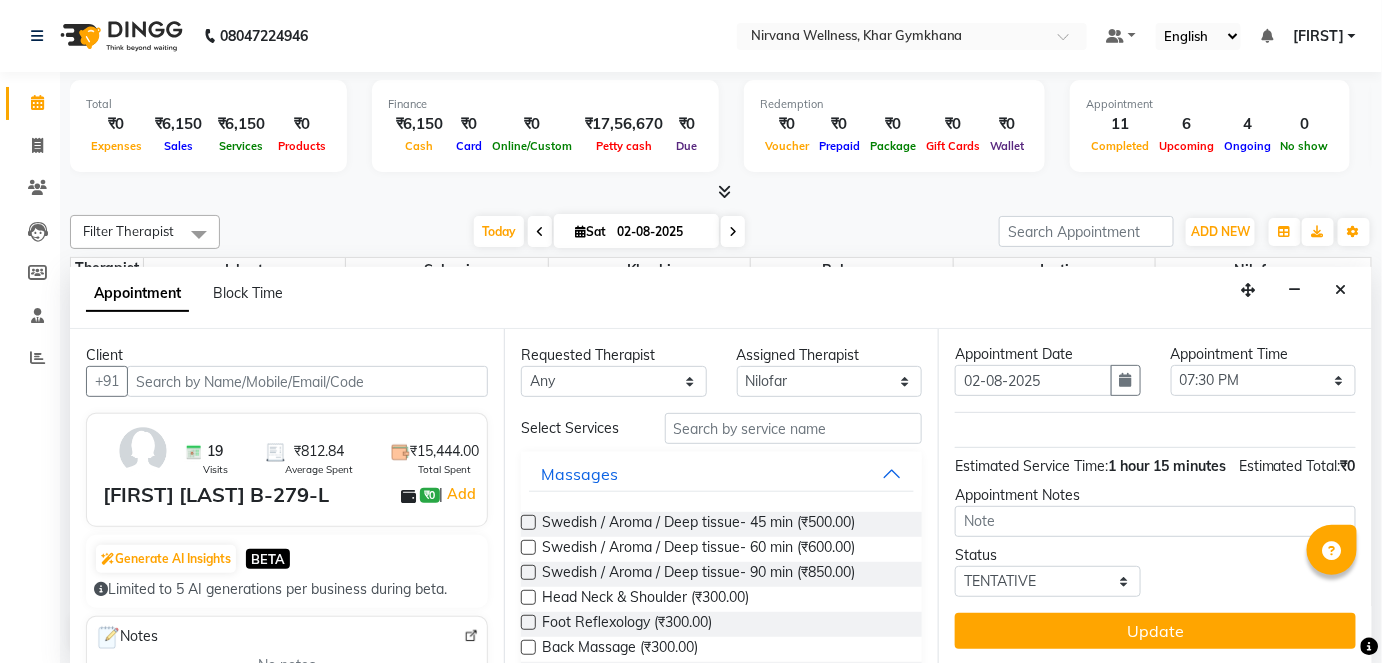 scroll, scrollTop: 79, scrollLeft: 0, axis: vertical 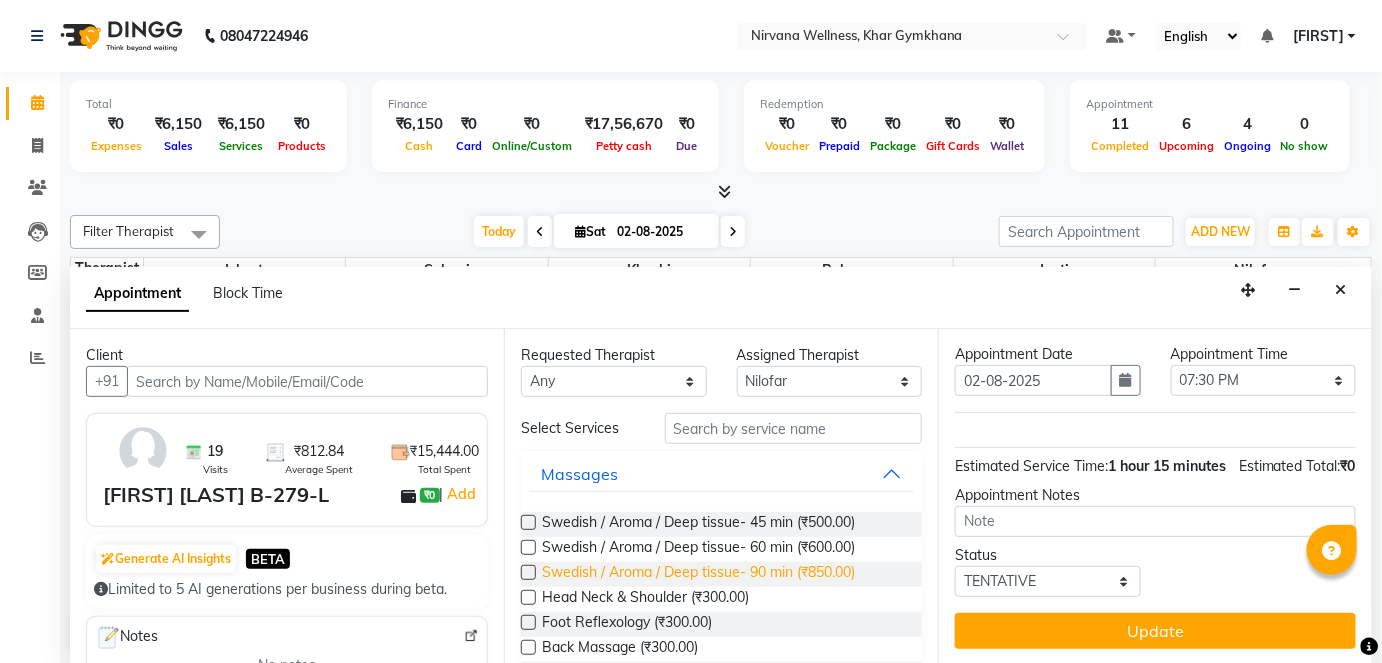 click on "Swedish / Aroma / Deep tissue- 90 min (₹850.00)" at bounding box center [698, 574] 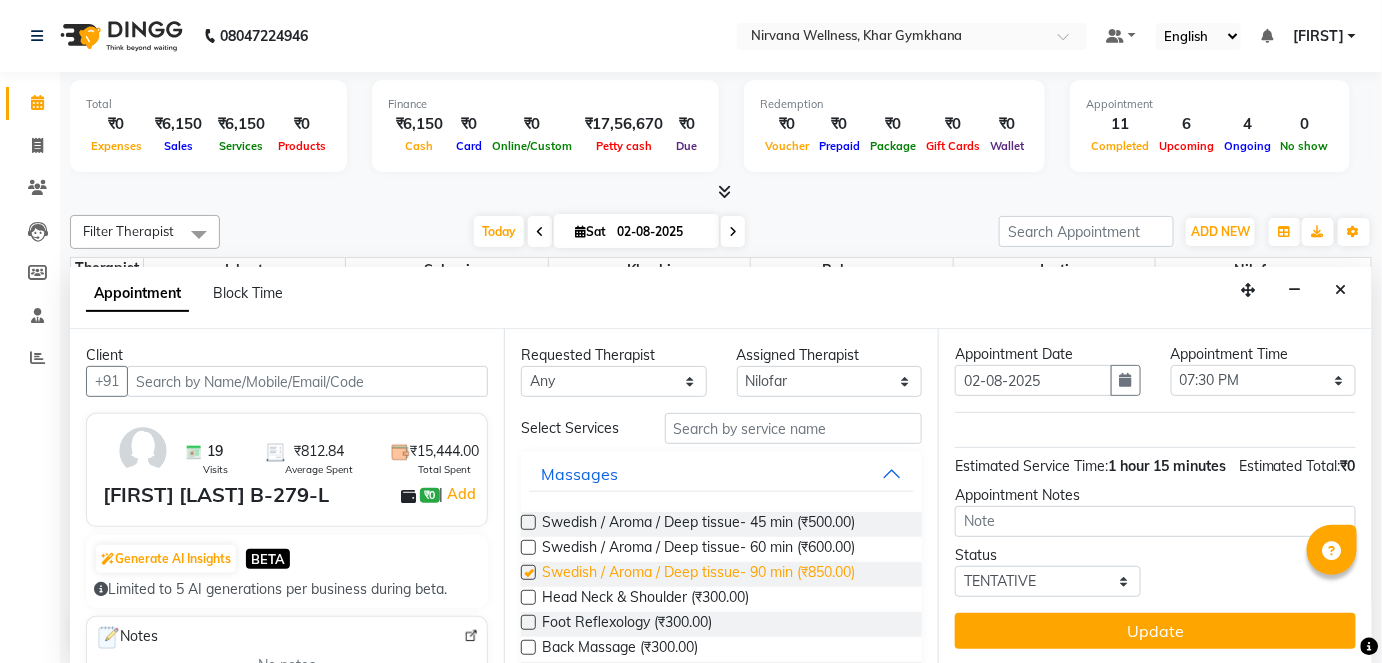 scroll, scrollTop: 170, scrollLeft: 0, axis: vertical 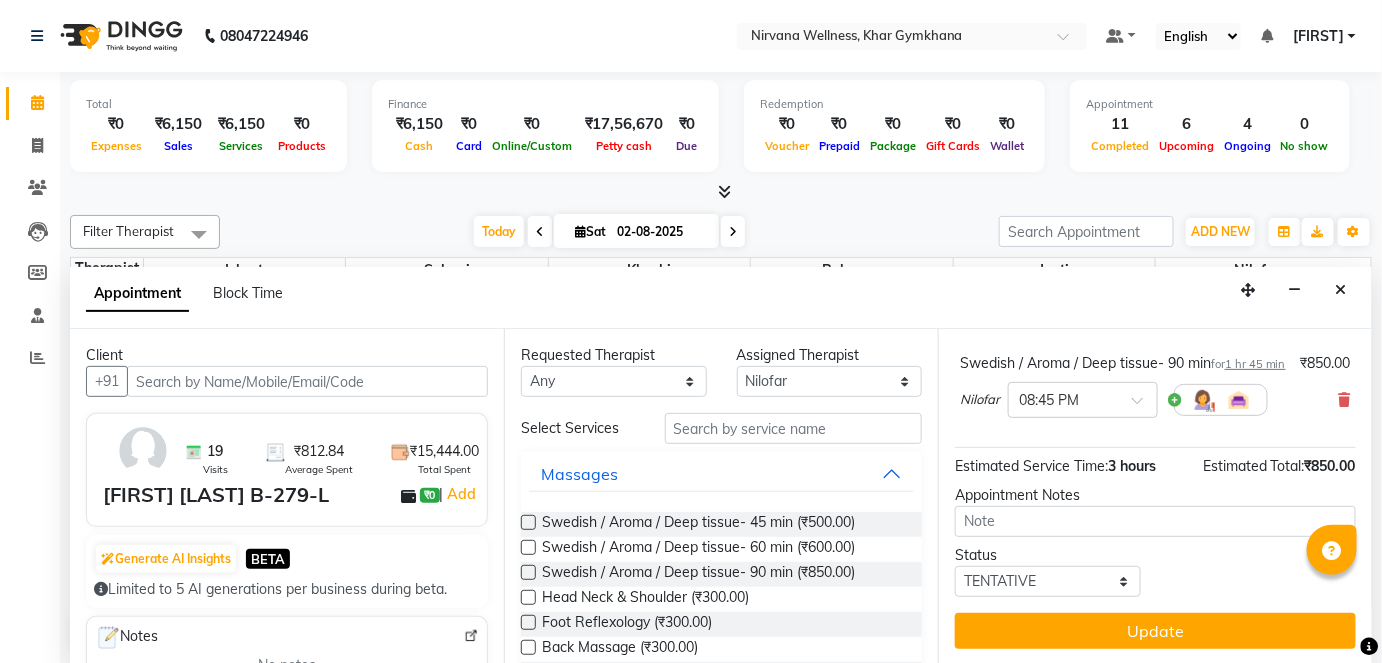 checkbox on "false" 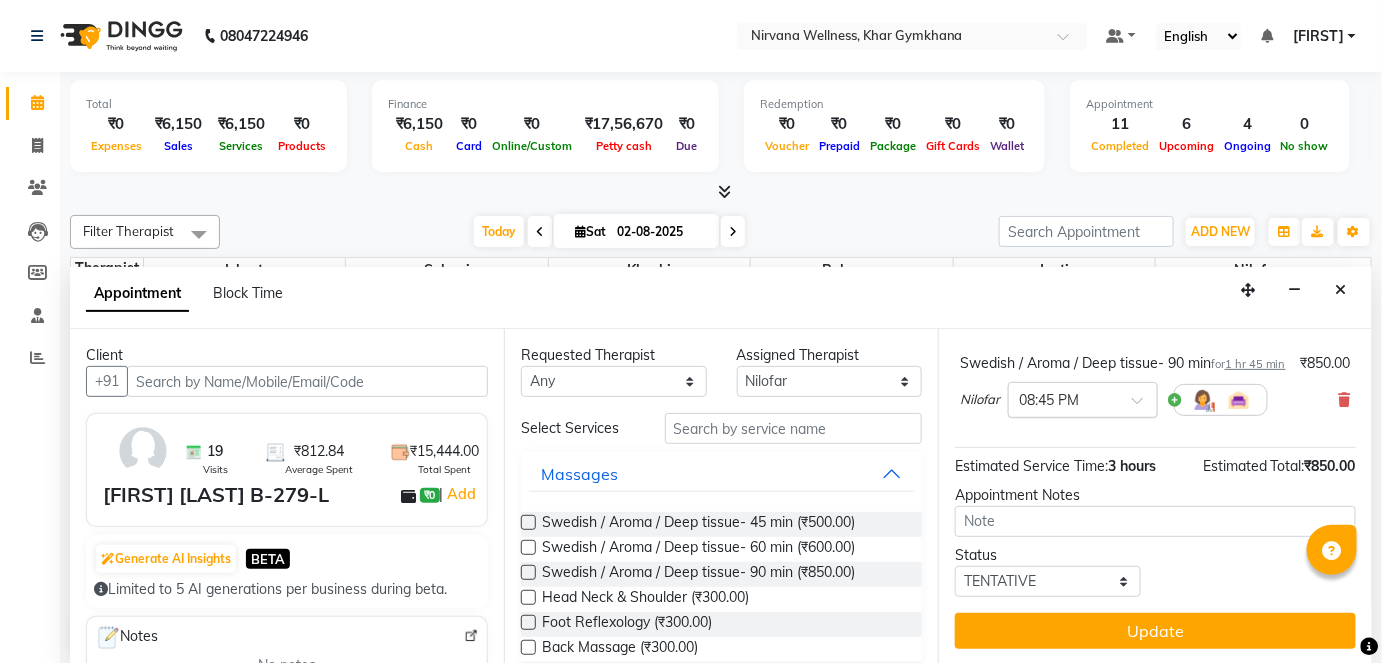 click on "× 08:45 PM" at bounding box center [1067, 400] 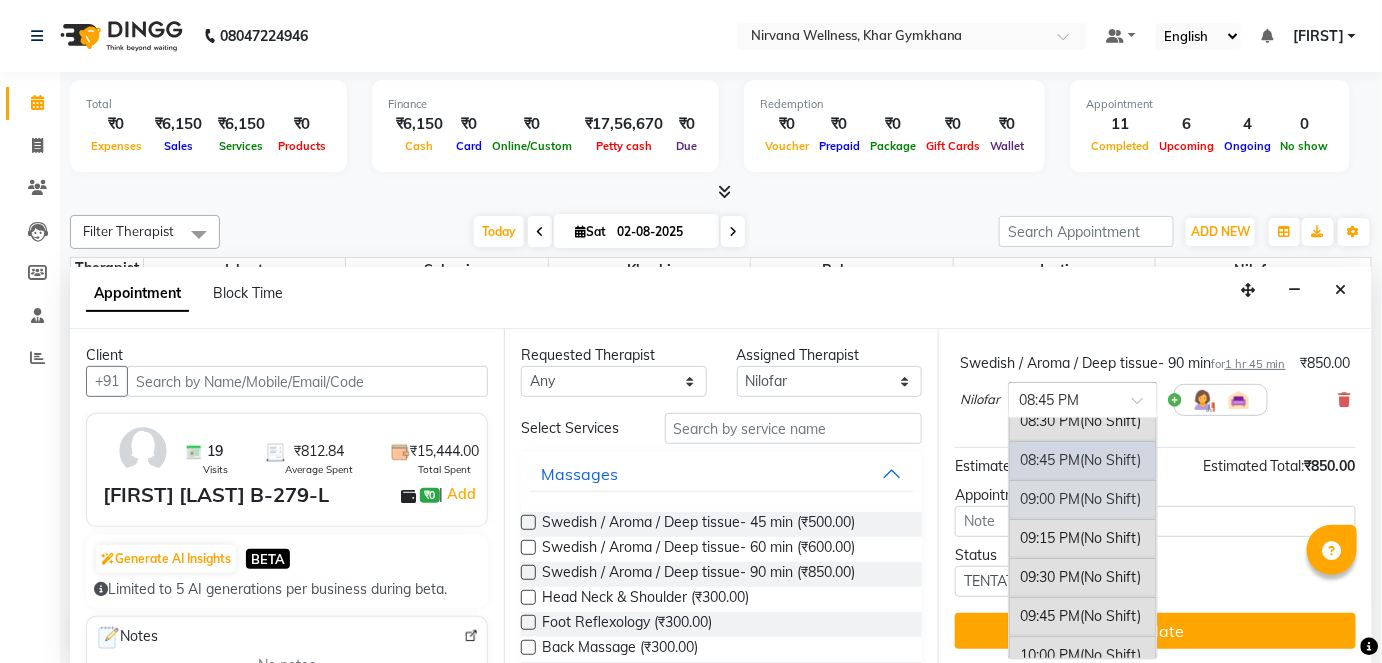 scroll, scrollTop: 1730, scrollLeft: 0, axis: vertical 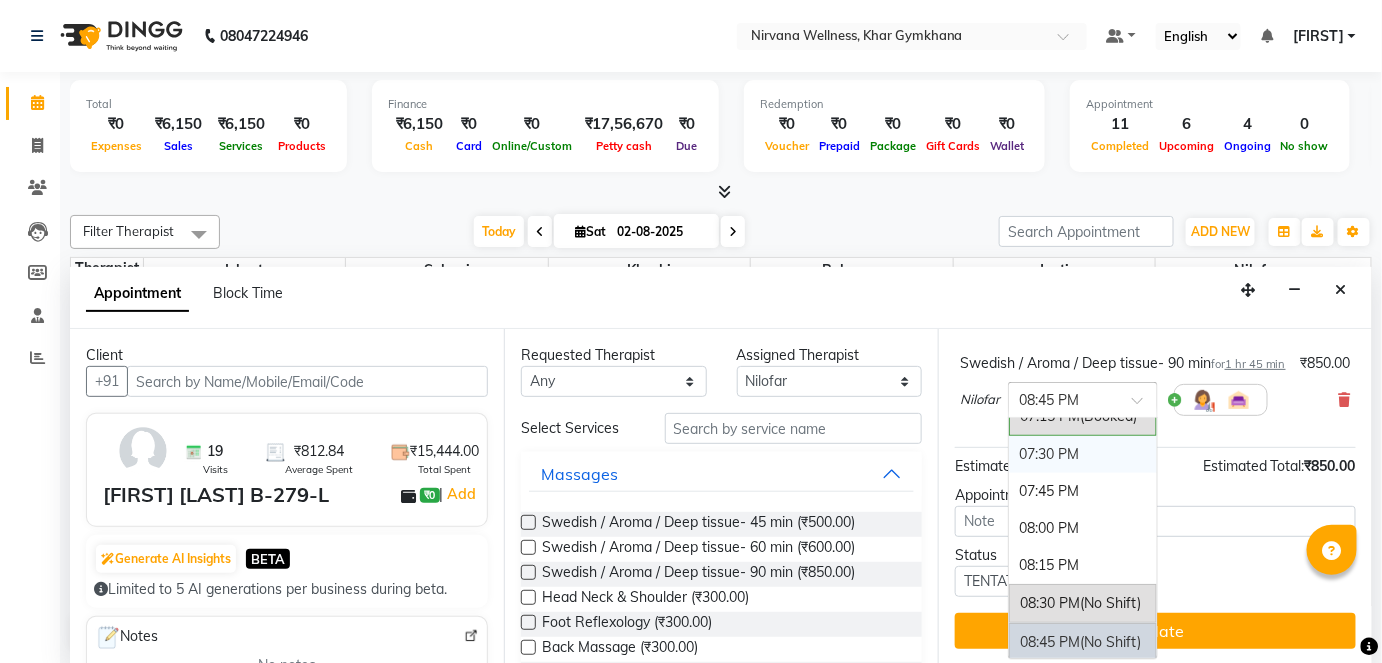 click on "07:30 PM" at bounding box center [1083, 454] 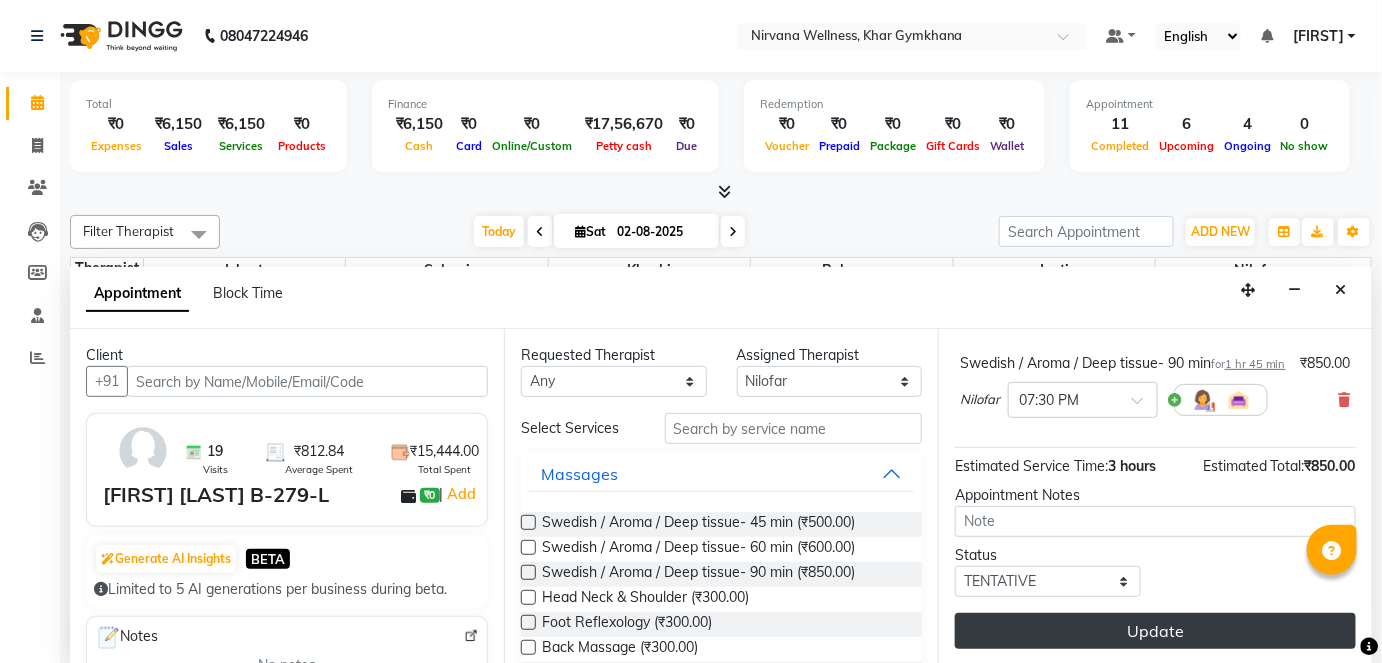 click on "Update" at bounding box center [1155, 631] 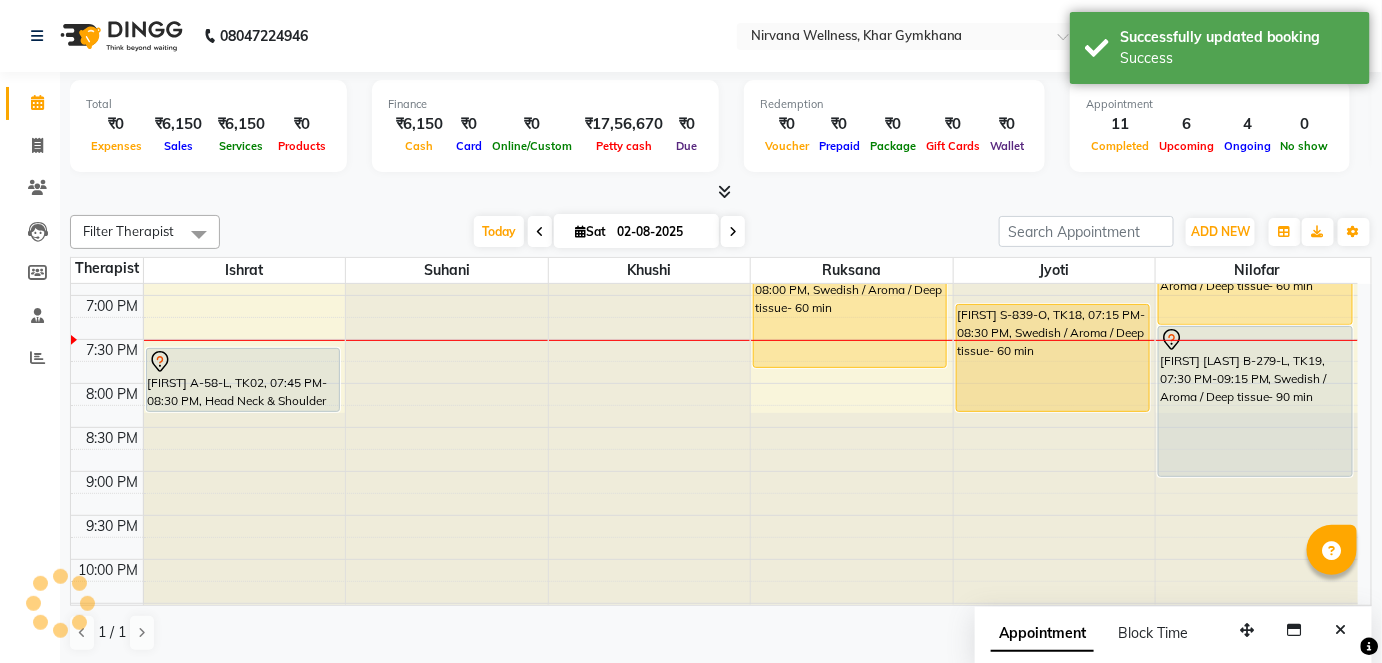 scroll, scrollTop: 0, scrollLeft: 0, axis: both 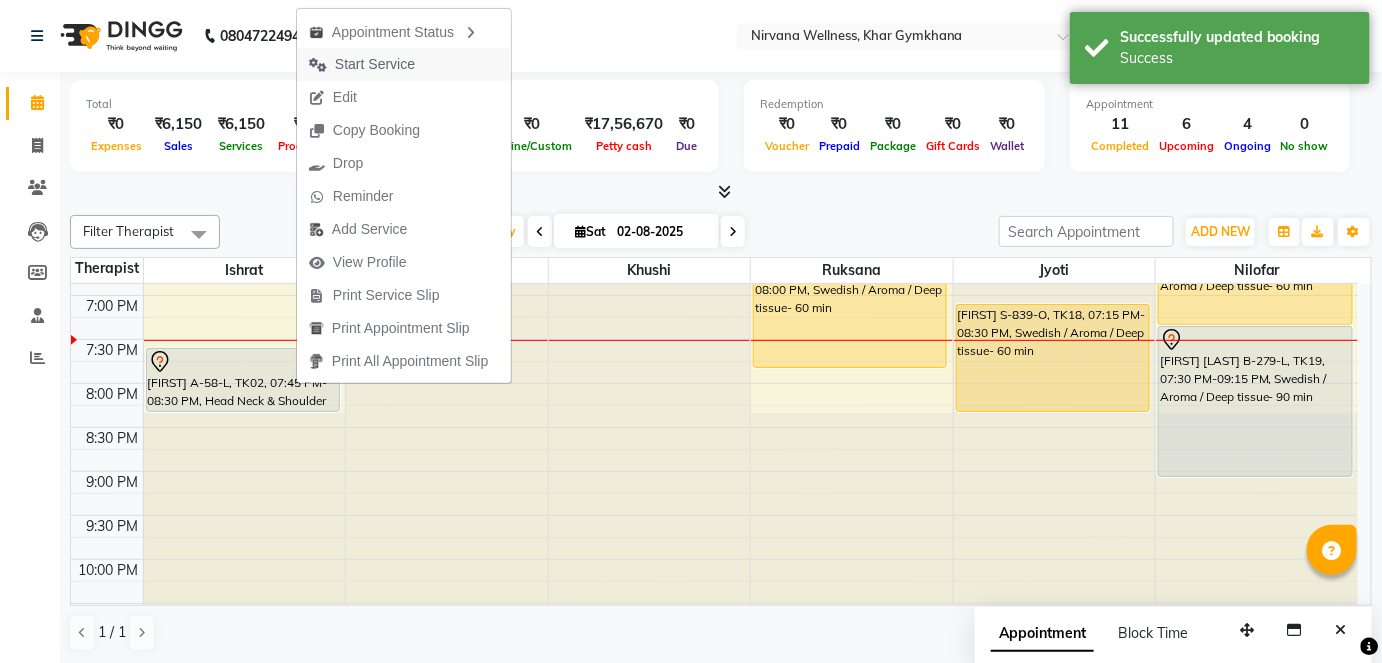 click on "Start Service" at bounding box center (375, 64) 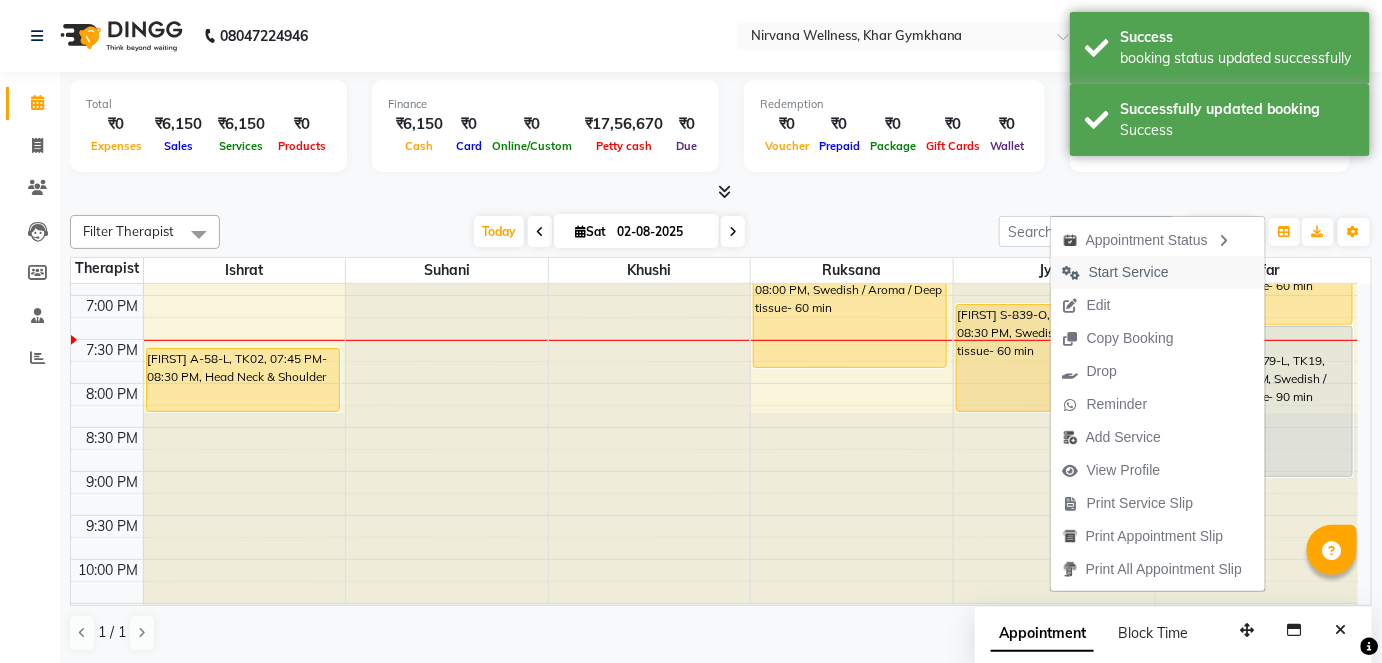 click on "Start Service" at bounding box center (1129, 272) 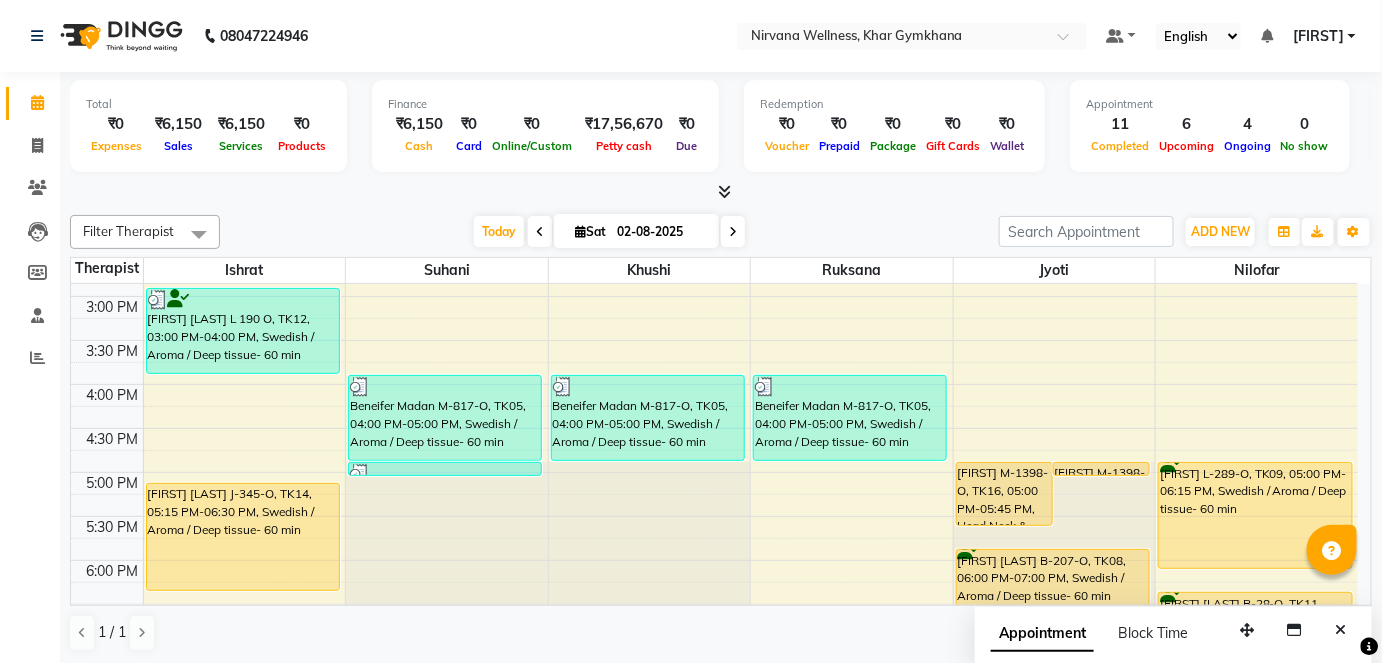 scroll, scrollTop: 680, scrollLeft: 0, axis: vertical 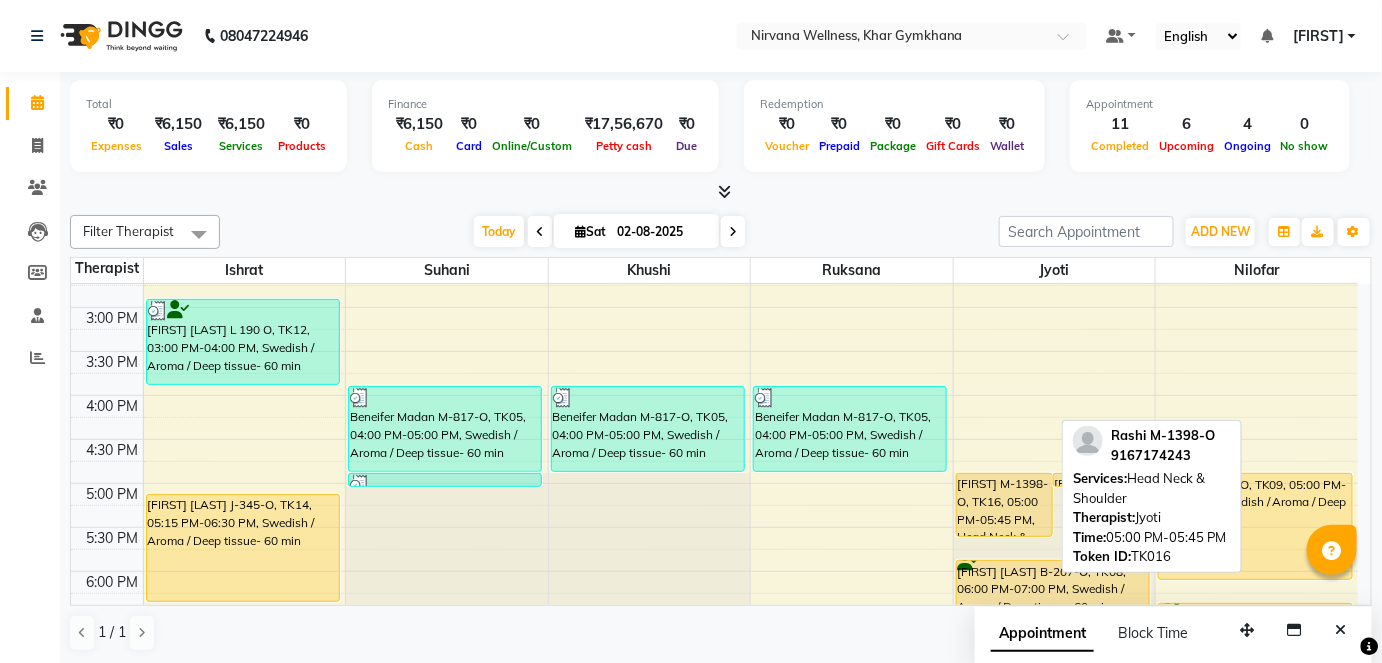 click on "[FIRST] M-1398-O, TK16, 05:00 PM-05:45 PM, Head Neck & Shoulder" at bounding box center [1004, 505] 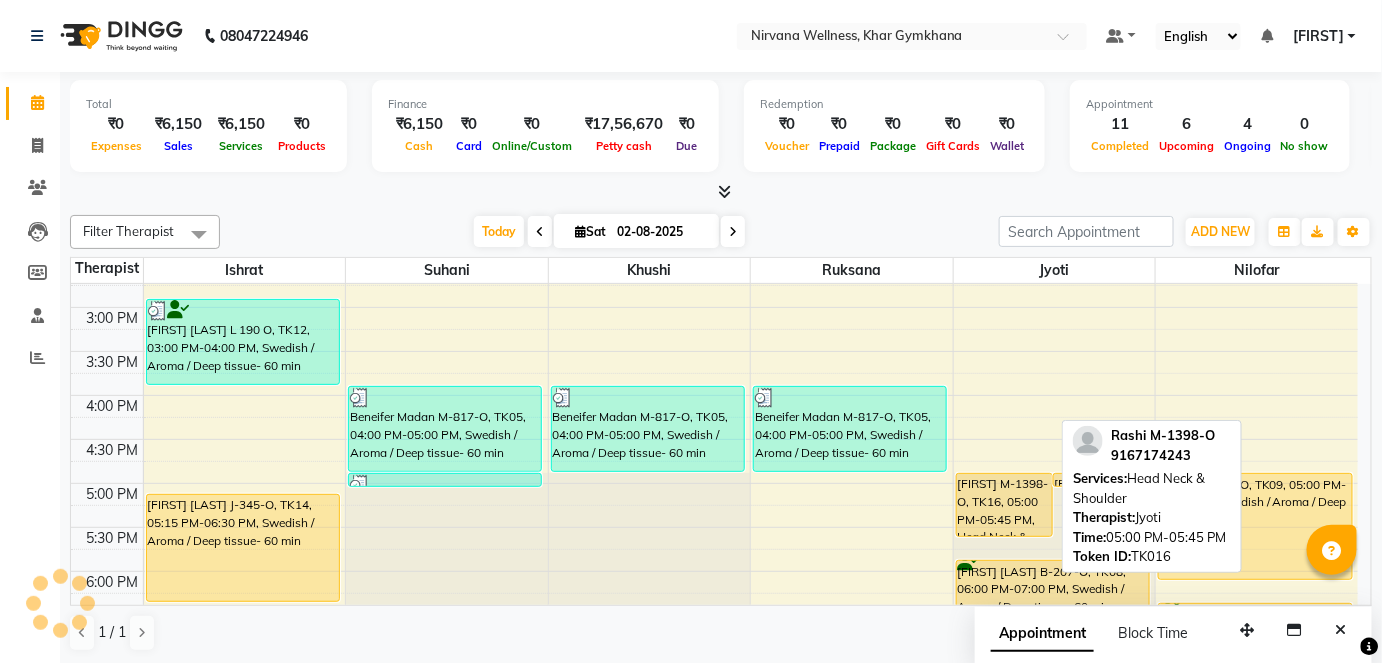 click on "[FIRST] M-1398-O, TK16, 05:00 PM-05:45 PM, Head Neck & Shoulder" at bounding box center (1004, 505) 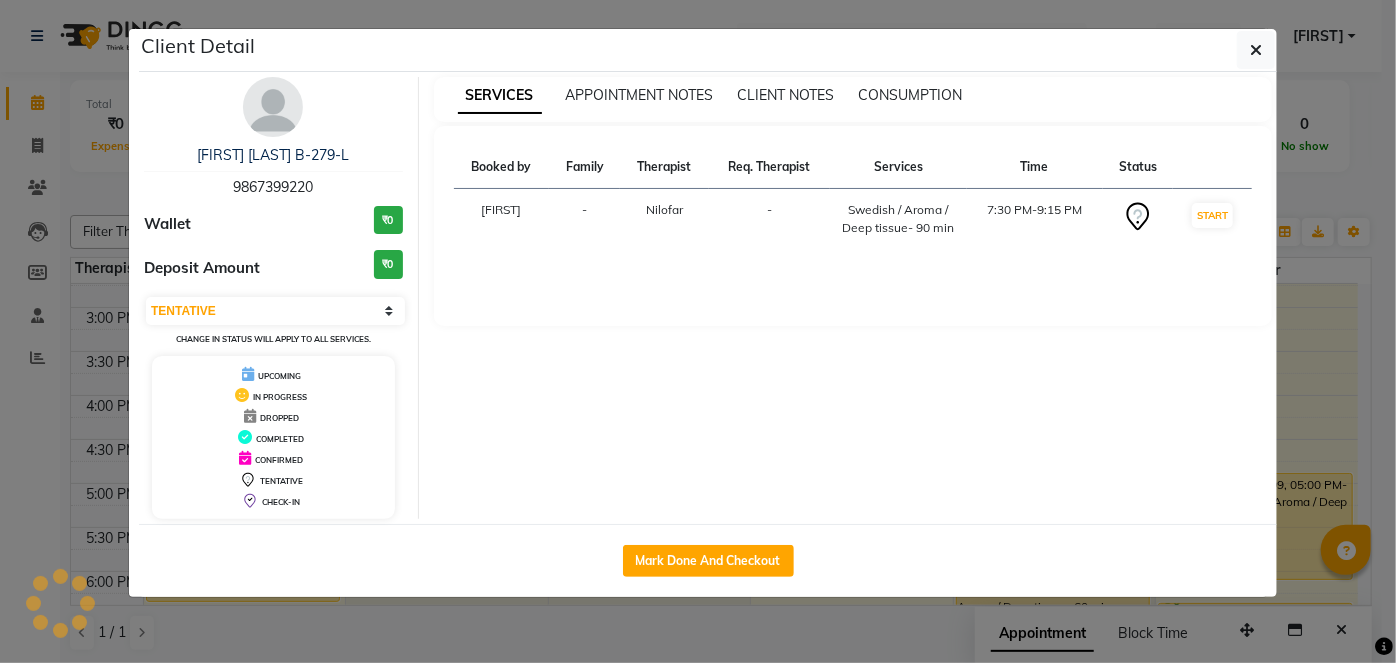 select on "1" 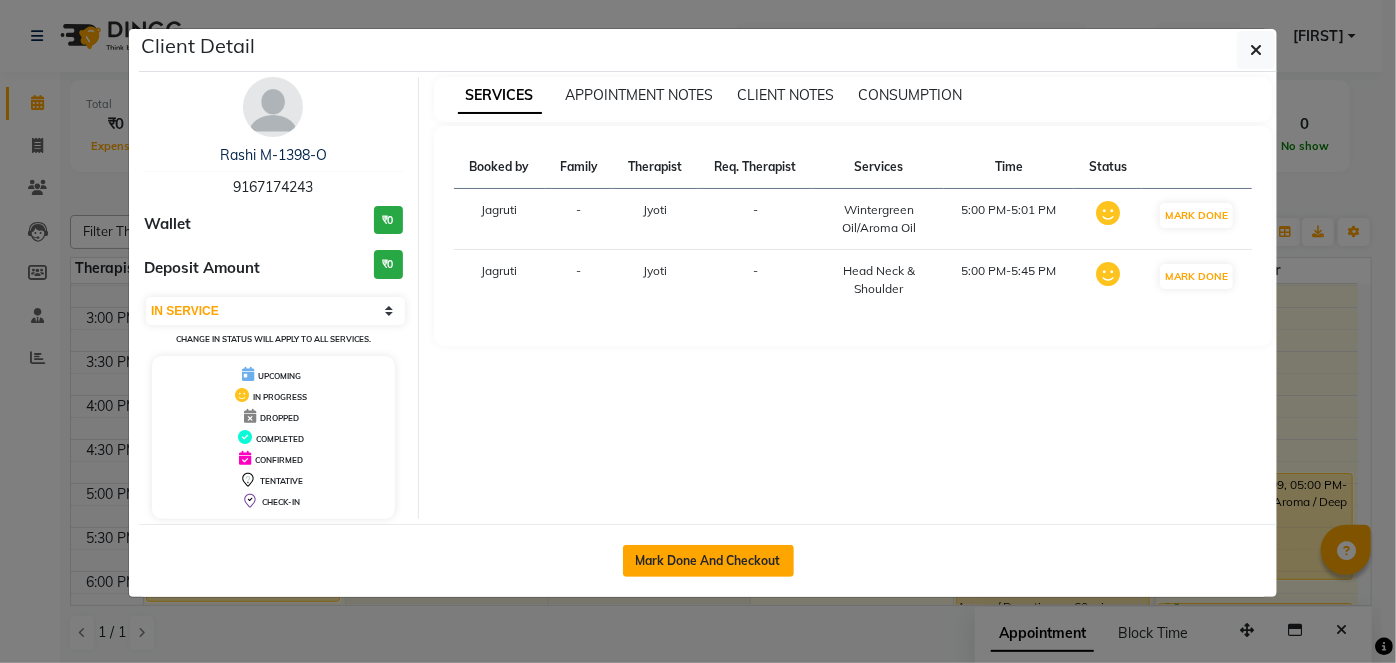 click on "Mark Done And Checkout" 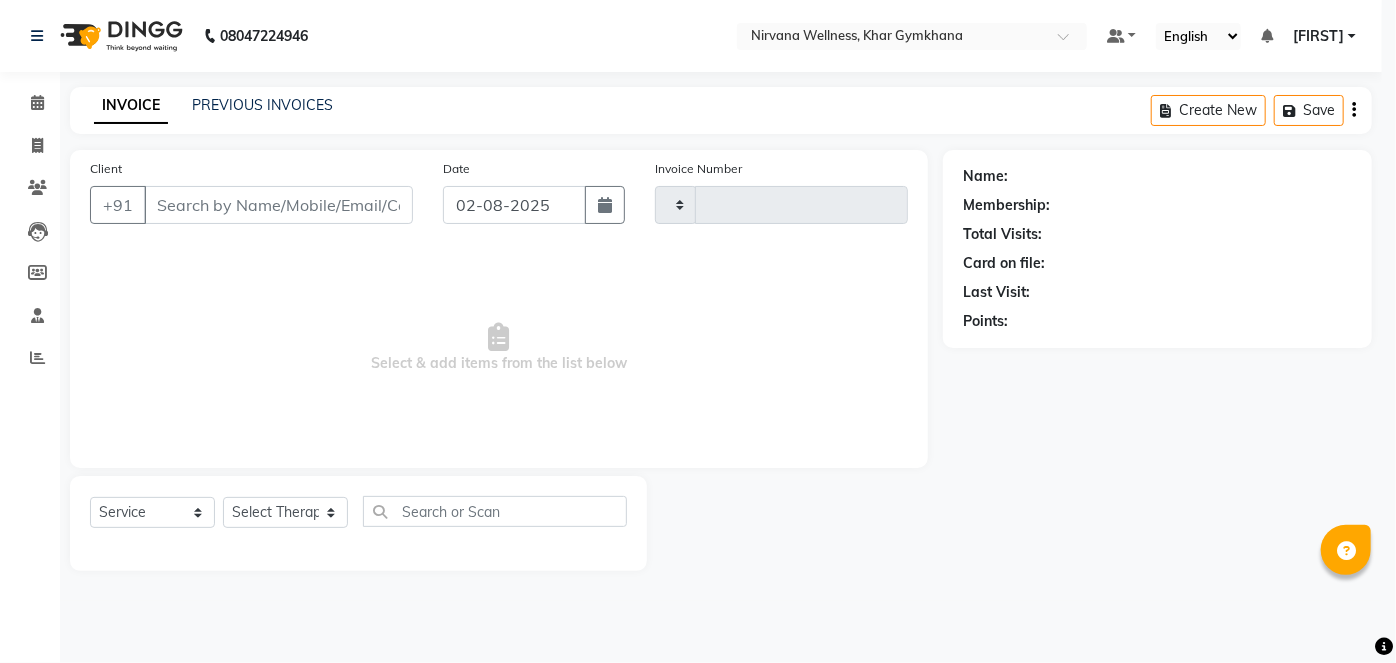 type on "1683" 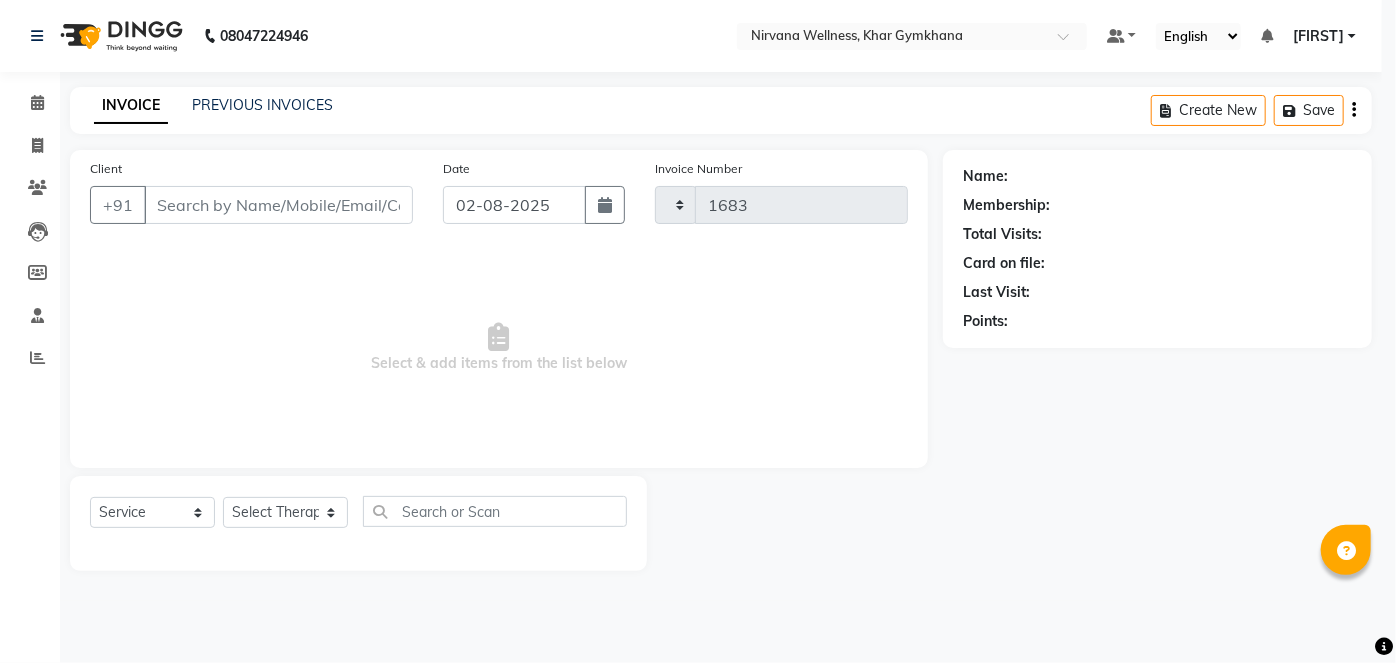 select on "6844" 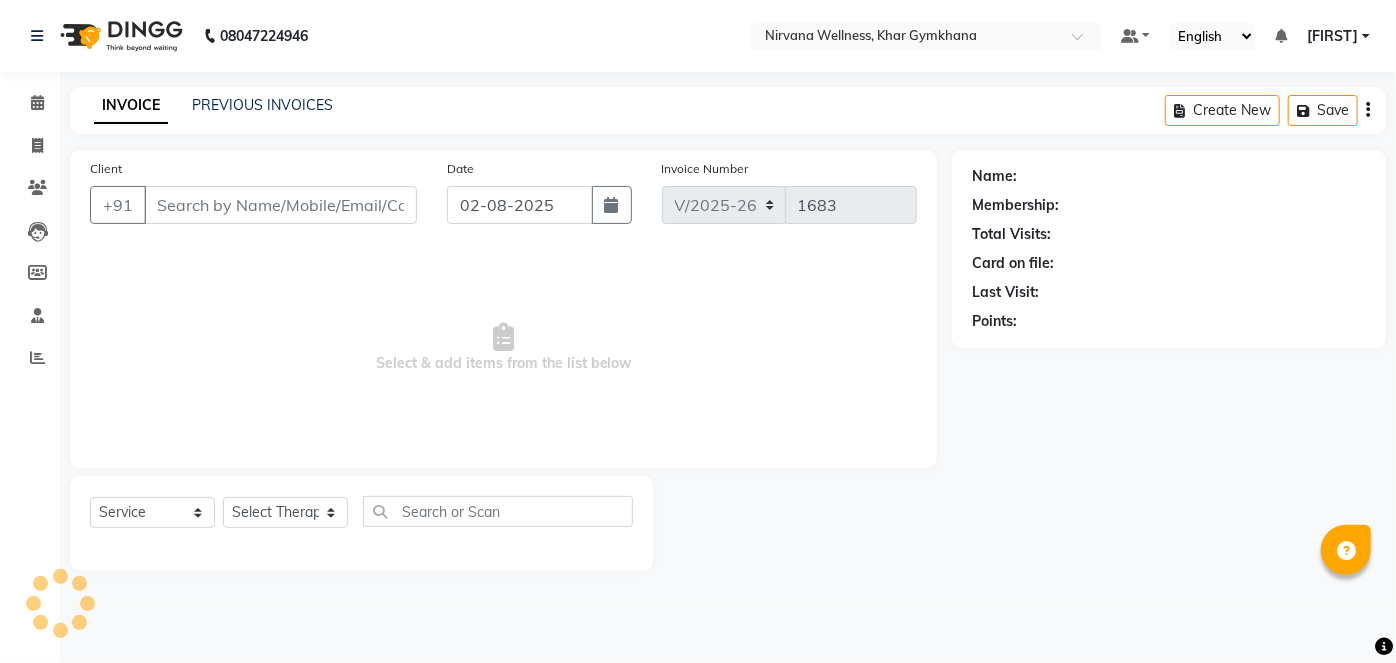 type on "9167174243" 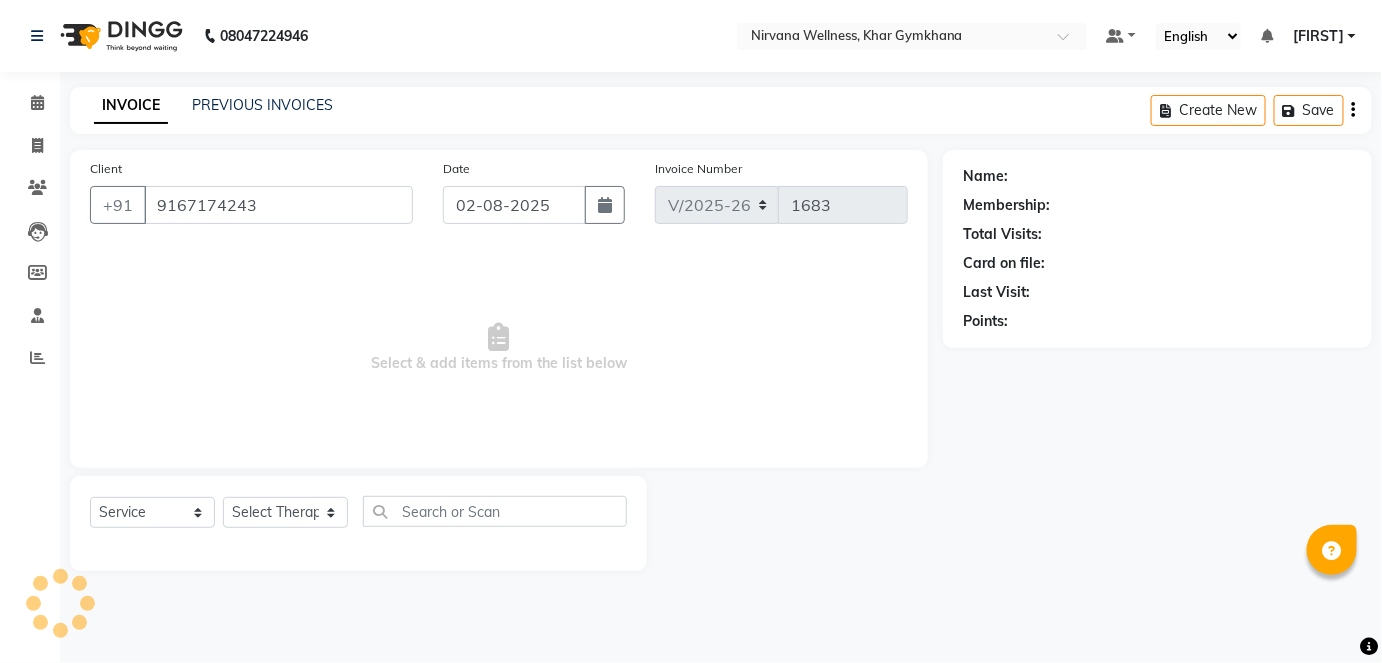 select on "78895" 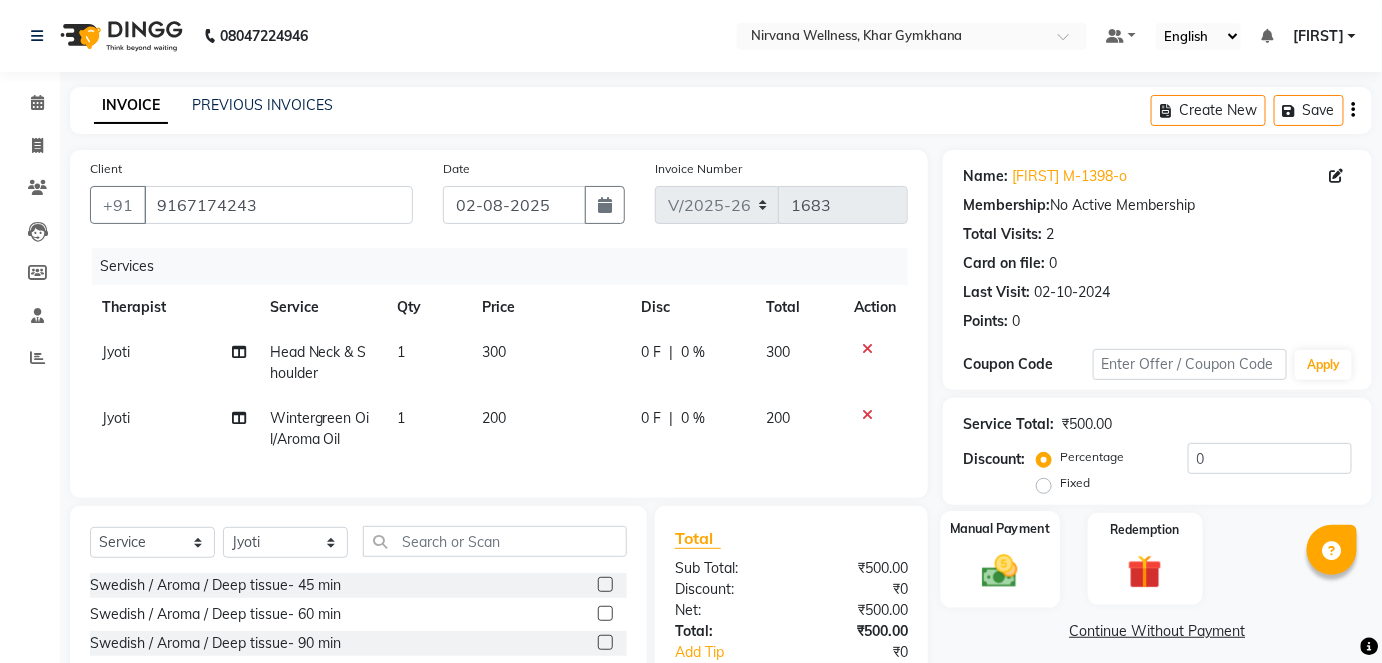 click on "Manual Payment" 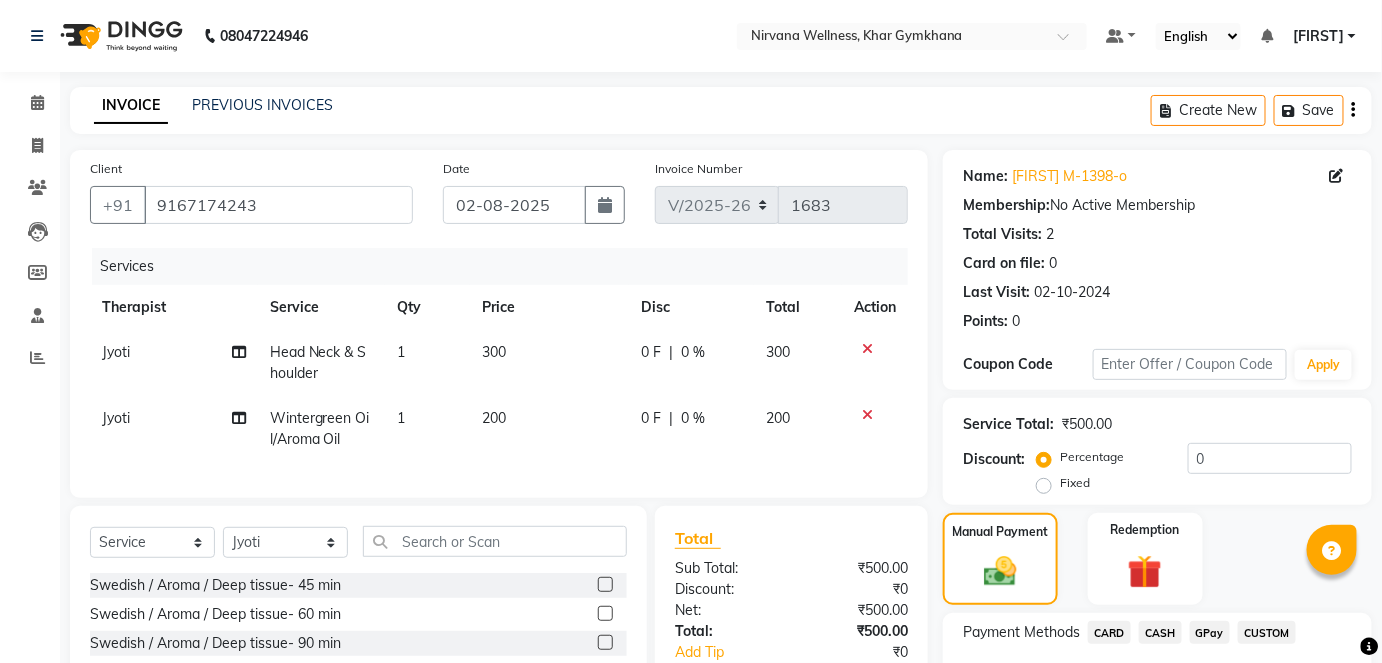 click on "CASH" 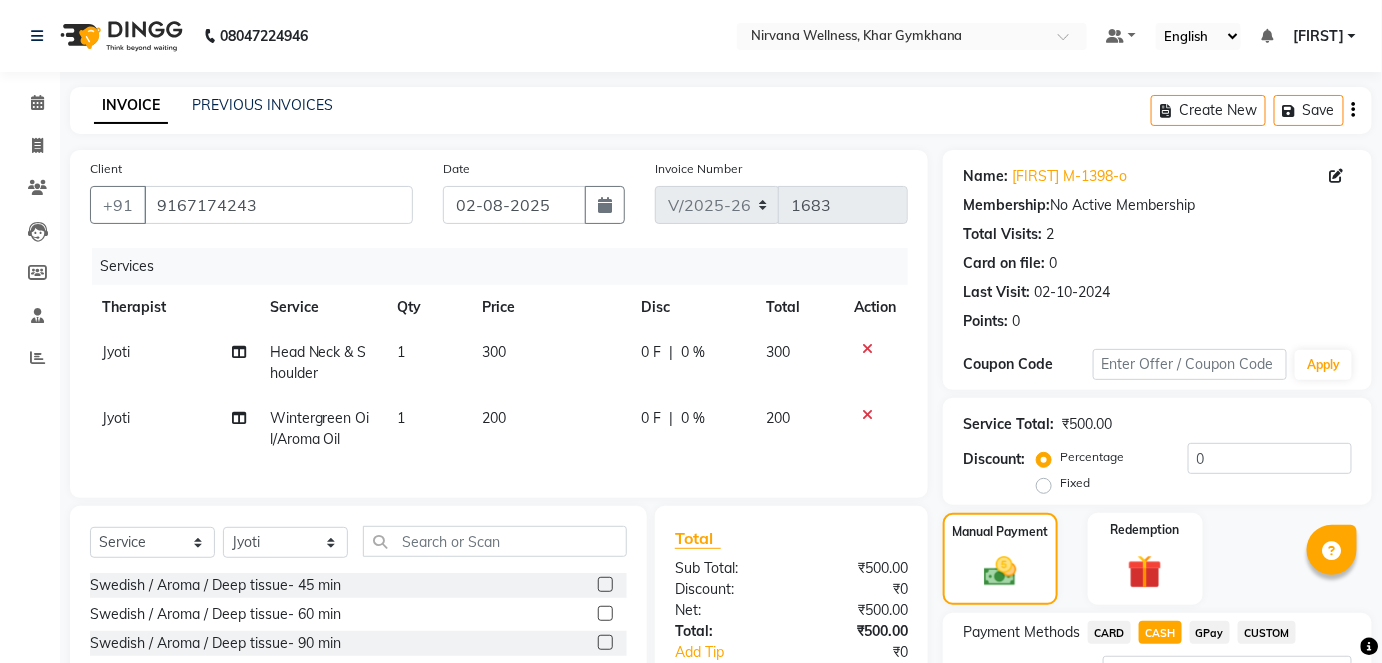 scroll, scrollTop: 181, scrollLeft: 0, axis: vertical 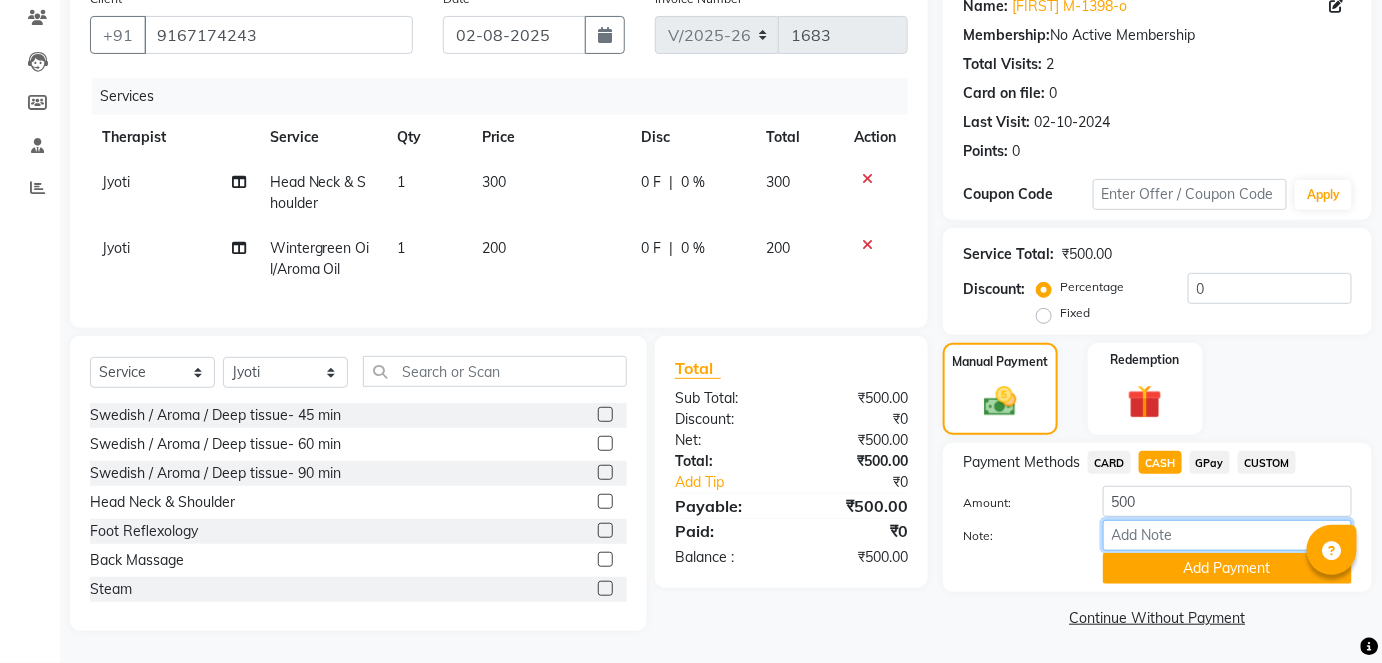 click on "Note:" at bounding box center (1227, 535) 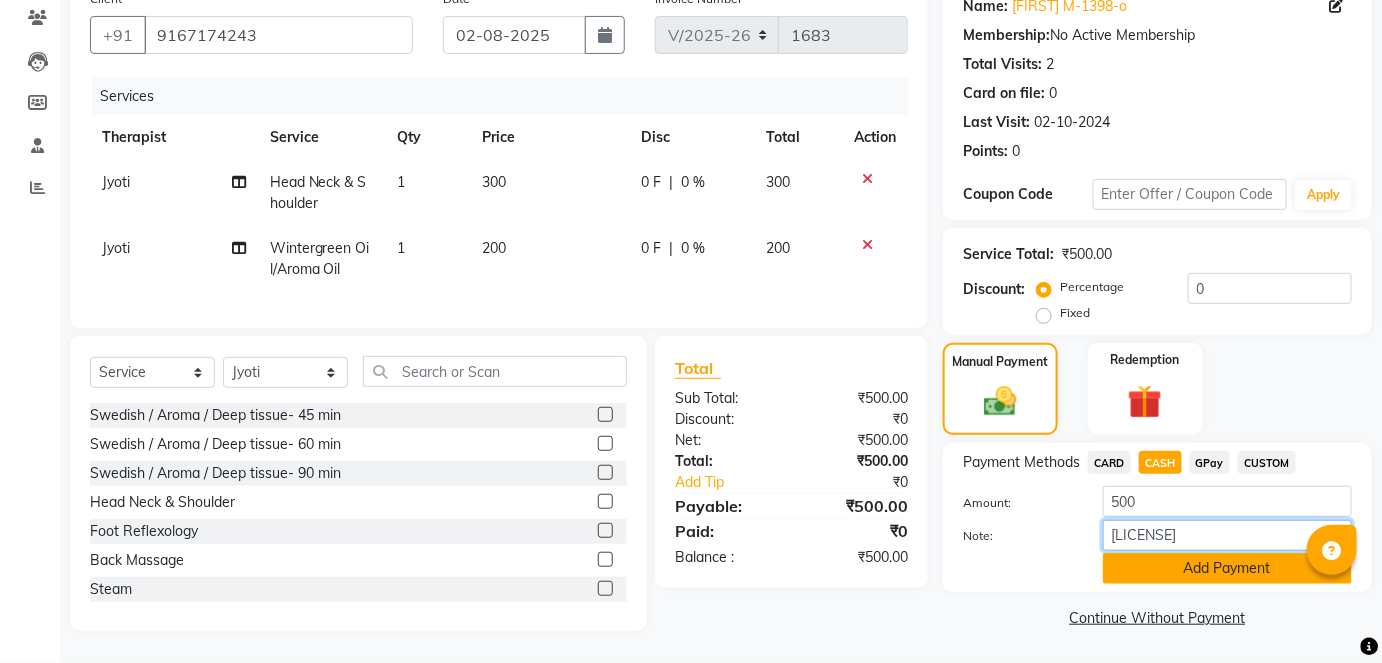 type on "[LICENSE]" 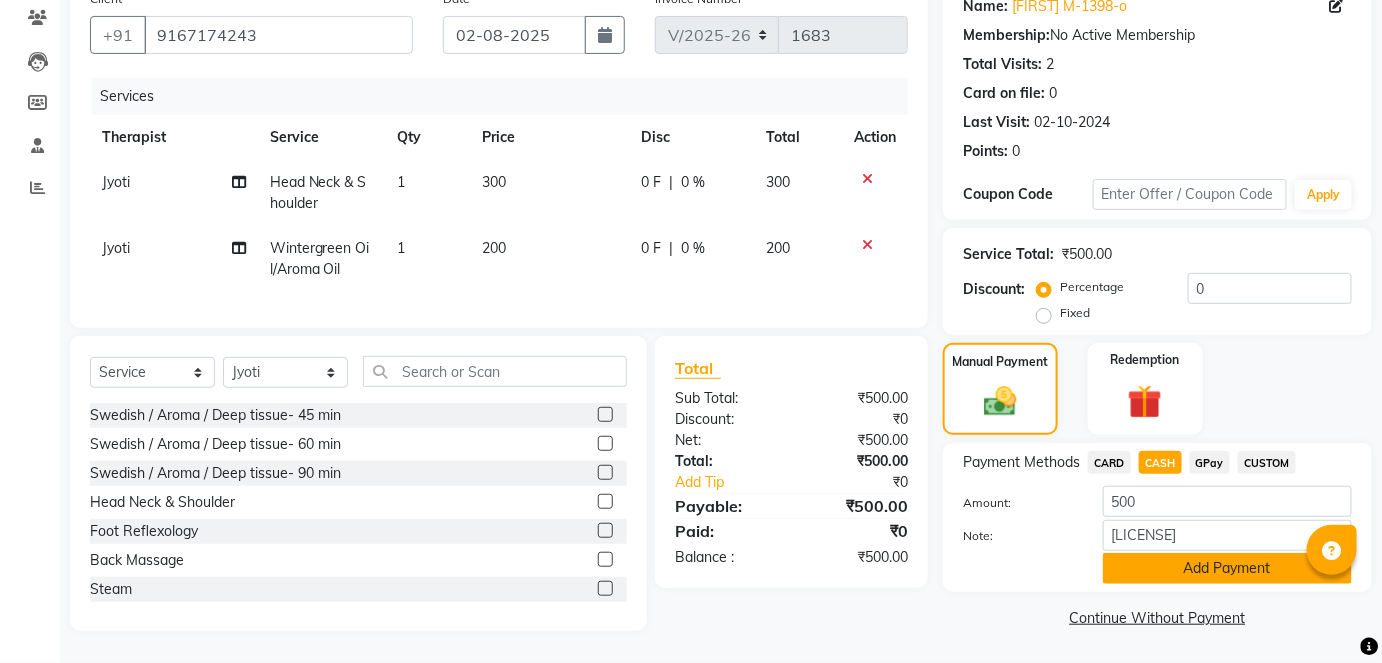 click on "Add Payment" 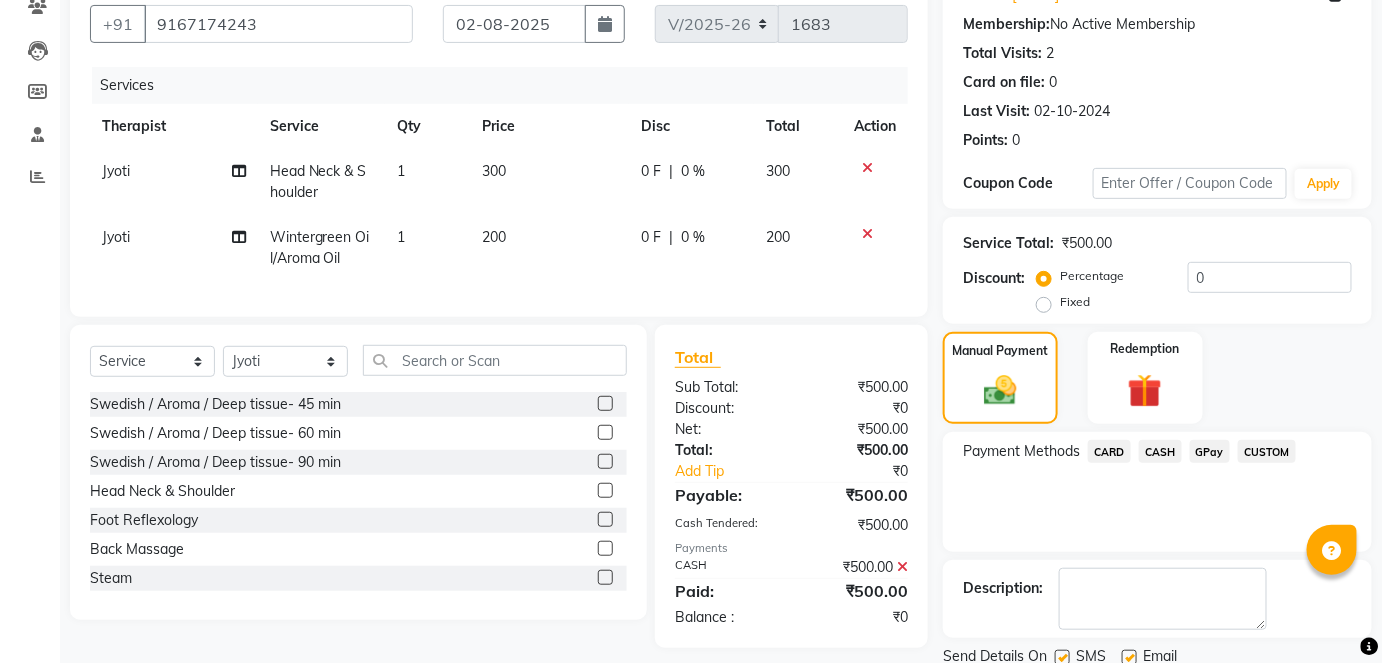 scroll, scrollTop: 252, scrollLeft: 0, axis: vertical 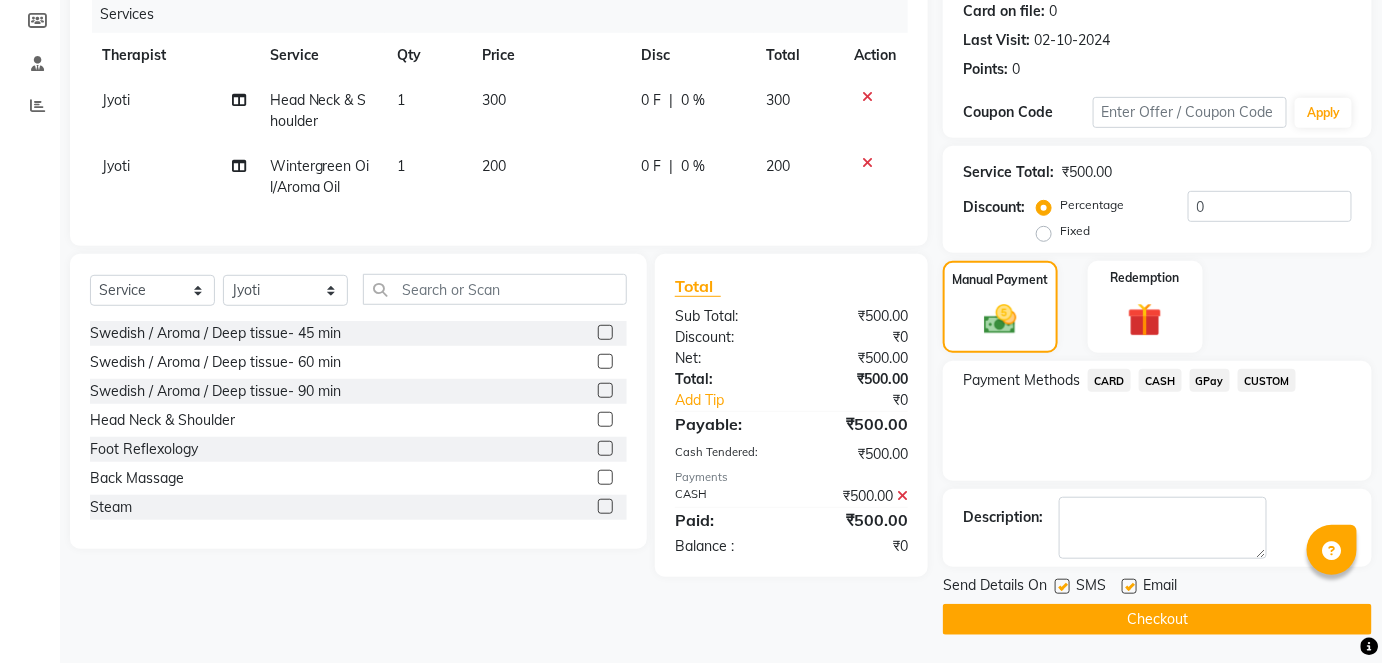 click on "Checkout" 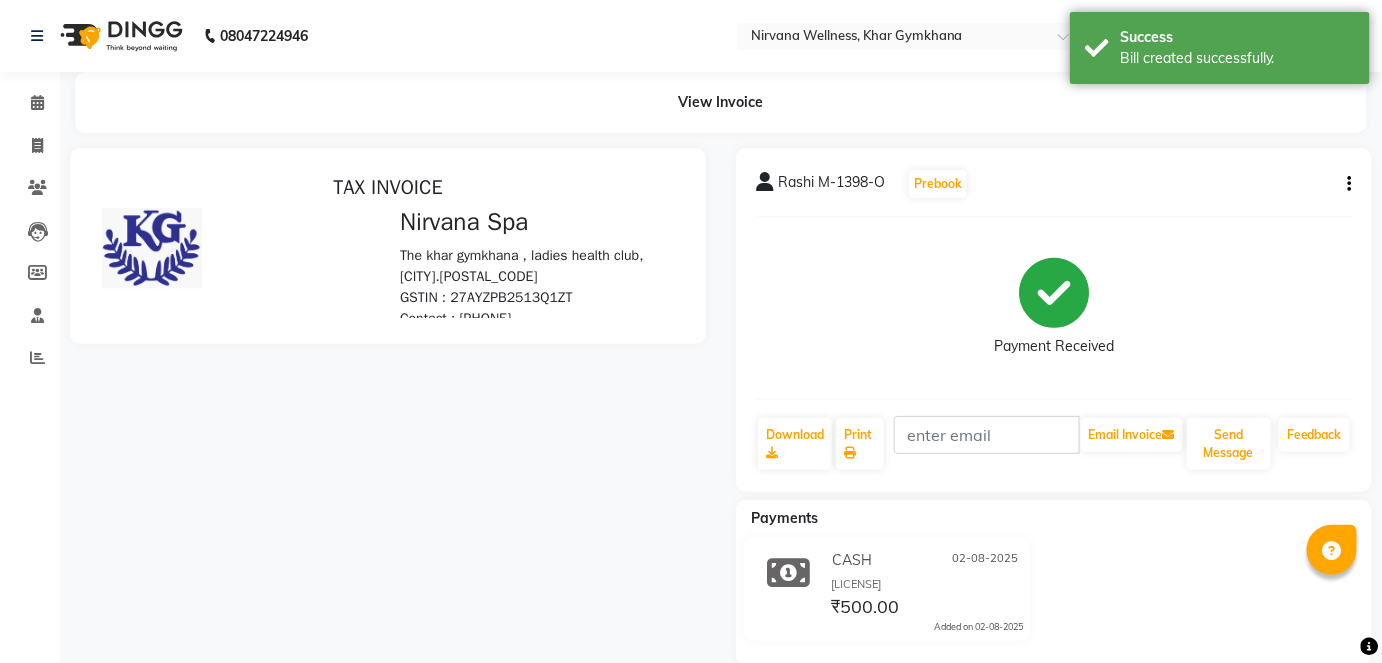 scroll, scrollTop: 0, scrollLeft: 0, axis: both 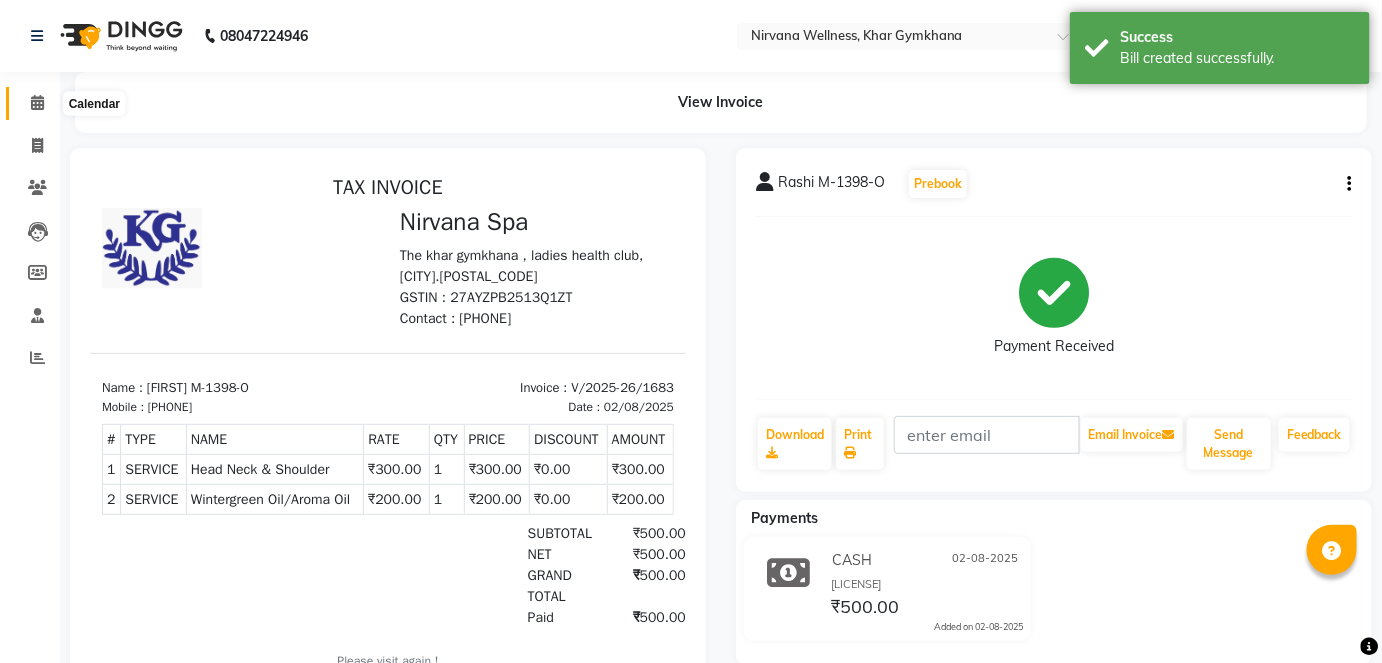 click 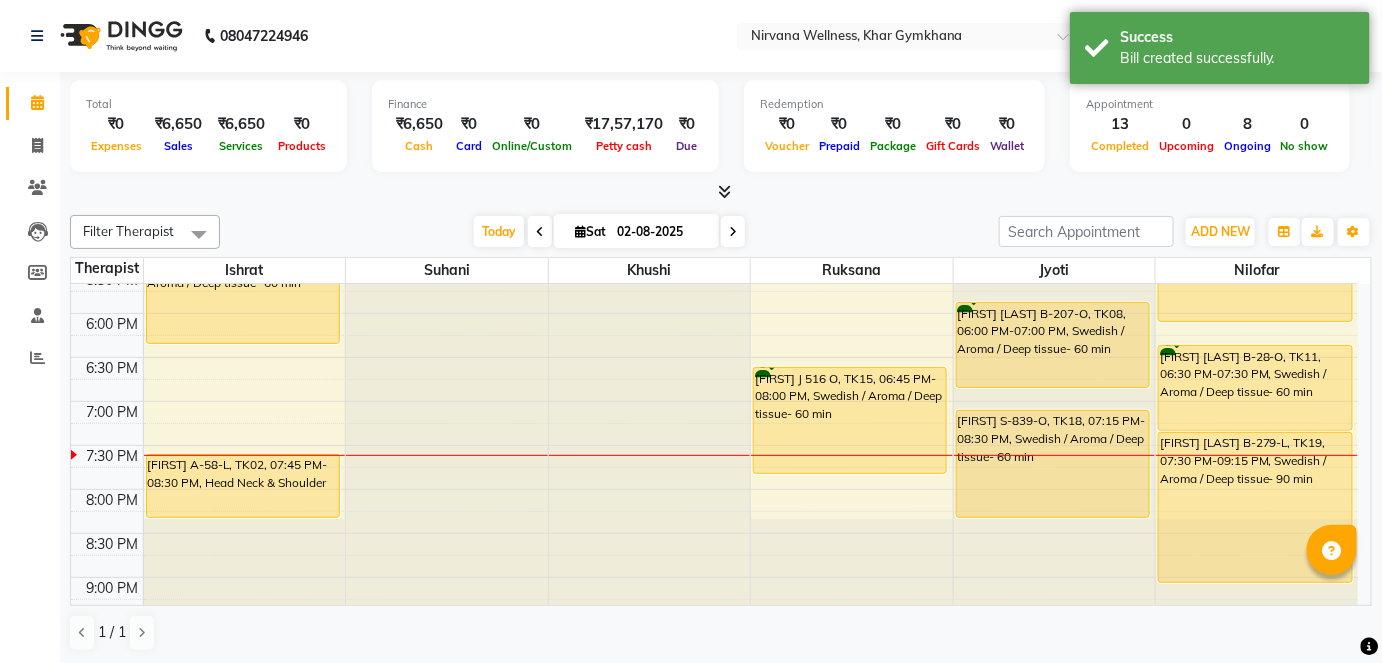 scroll, scrollTop: 848, scrollLeft: 0, axis: vertical 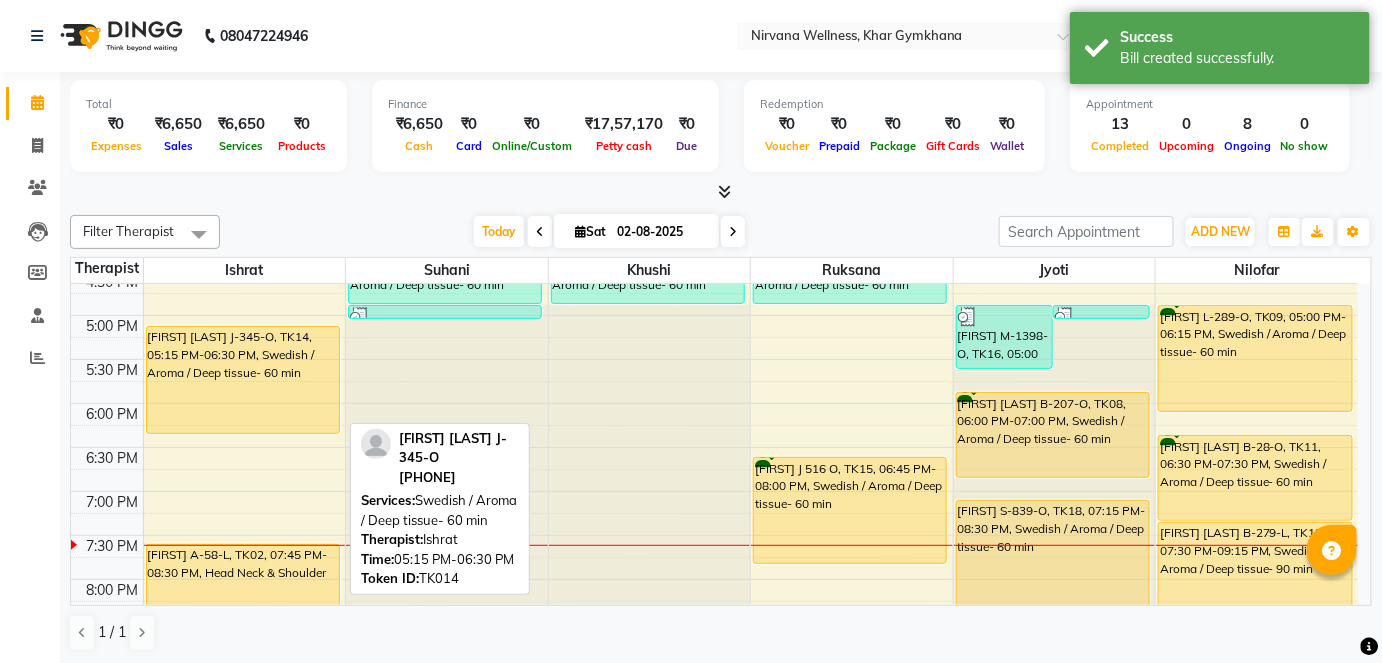 click on "[FIRST] [LAST] J-345-O, TK14, 05:15 PM-06:30 PM, Swedish / Aroma / Deep tissue- 60 min" at bounding box center (243, 380) 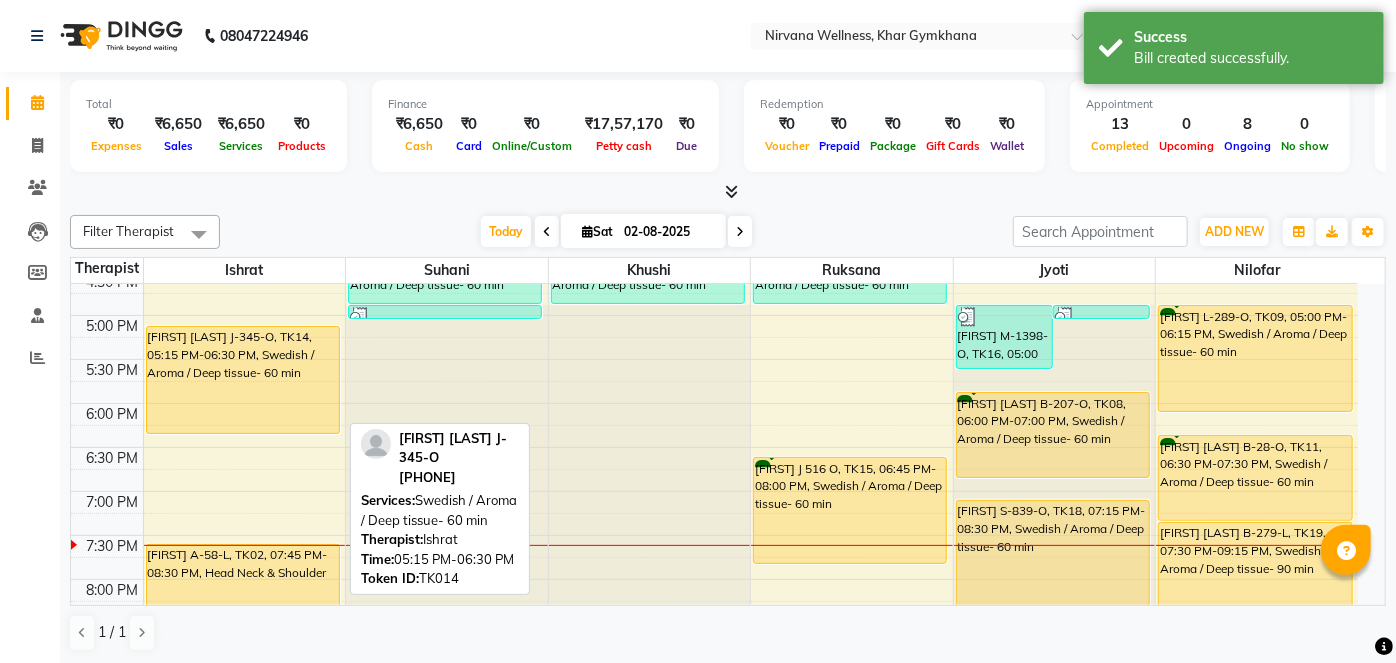 select on "1" 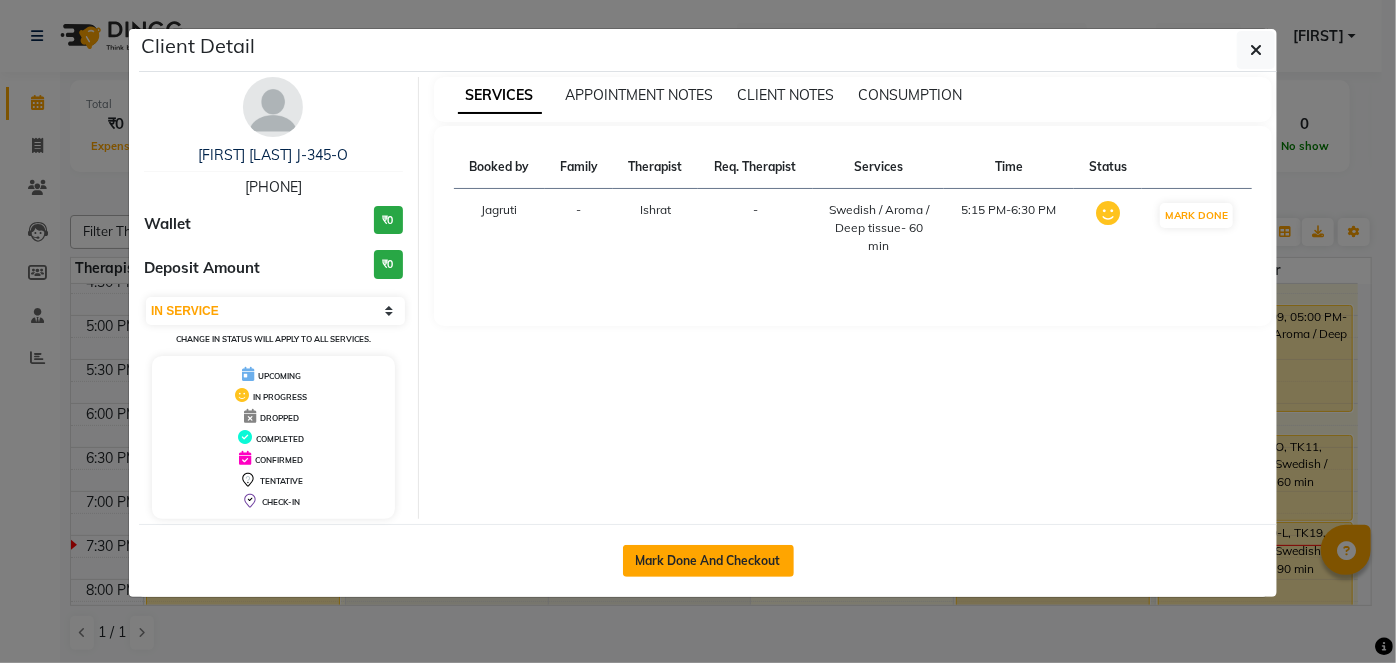 click on "Mark Done And Checkout" 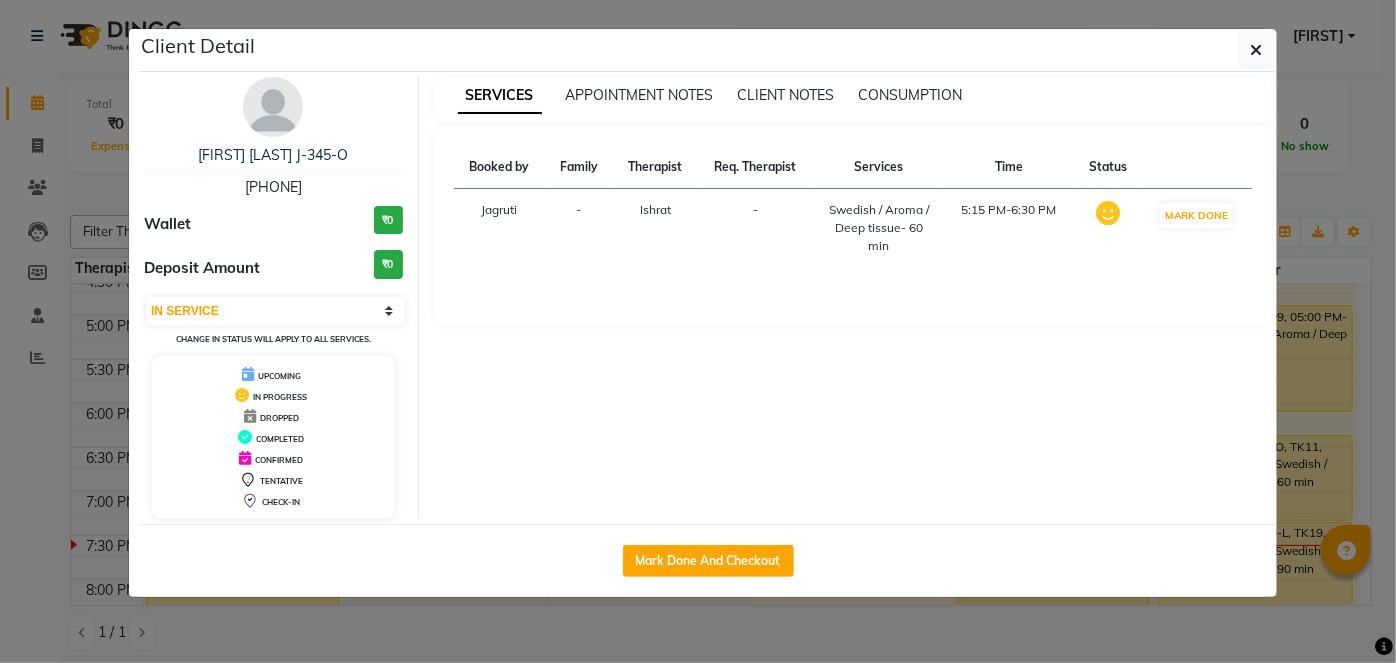 select on "6844" 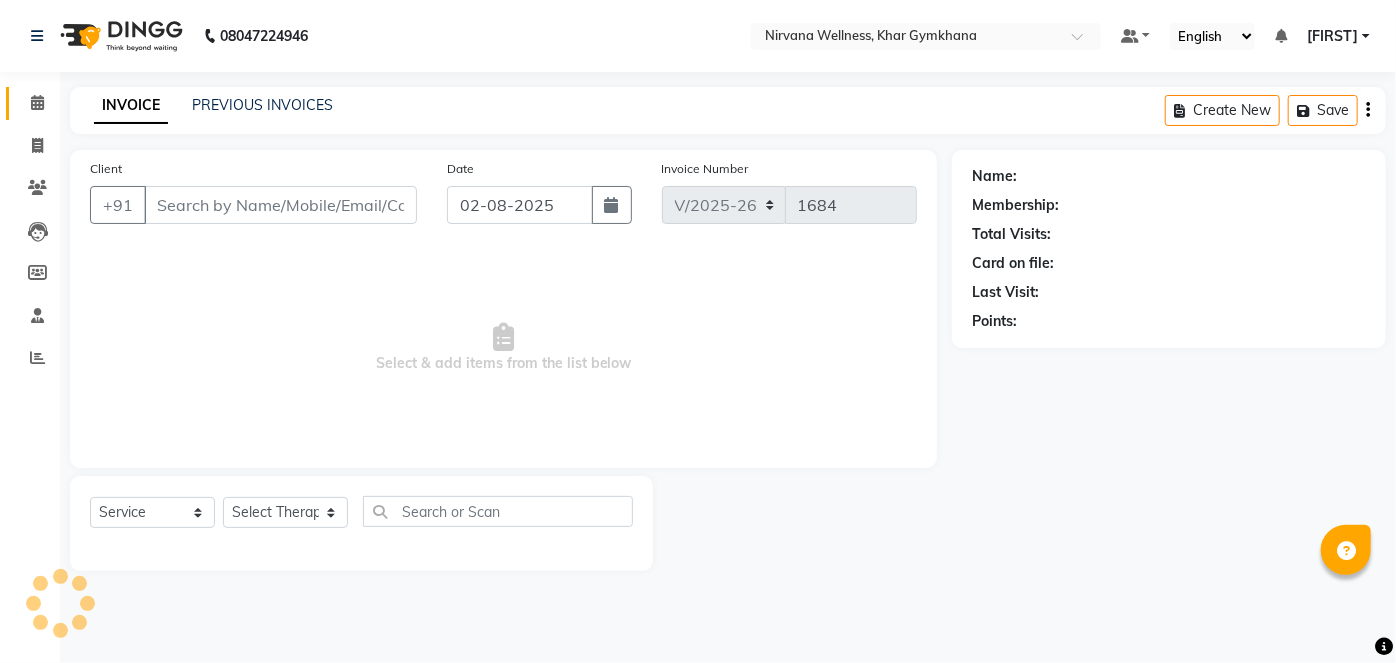 type on "[PHONE]" 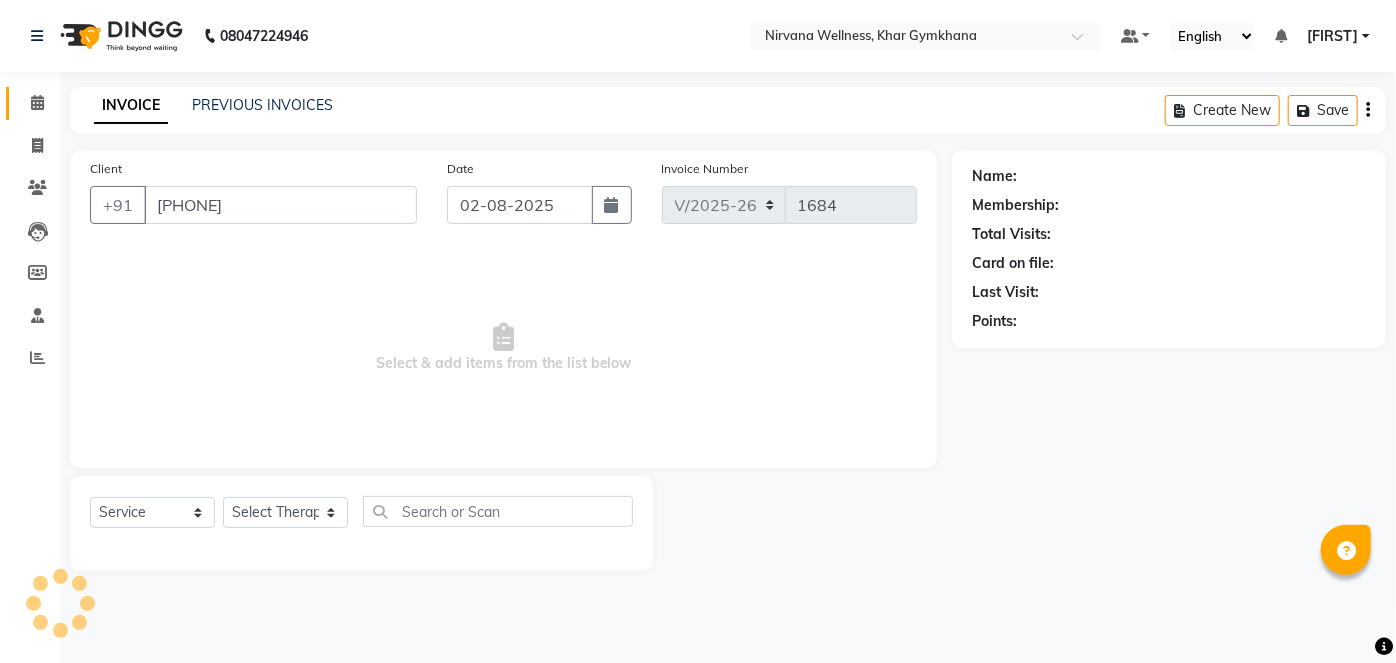 select on "67021" 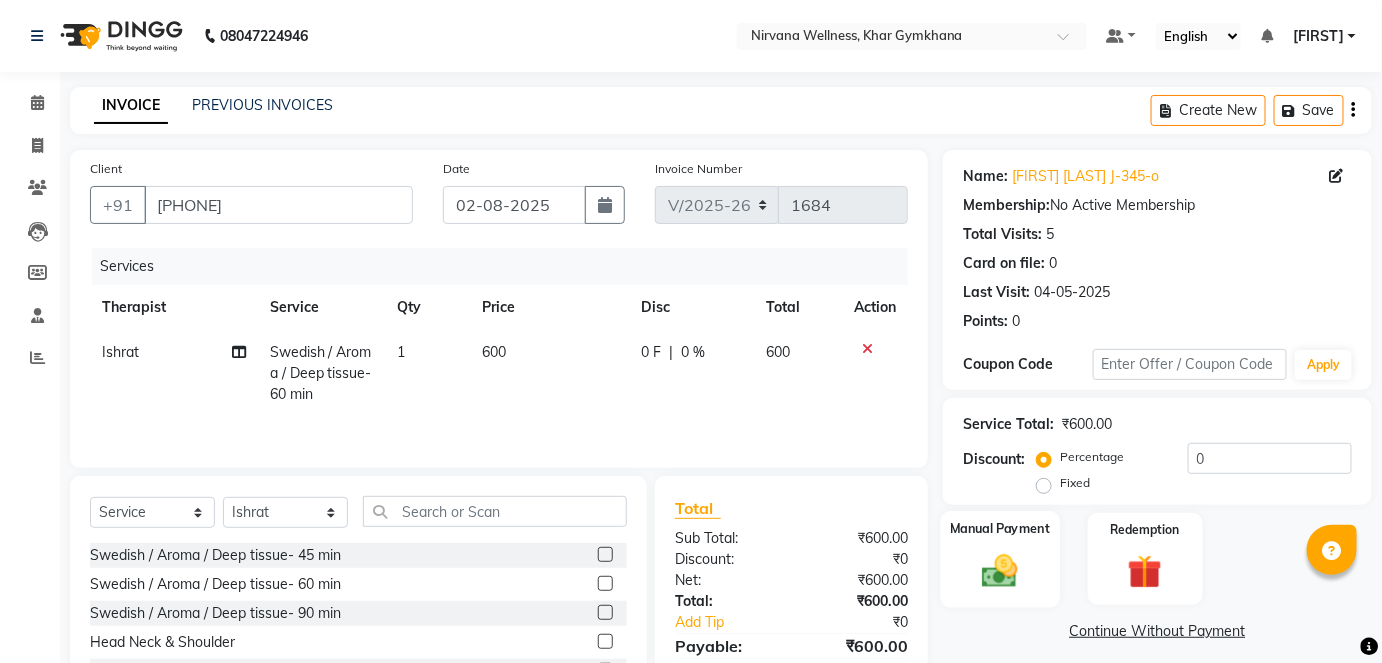 click on "Manual Payment" 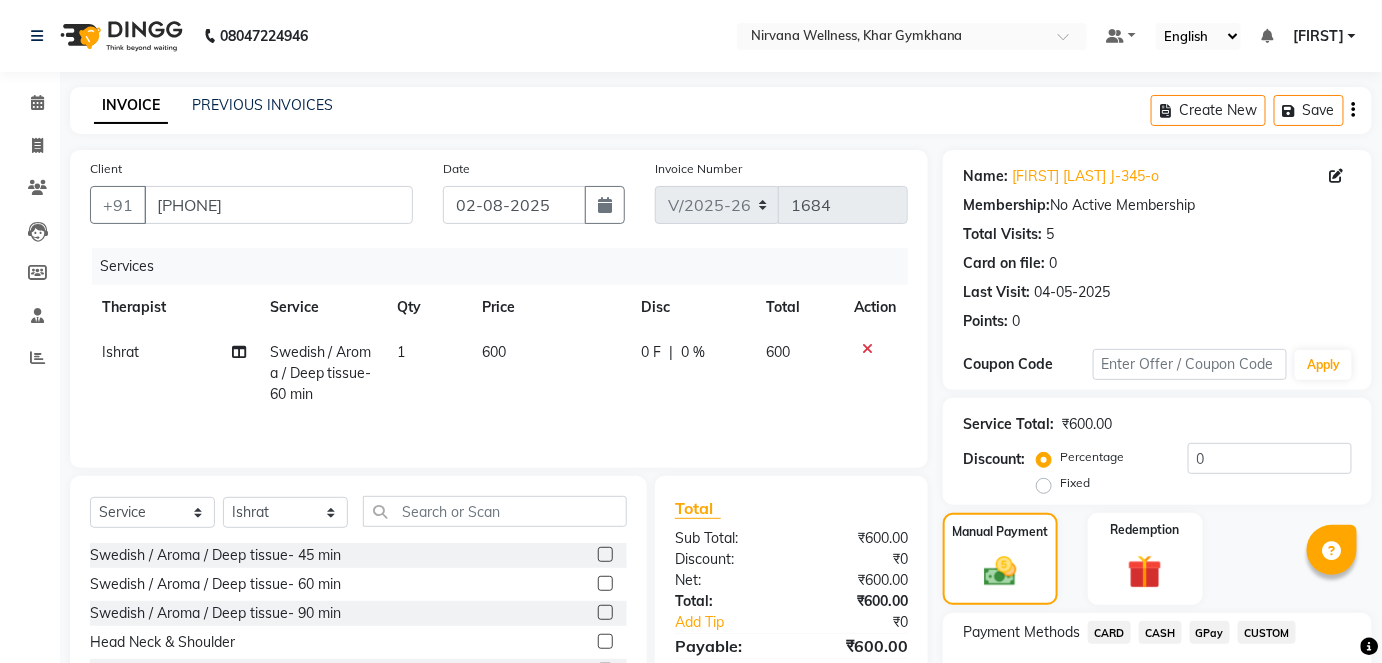scroll, scrollTop: 140, scrollLeft: 0, axis: vertical 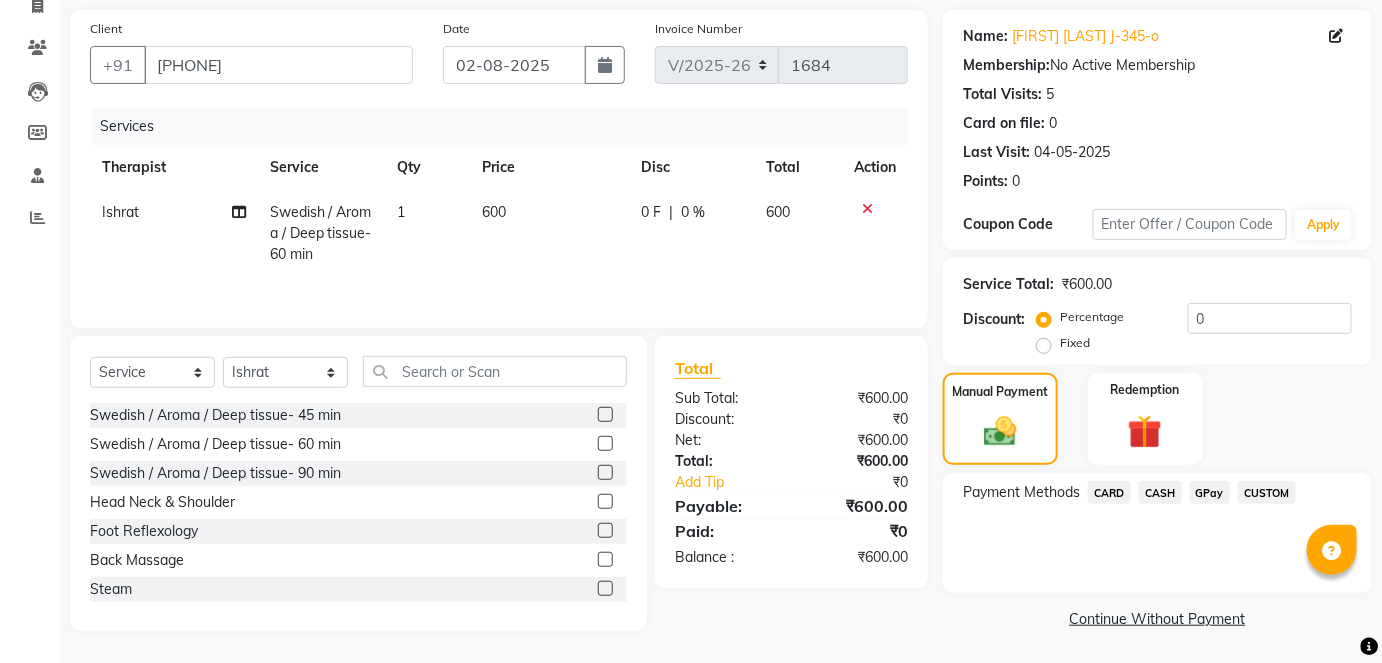 click on "CASH" 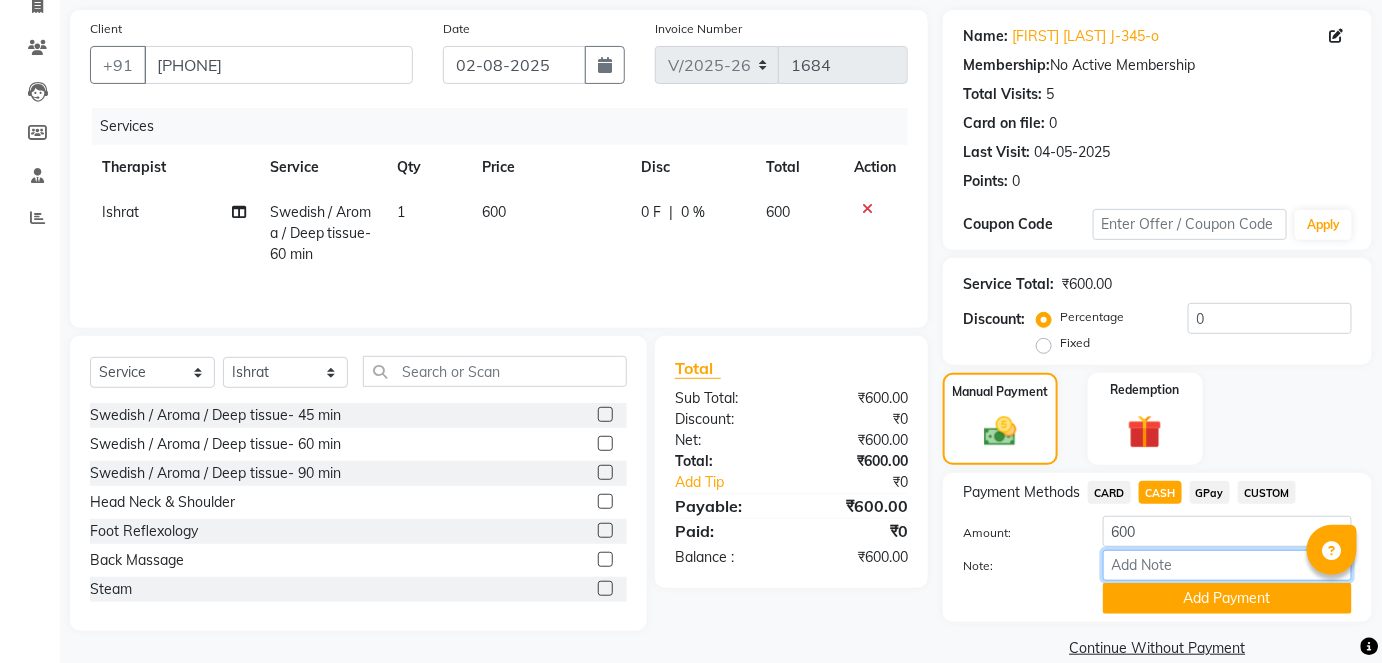 click on "Note:" at bounding box center (1227, 565) 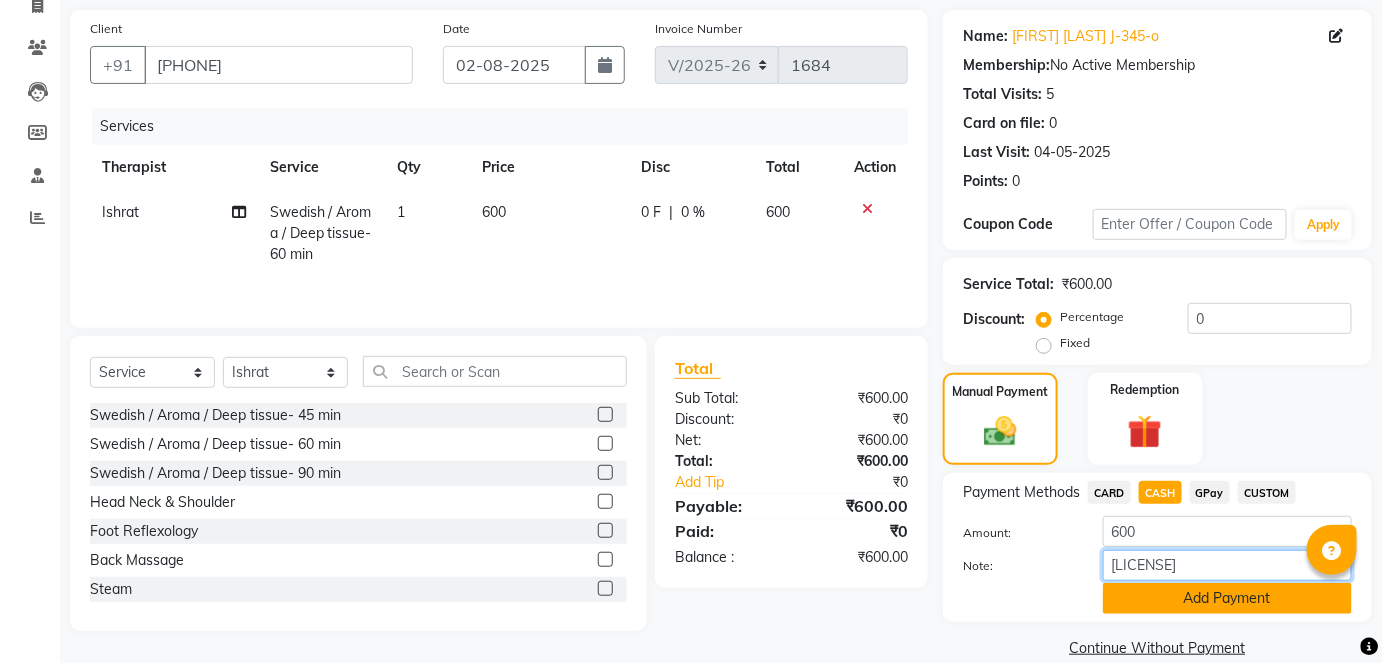 type on "[LICENSE]" 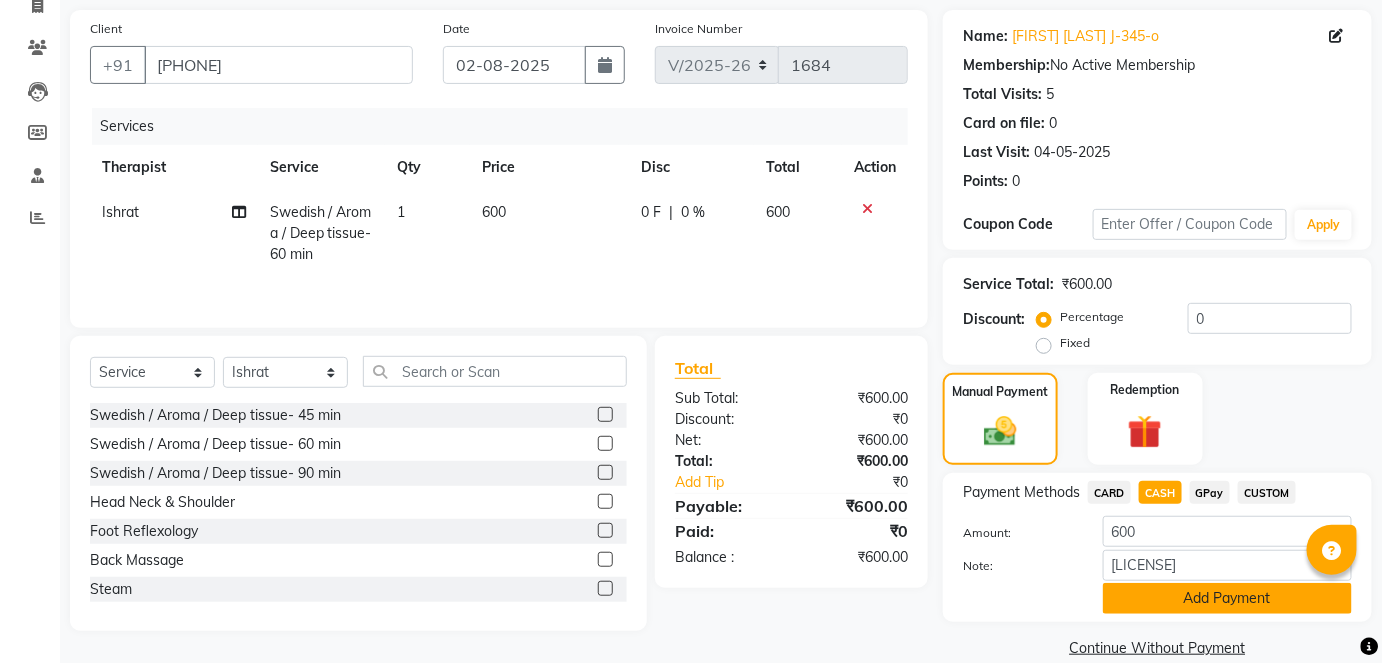 click on "Add Payment" 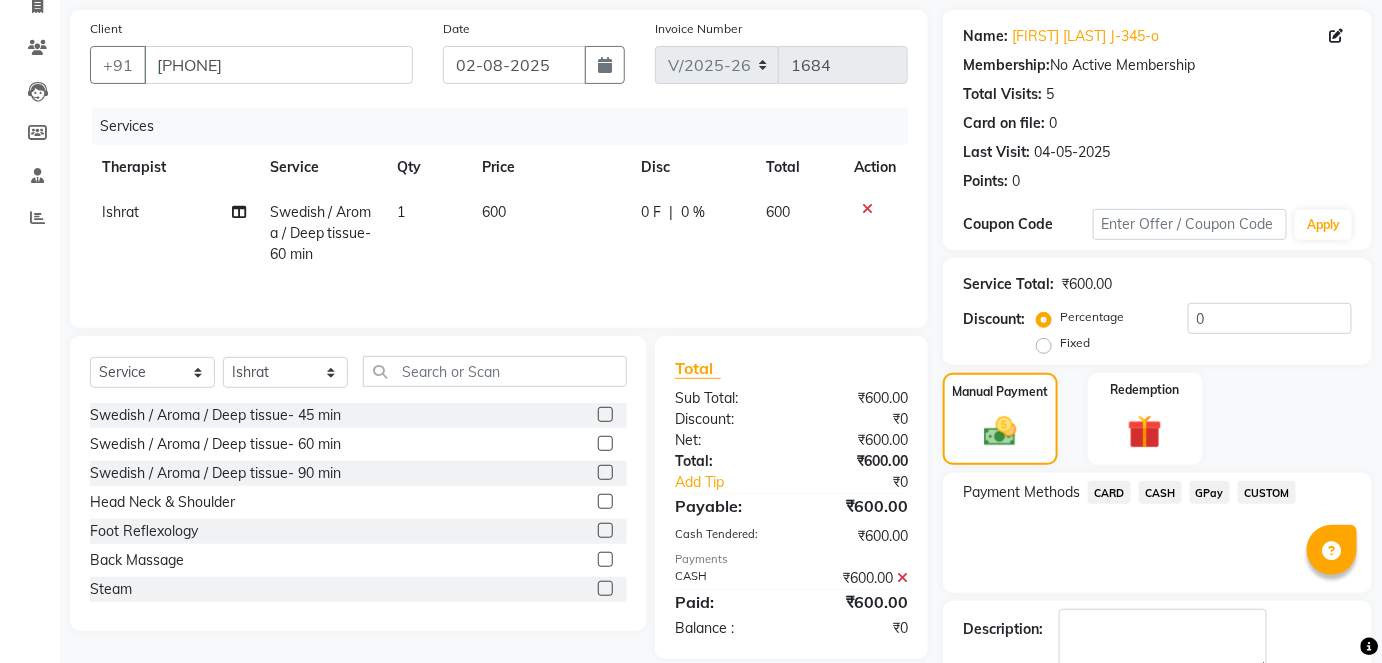 click on "INVOICE PREVIOUS INVOICES Create New   Save  Client +[PHONE] Date [DATE] Invoice Number V/2025 V/2025-26 1684 Services Therapist Service Qty Price Disc Total Action [LAST] Swedish / Aroma / Deep tissue- 60 min 1 600 0 F | 0 % 600 Select  Service  Product  Membership  Package Voucher Prepaid Gift Card  Select Therapist Anitai Esther Farhat [LAST] Jagruti Jyoti Khushi Linda Manager Moni Neelam Nilofar Rititka Ruksana  Shital Soniya Suhani Varsha Swedish / Aroma / Deep tissue- 45 min  Swedish / Aroma / Deep tissue- 60 min  Swedish / Aroma / Deep tissue- 90 min  Head Neck & Shoulder  Foot Reflexology  Back Massage  Steam  Pedicure  Menicure  Combo Offer Menicure+Pedicure  Gel nail polish H/F  Gel nail polish H+F  Wintergreen Oil/Aroma Oil  Gel polish remover H+F  aroma massage 60 Min  aroma massage 90 Min  O3 Facial  Vlcc Instaglow  Lotus Facial  VLCC Facial KG  O3+ Facial KG  Scrubassage  Clove Balm 60 mins  Clove Balm 90 mins  Additional Towel  Regular Nail Polish App H+F  Gel Nail Polish Removal H/F" 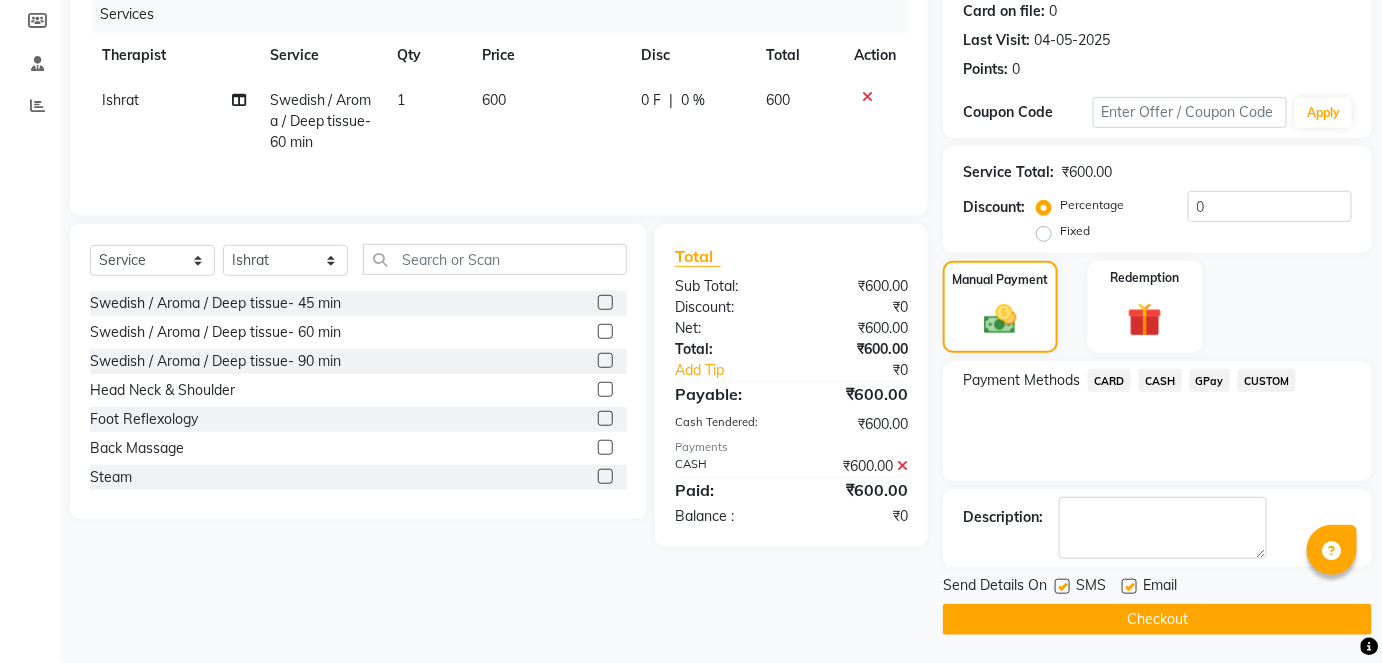 click on "Checkout" 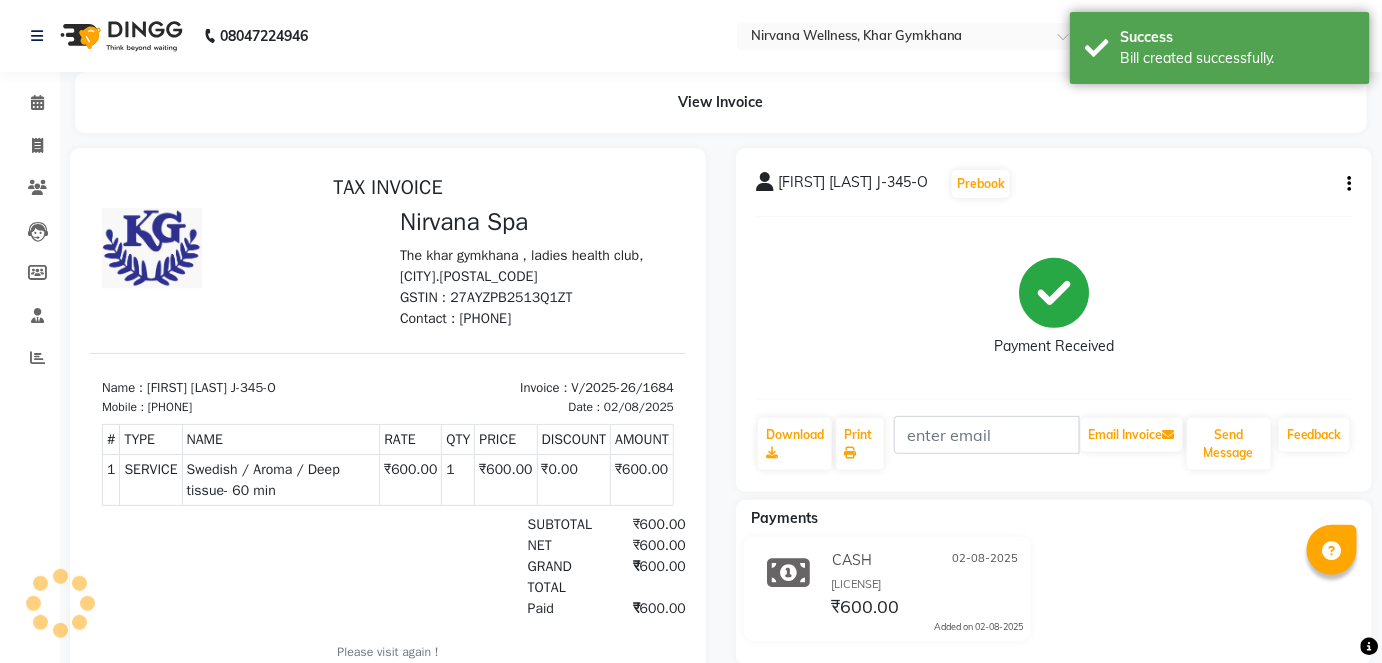 scroll, scrollTop: 0, scrollLeft: 0, axis: both 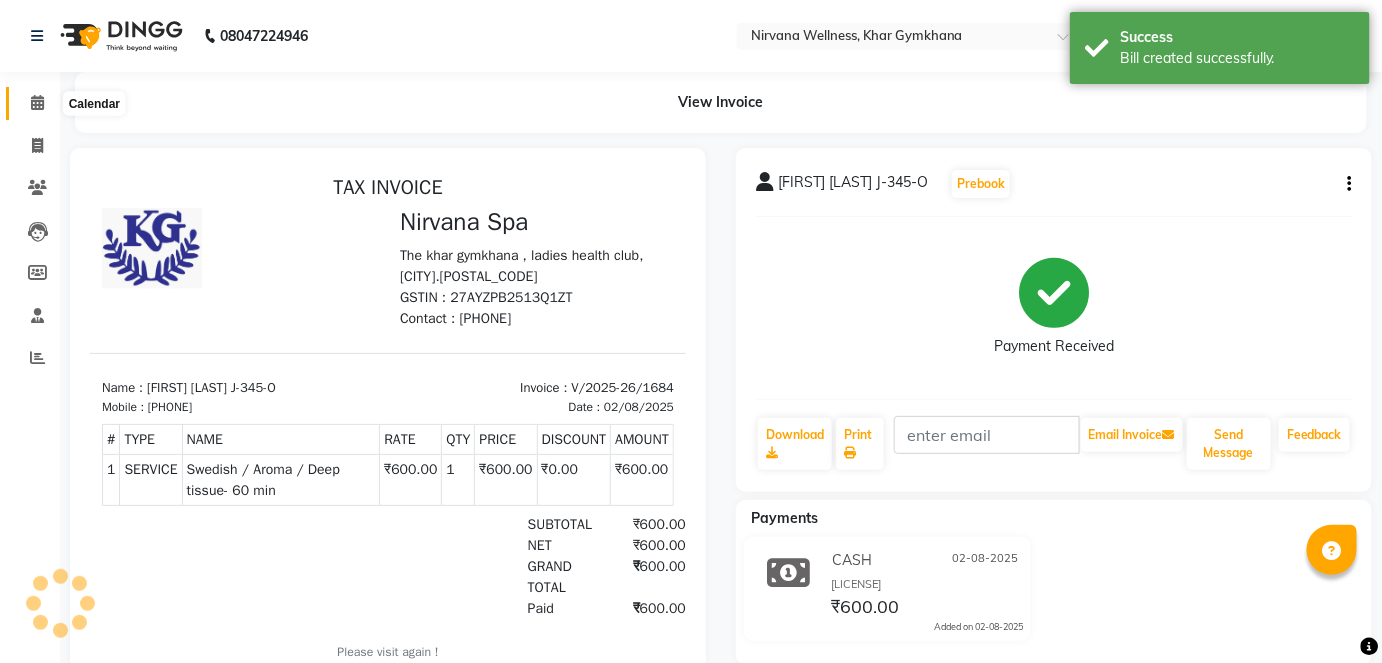 click 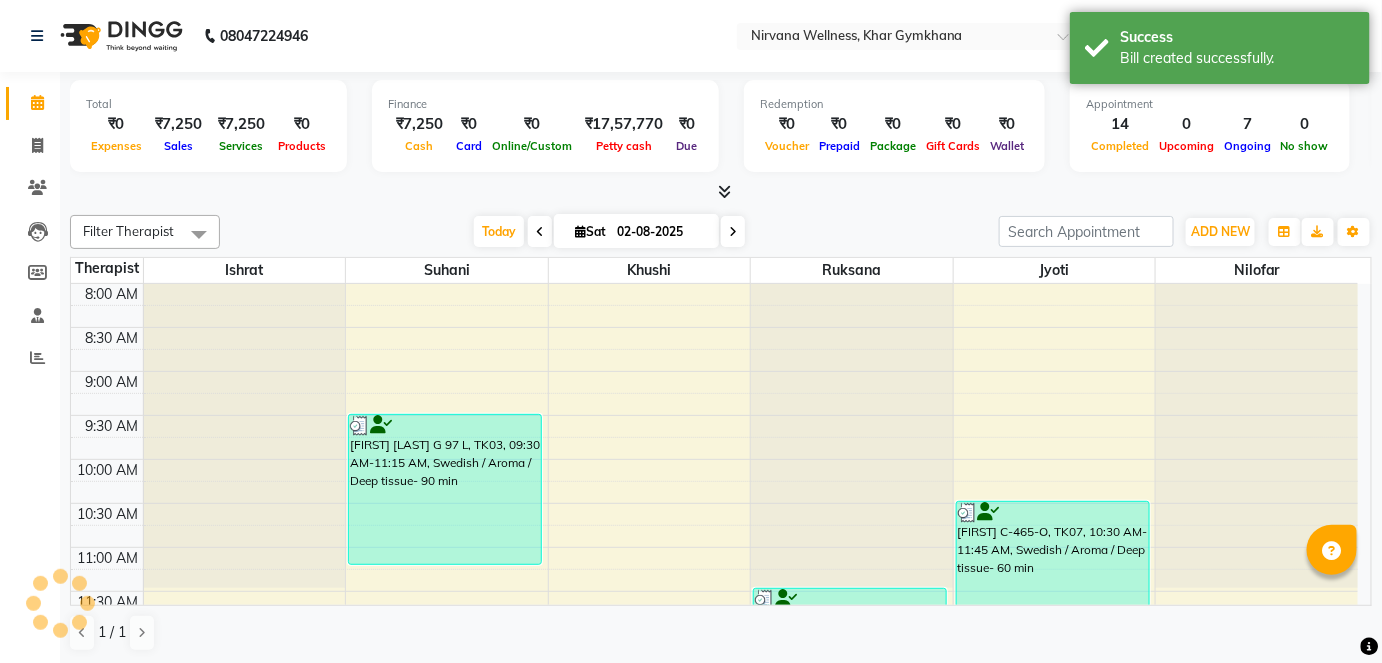 scroll, scrollTop: 0, scrollLeft: 0, axis: both 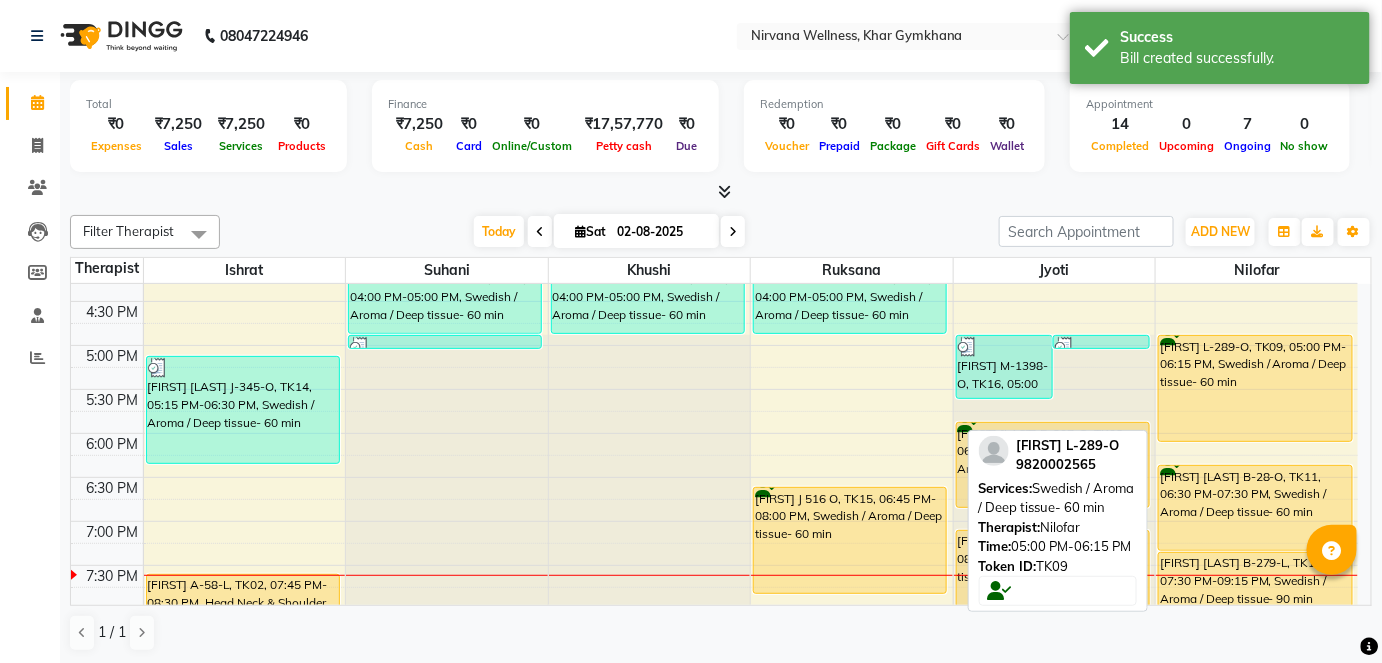click on "[FIRST] L-289-O, TK09, 05:00 PM-06:15 PM, Swedish / Aroma / Deep tissue- 60 min" at bounding box center (1255, 388) 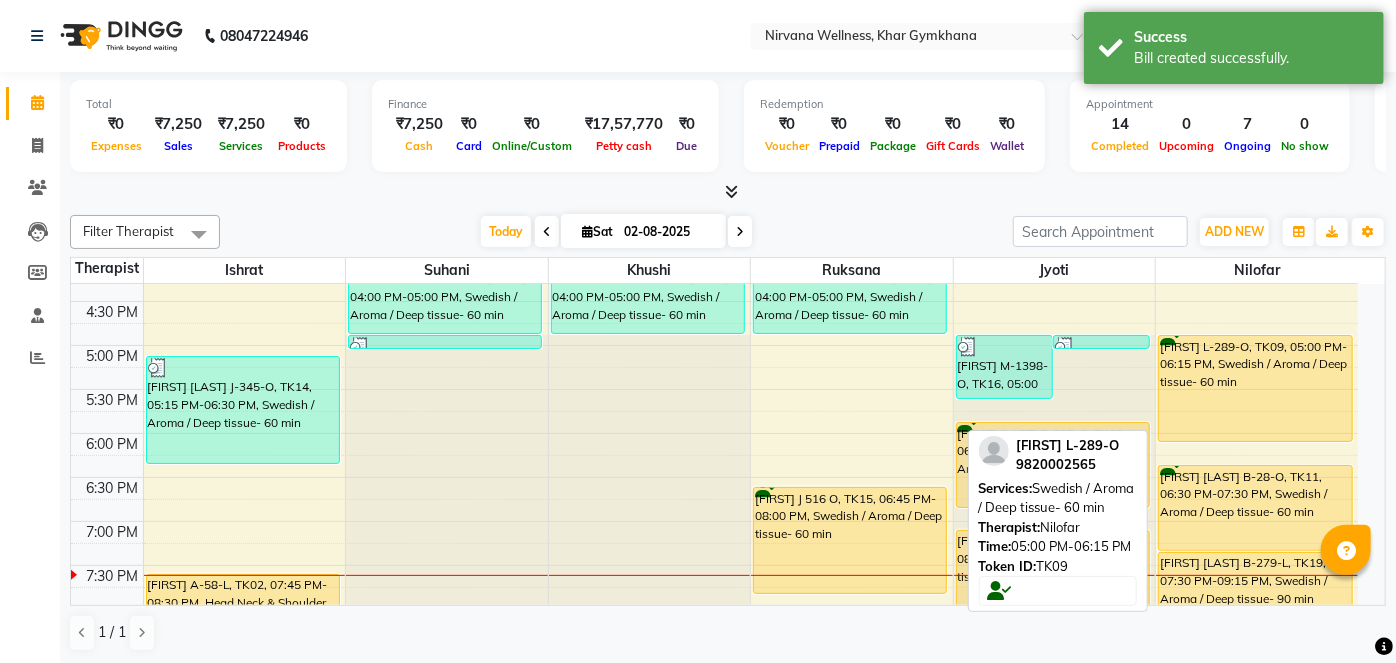 select on "1" 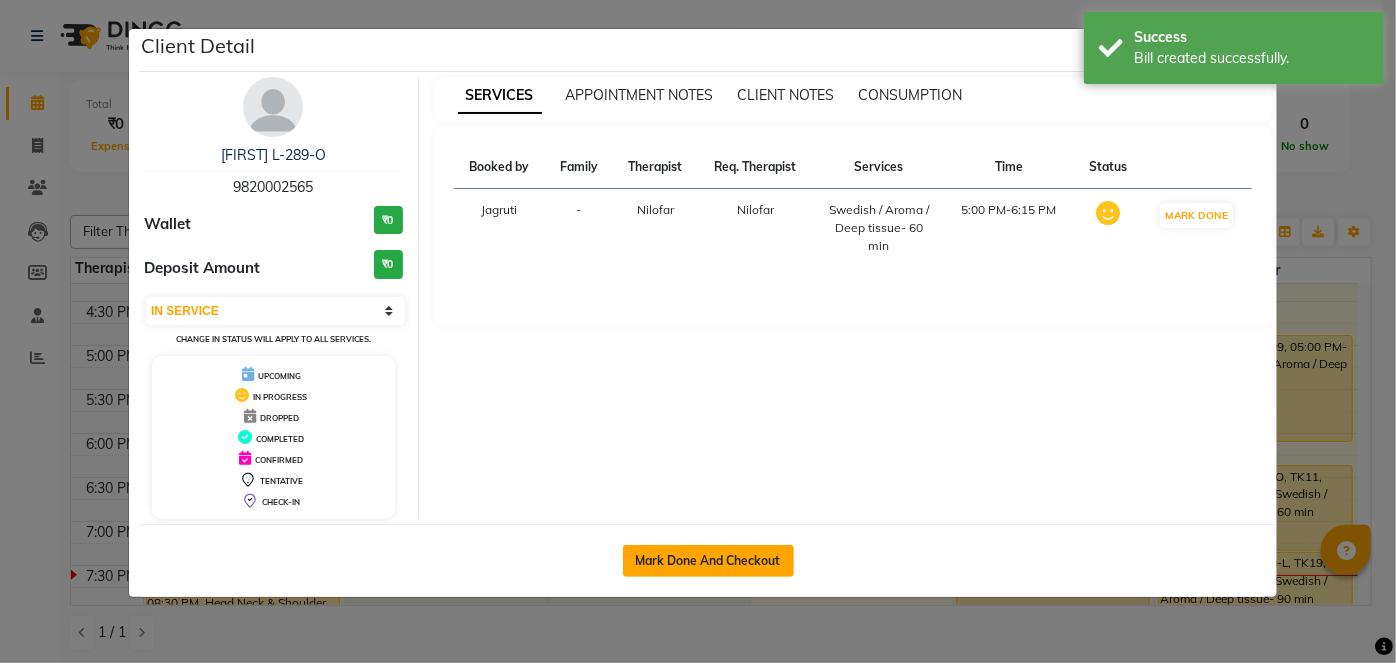 click on "Mark Done And Checkout" 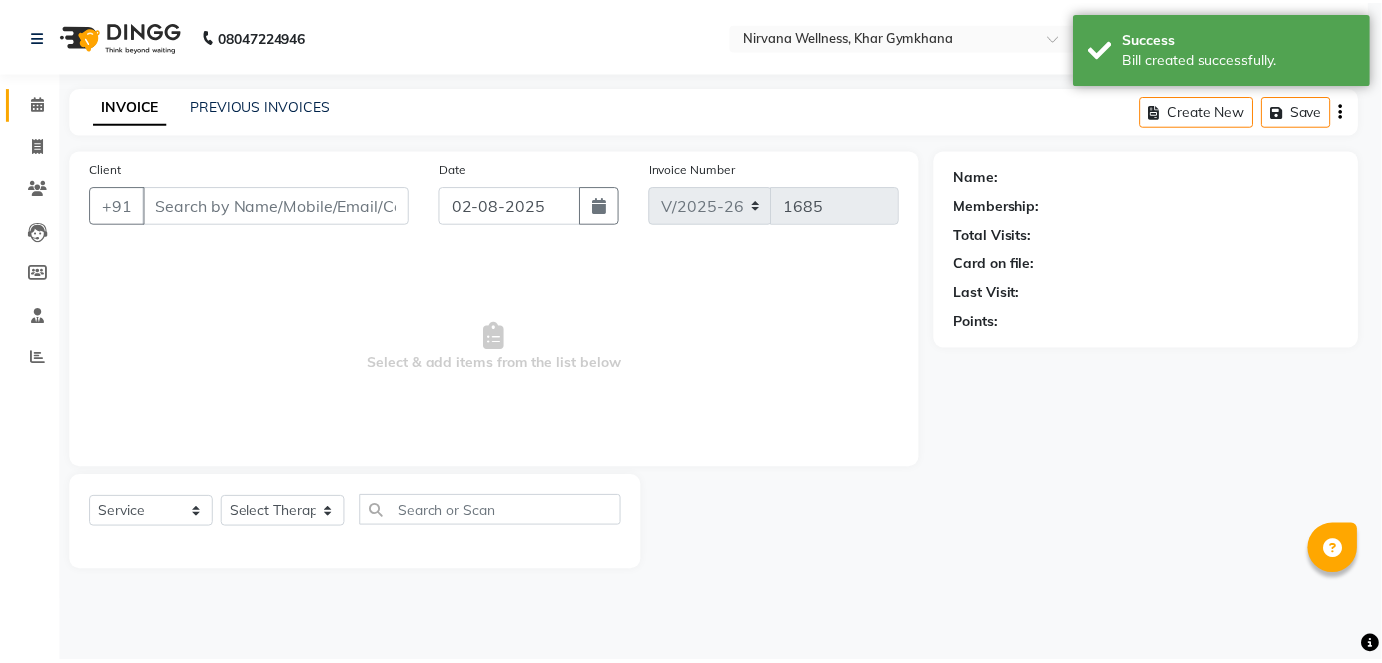 scroll, scrollTop: 0, scrollLeft: 0, axis: both 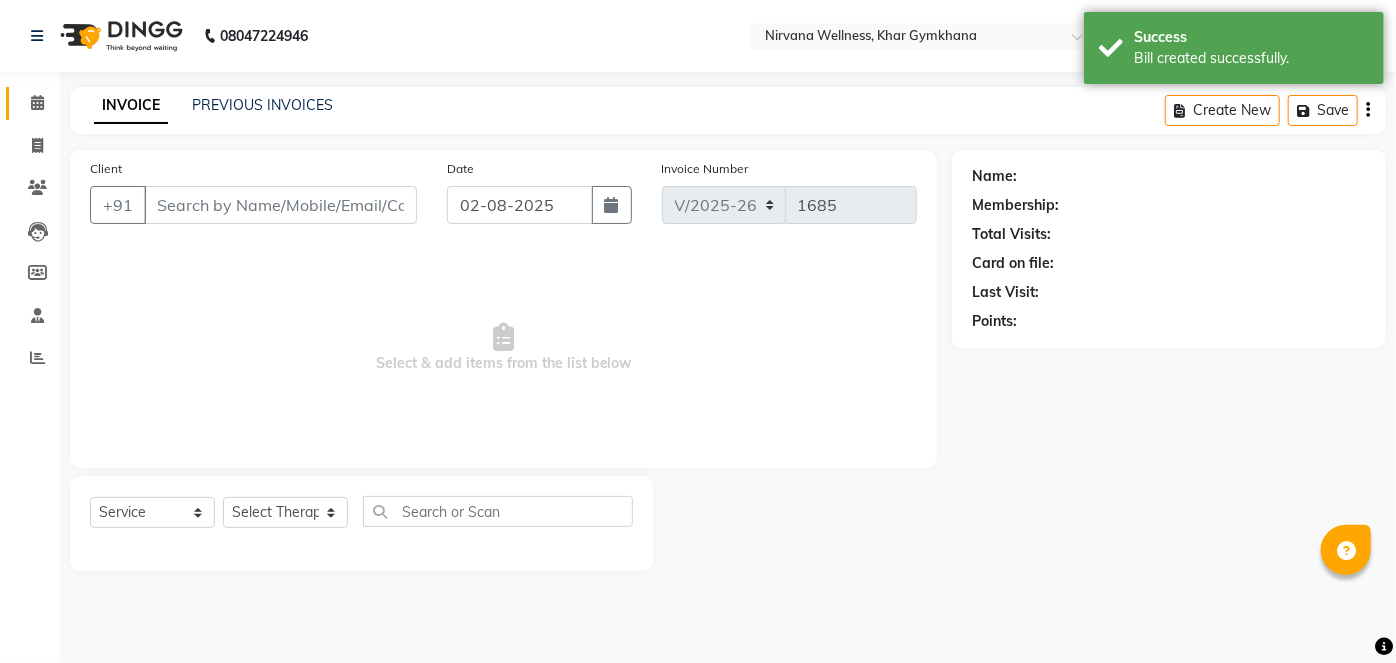 type on "9820002565" 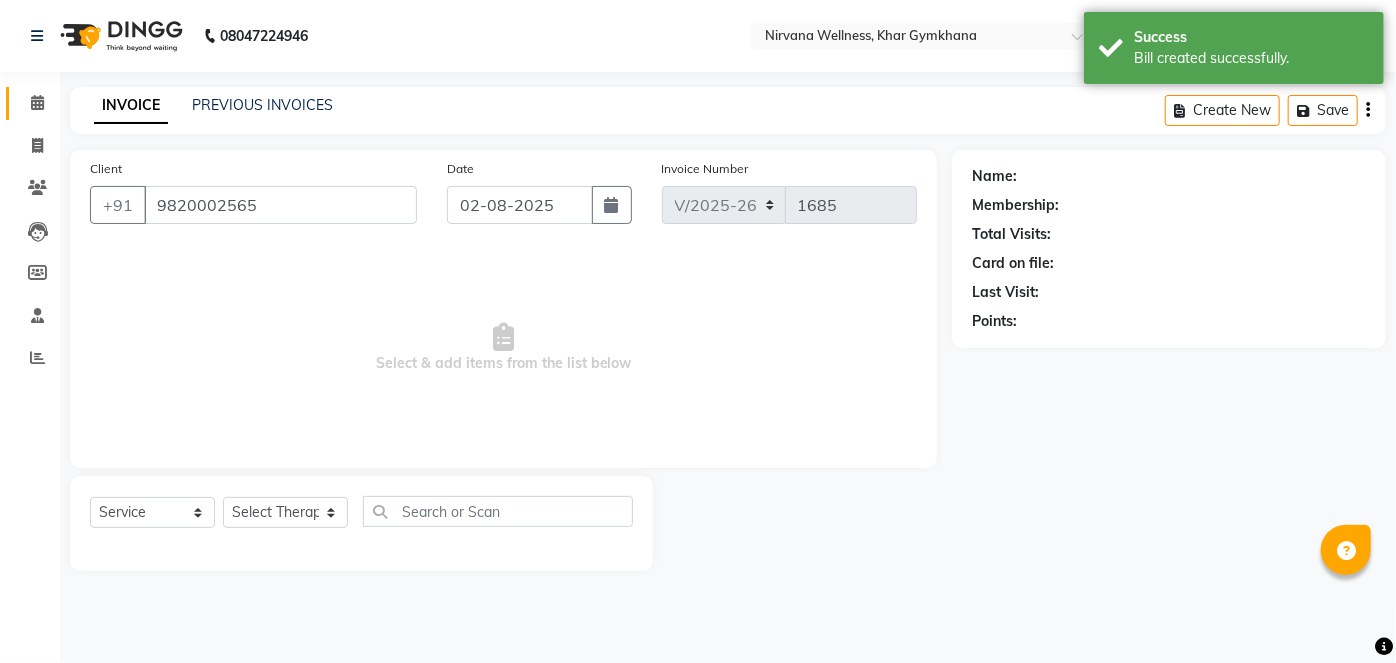 select on "79305" 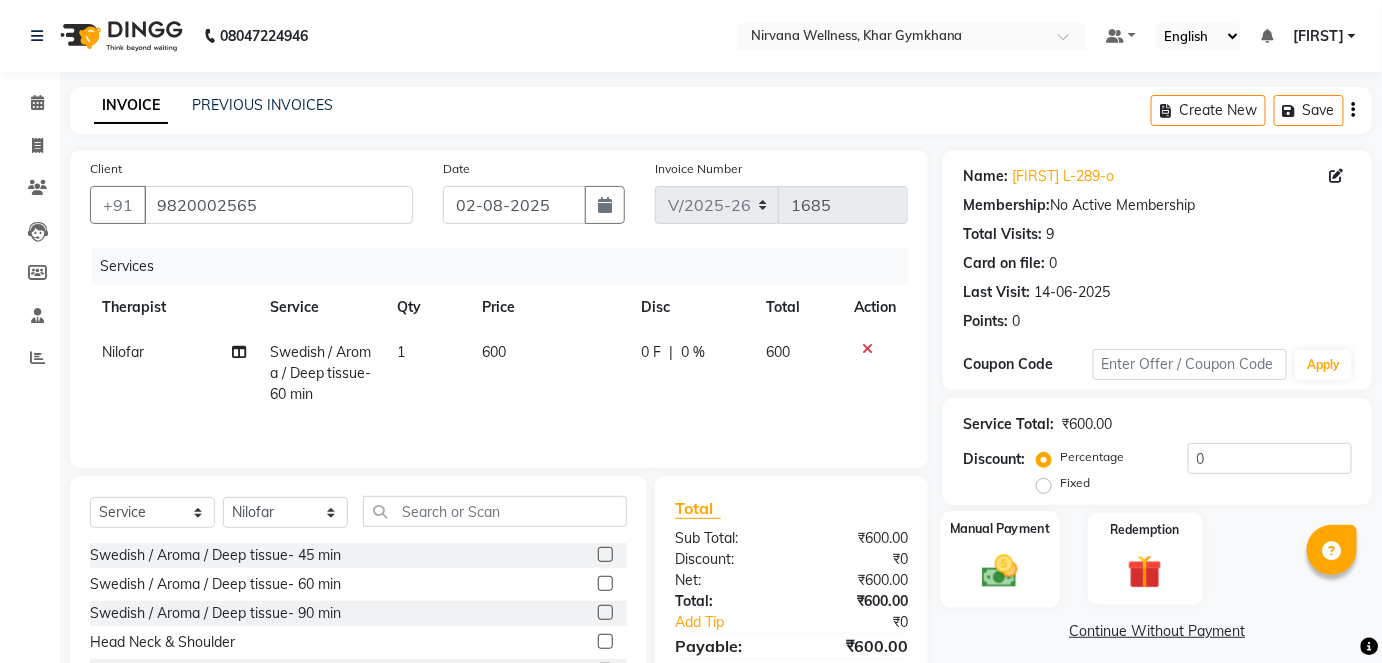 click on "Manual Payment" 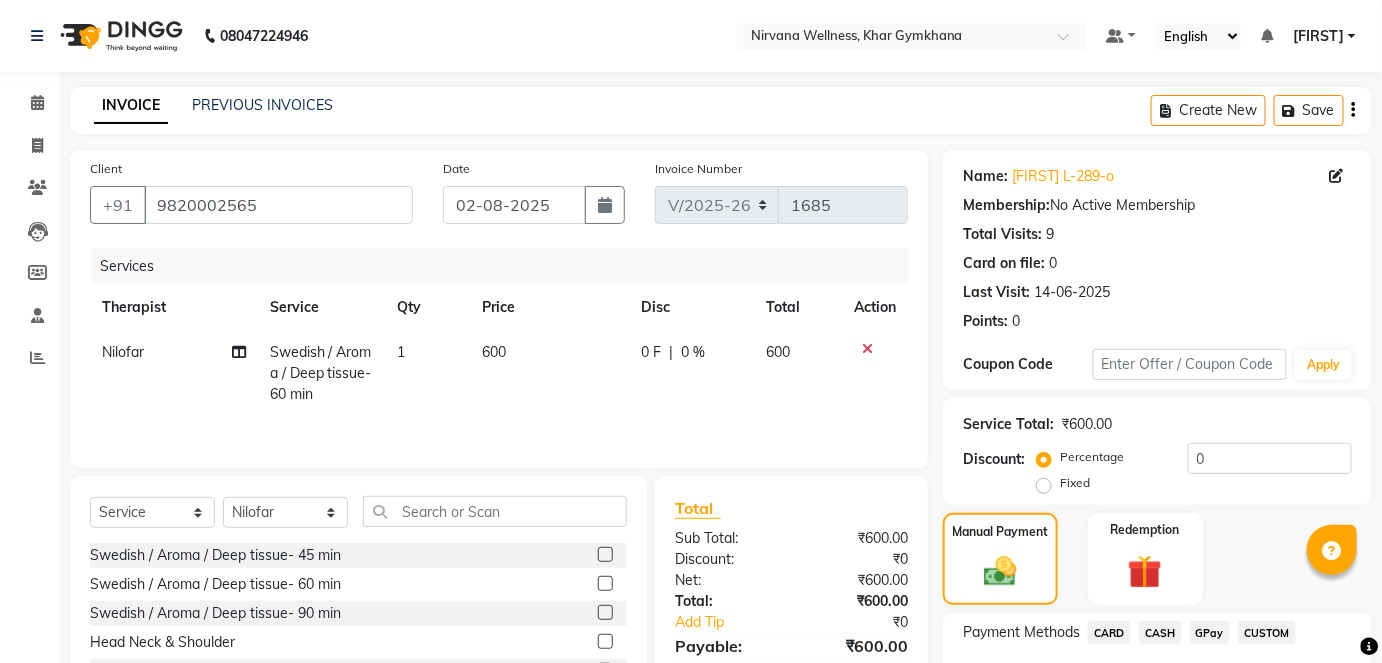 scroll, scrollTop: 140, scrollLeft: 0, axis: vertical 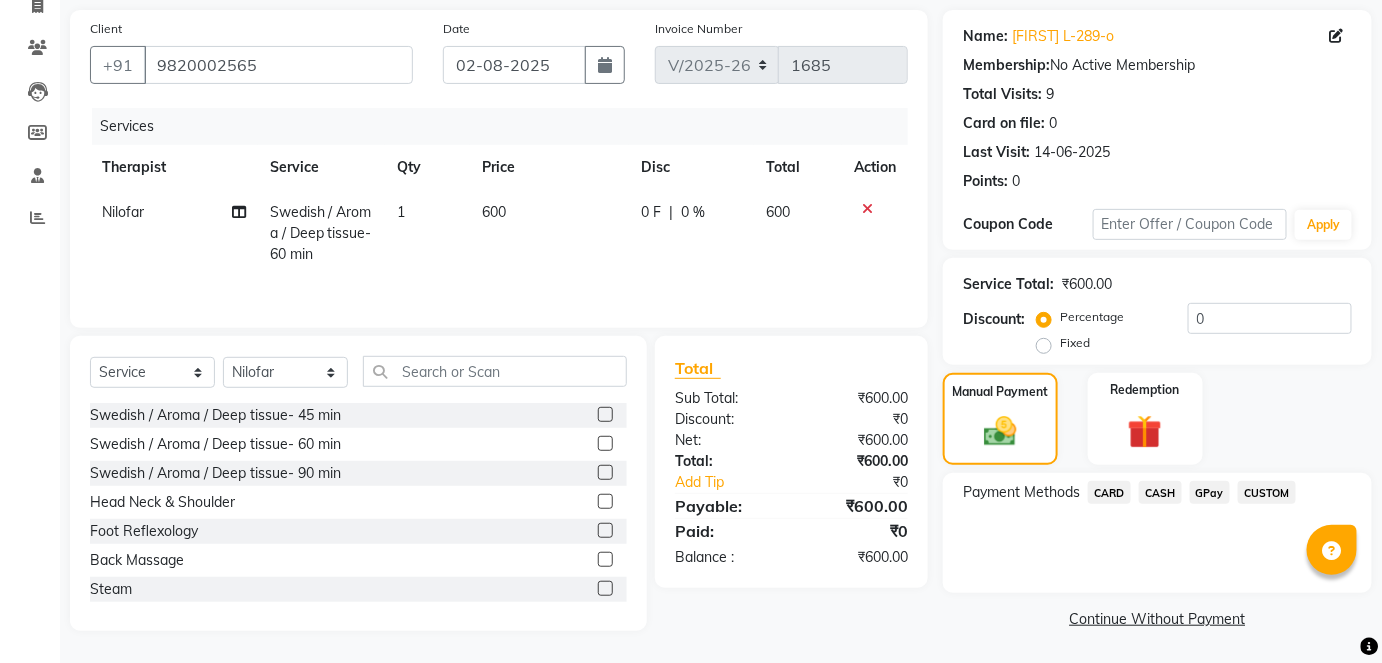 click on "CASH" 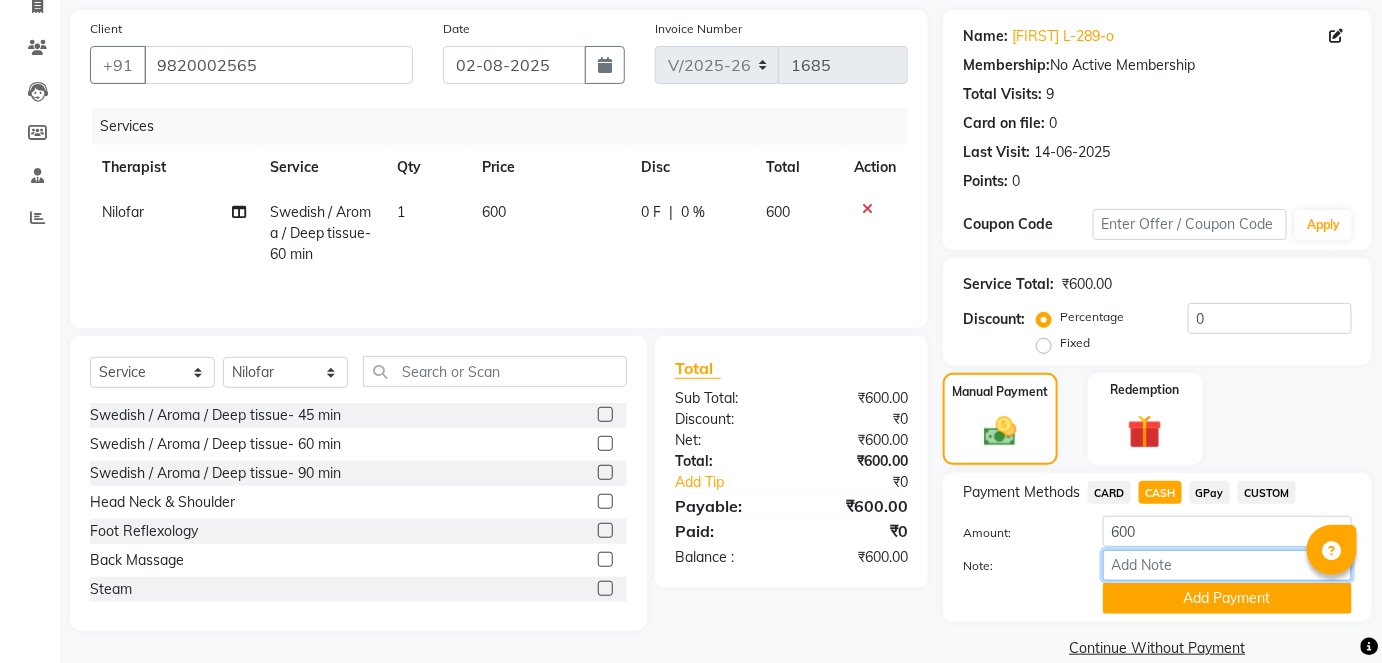 click on "Note:" at bounding box center (1227, 565) 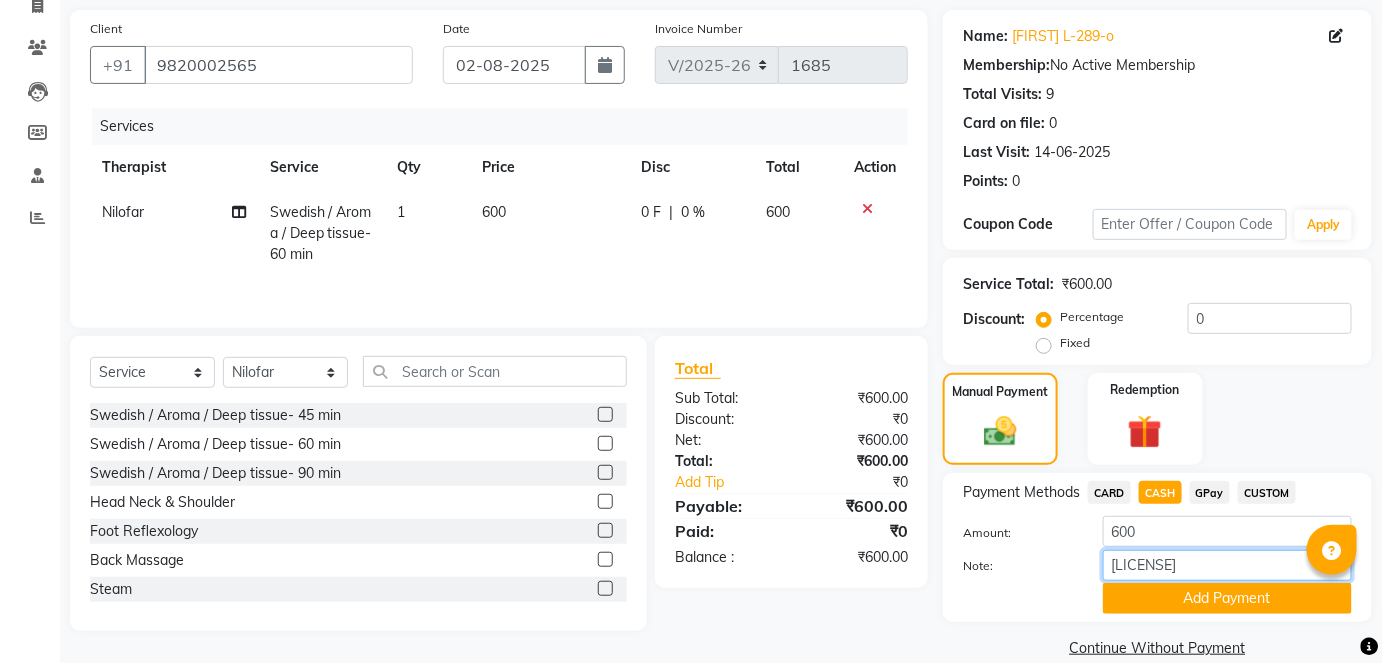 type on "[LICENSE]" 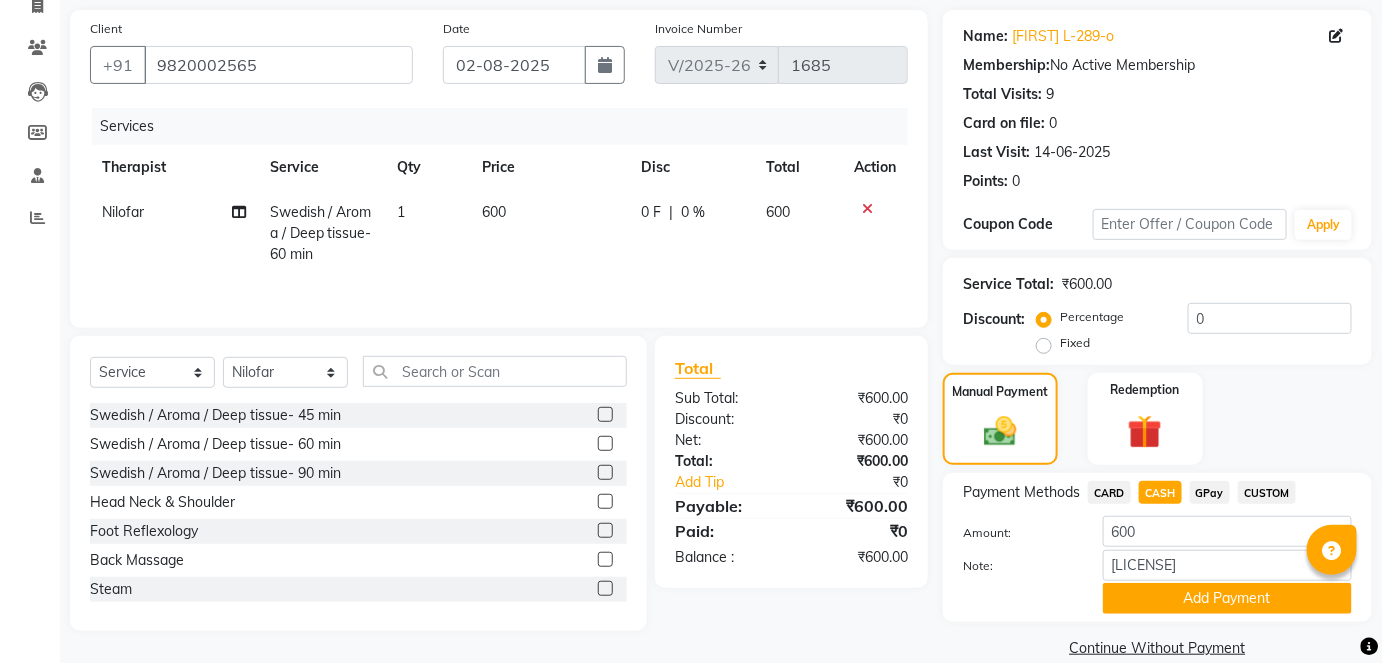 click on "Payment Methods  CARD   CASH   GPay   CUSTOM  Amount: 600 Note: [LICENSE] Add Payment" 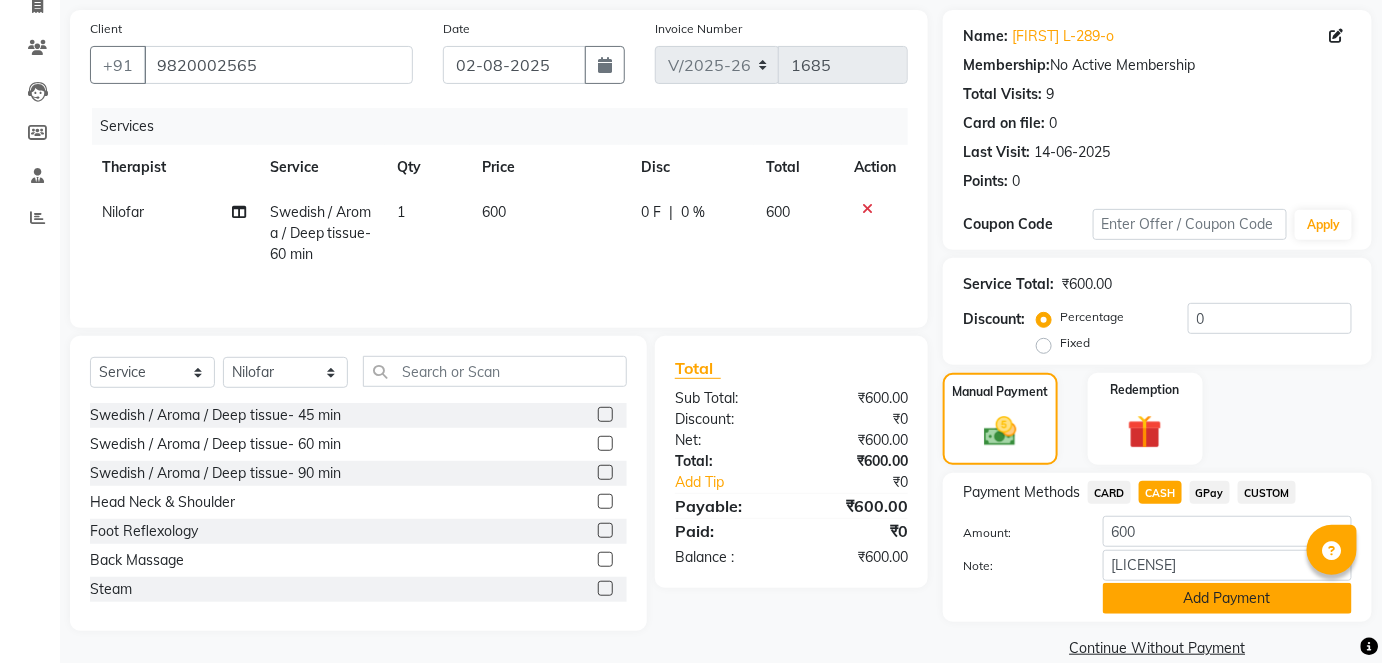 click on "Add Payment" 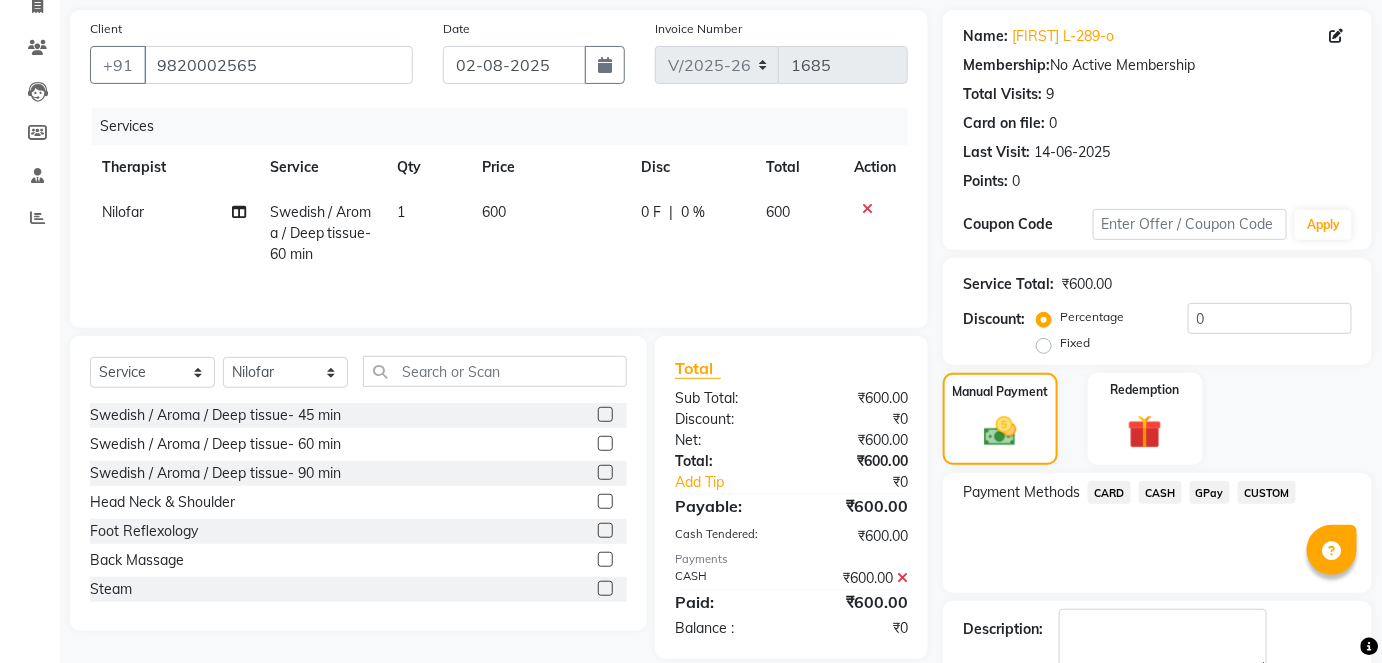 scroll, scrollTop: 252, scrollLeft: 0, axis: vertical 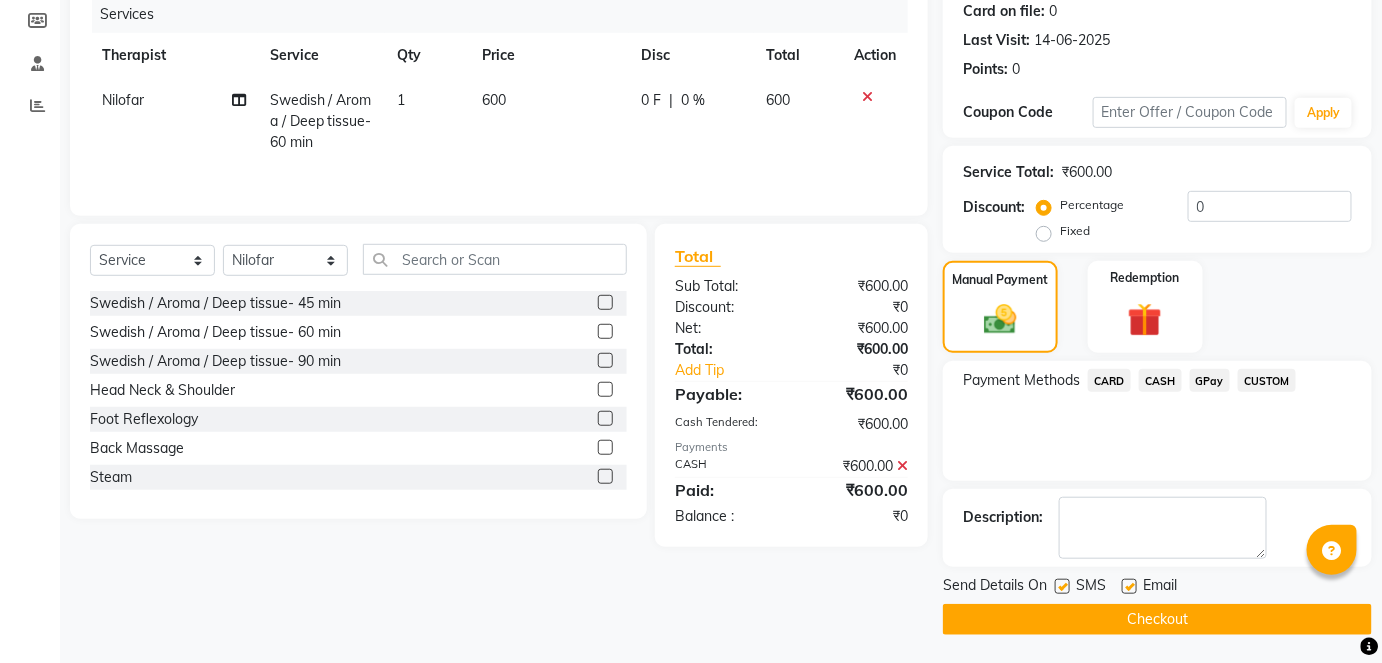 click on "Checkout" 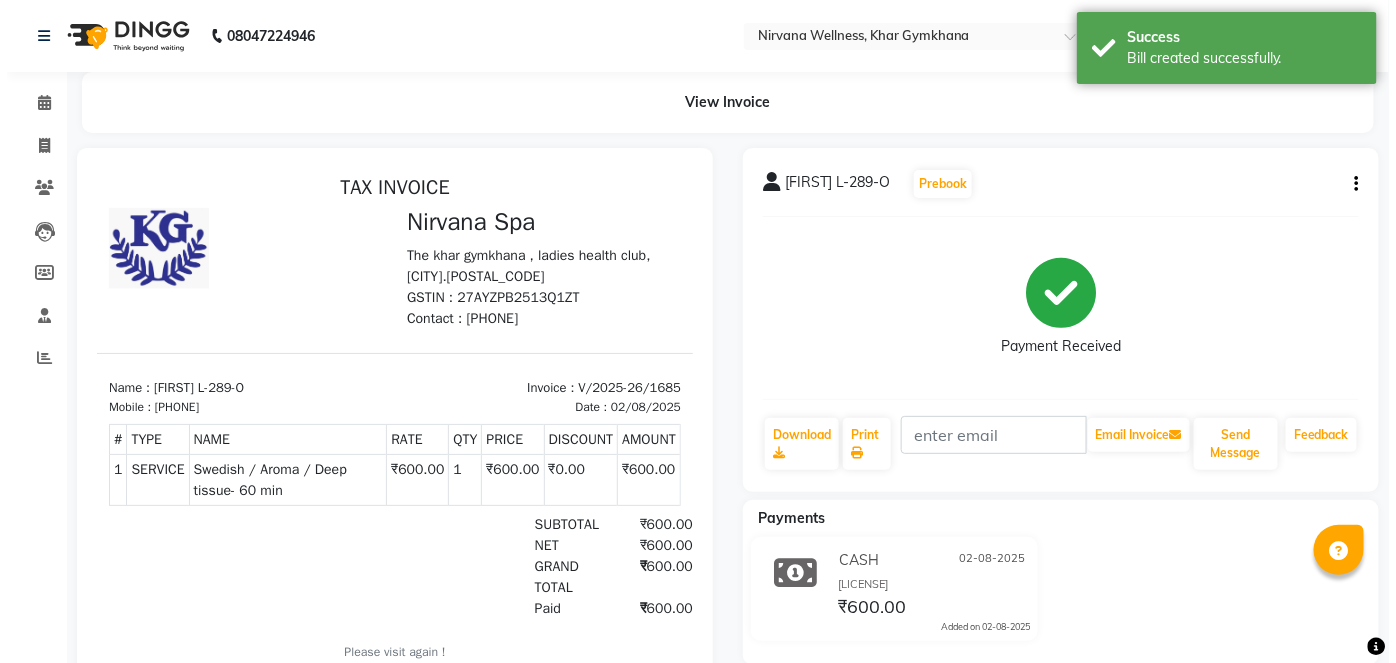 scroll, scrollTop: 0, scrollLeft: 0, axis: both 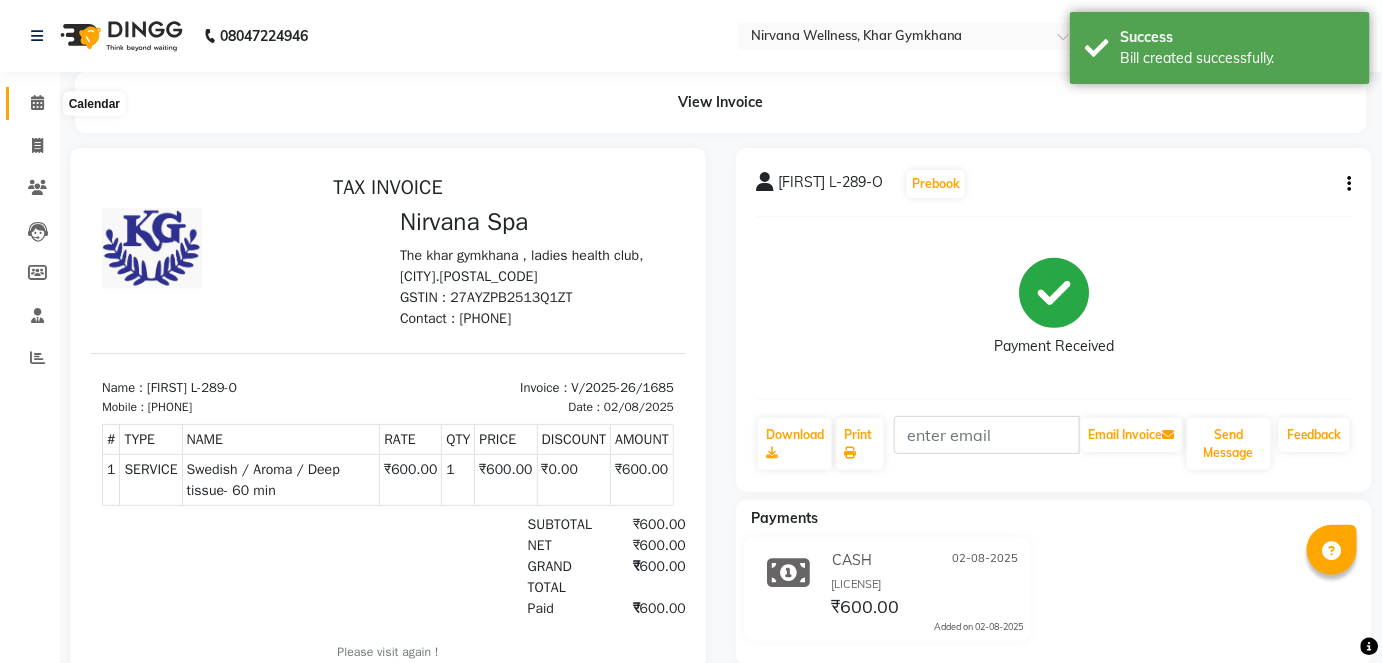 click 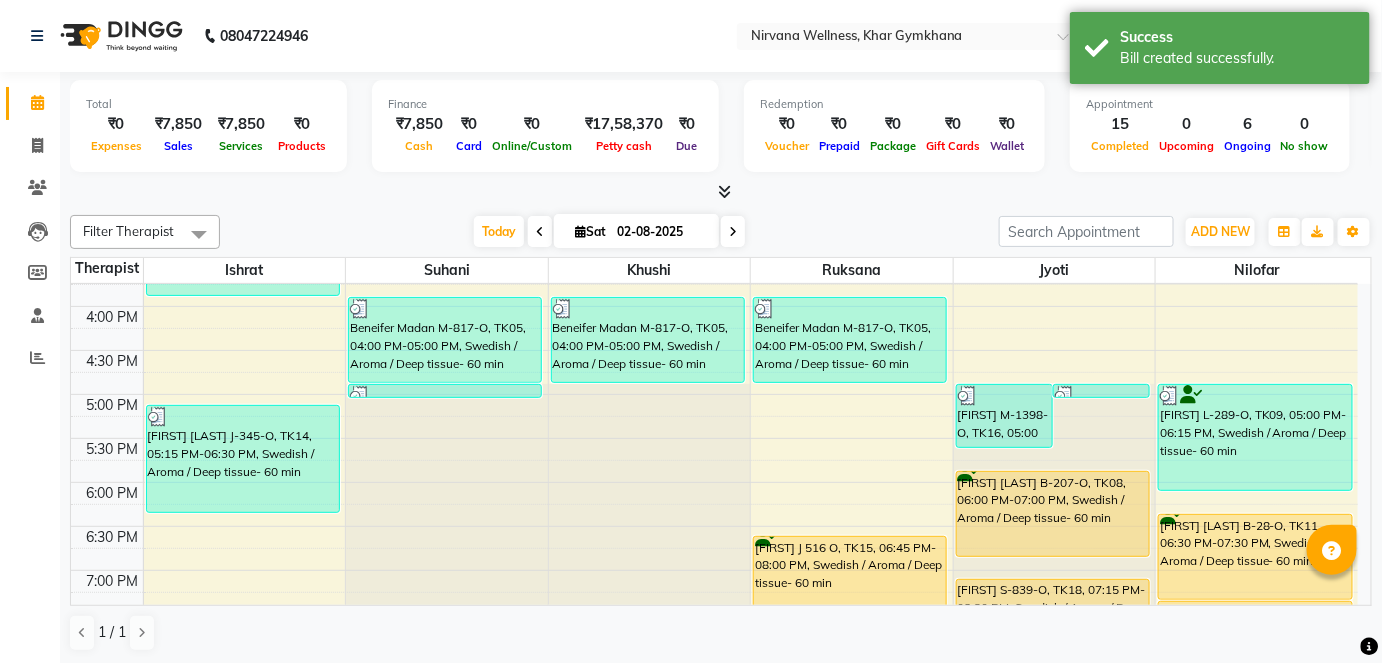 scroll, scrollTop: 757, scrollLeft: 0, axis: vertical 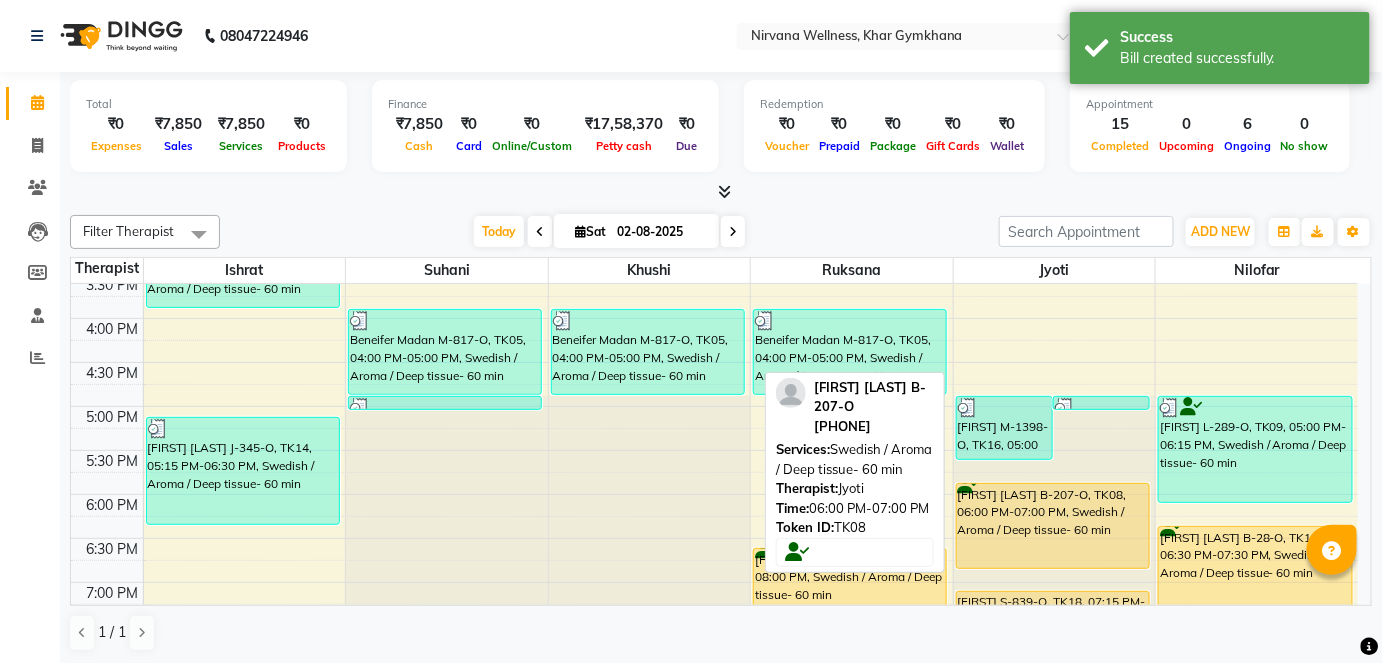 click on "[FIRST] [LAST] B-207-O, TK08, 06:00 PM-07:00 PM, Swedish / Aroma / Deep tissue- 60 min" at bounding box center (1053, 526) 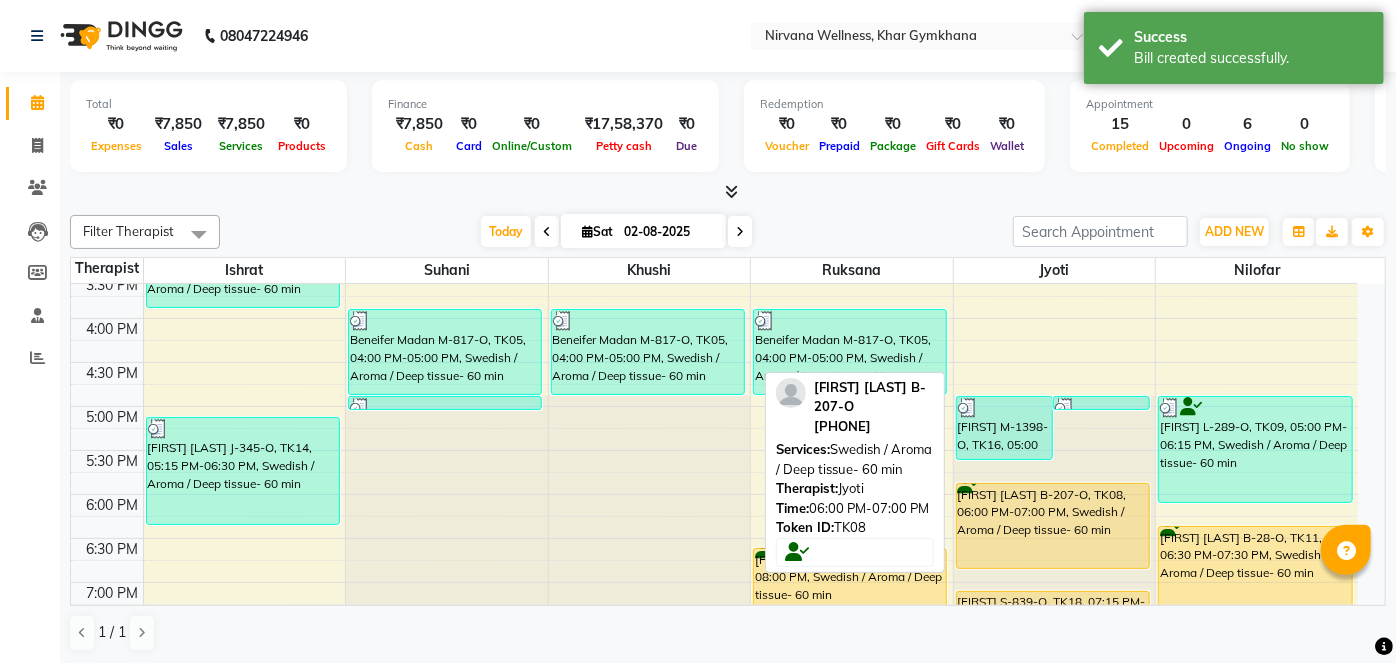 select on "1" 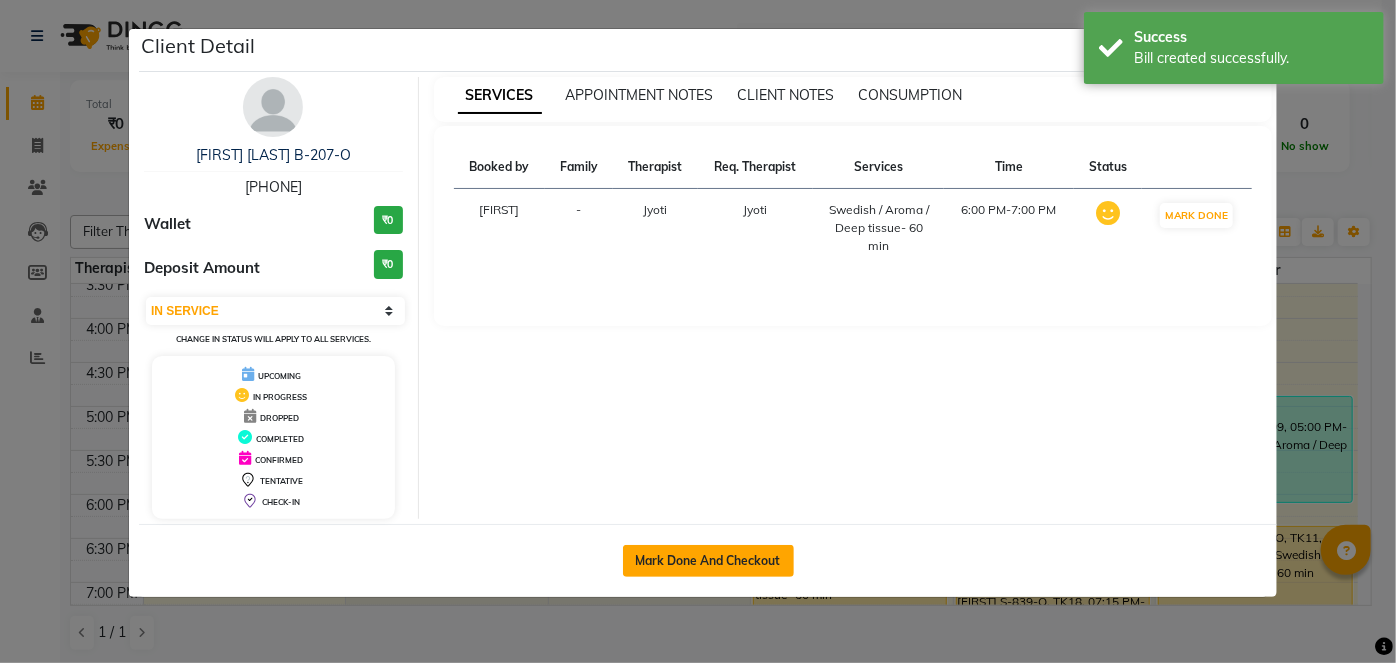 click on "Mark Done And Checkout" 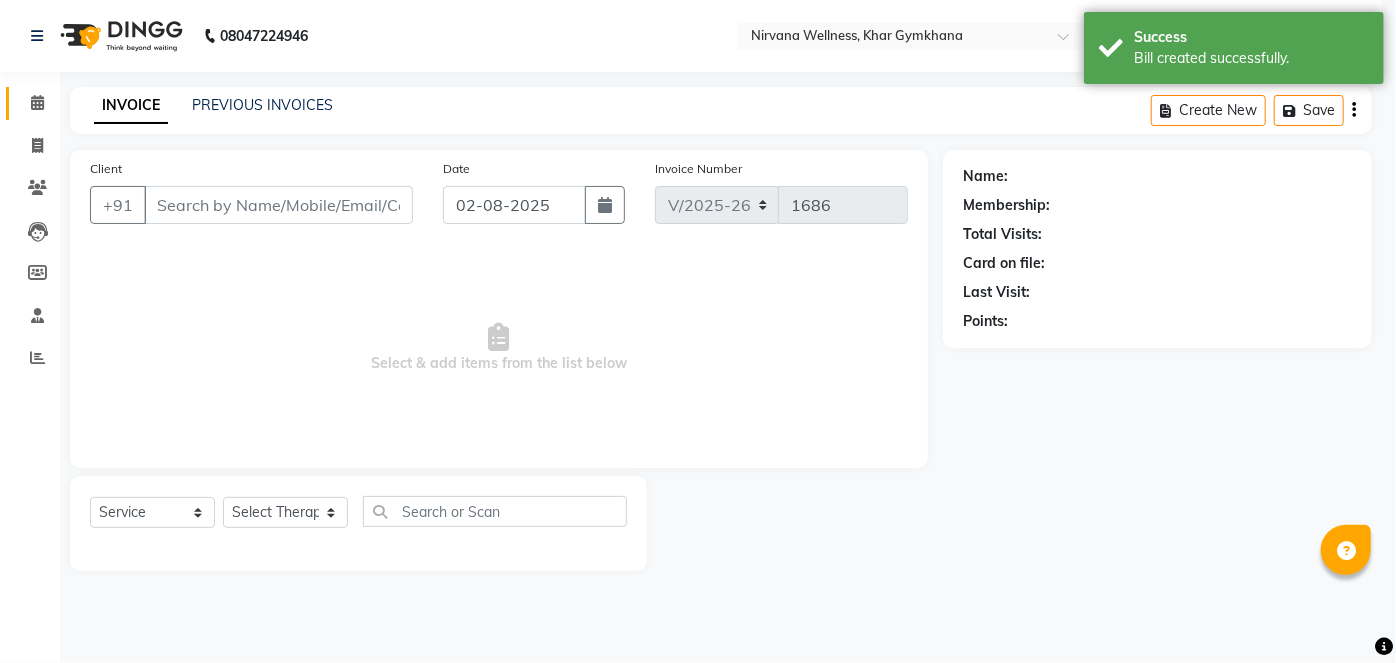 select on "3" 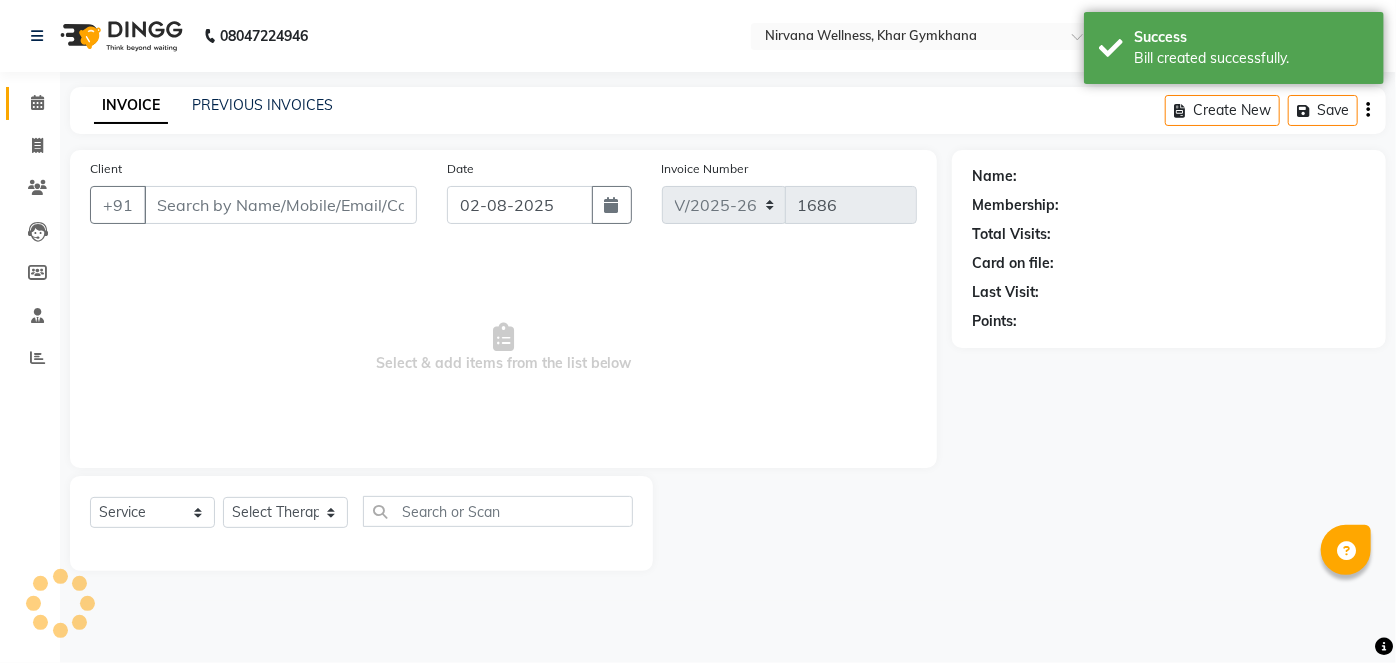 type on "[PHONE]" 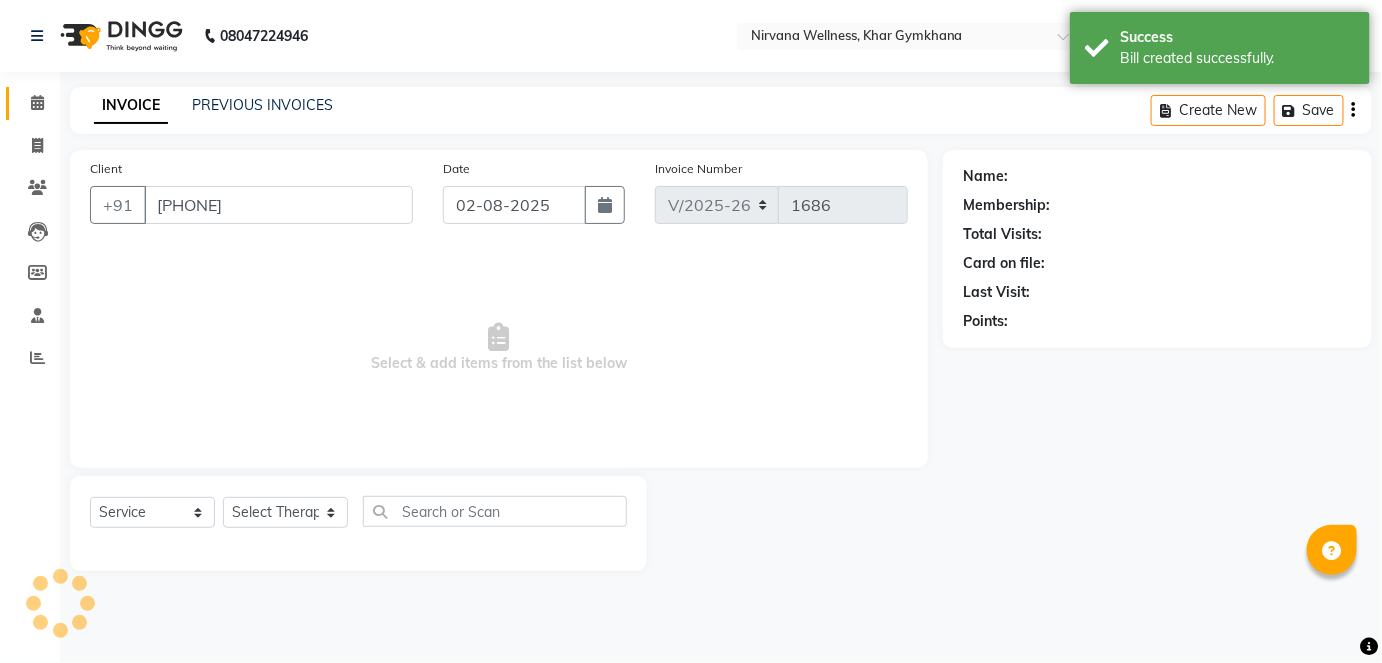 select on "78895" 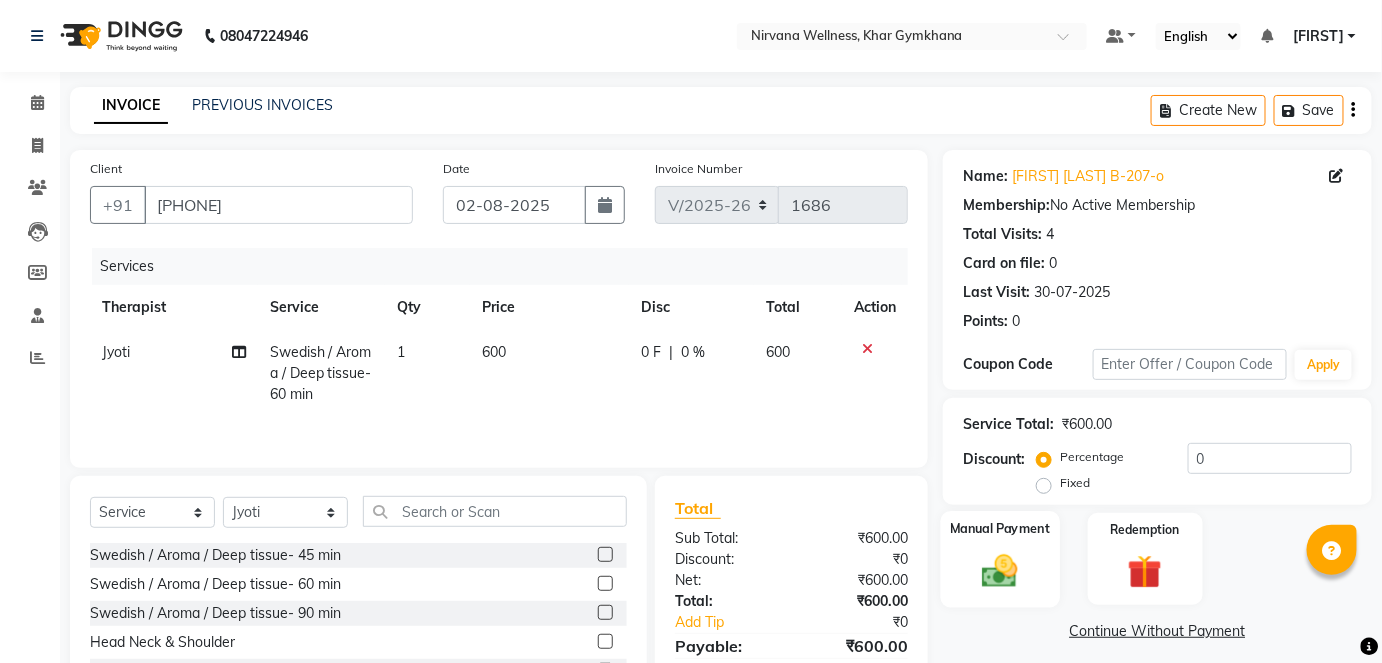 click 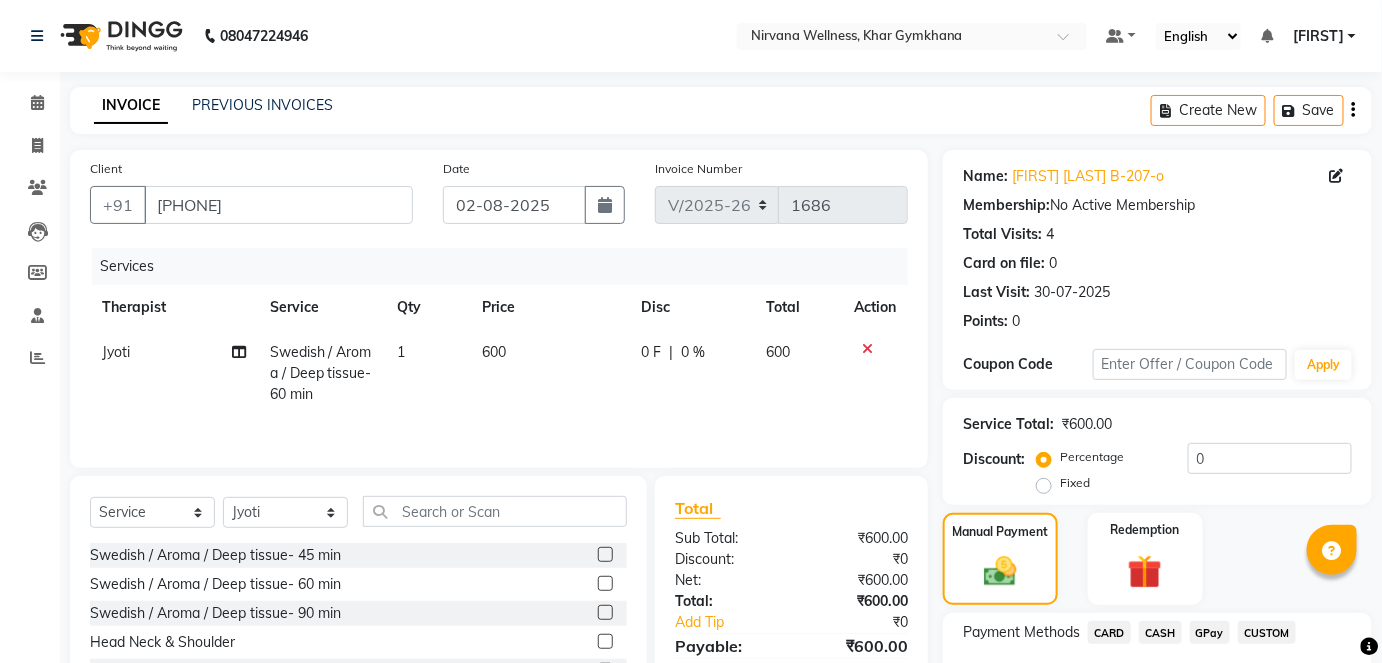 scroll, scrollTop: 140, scrollLeft: 0, axis: vertical 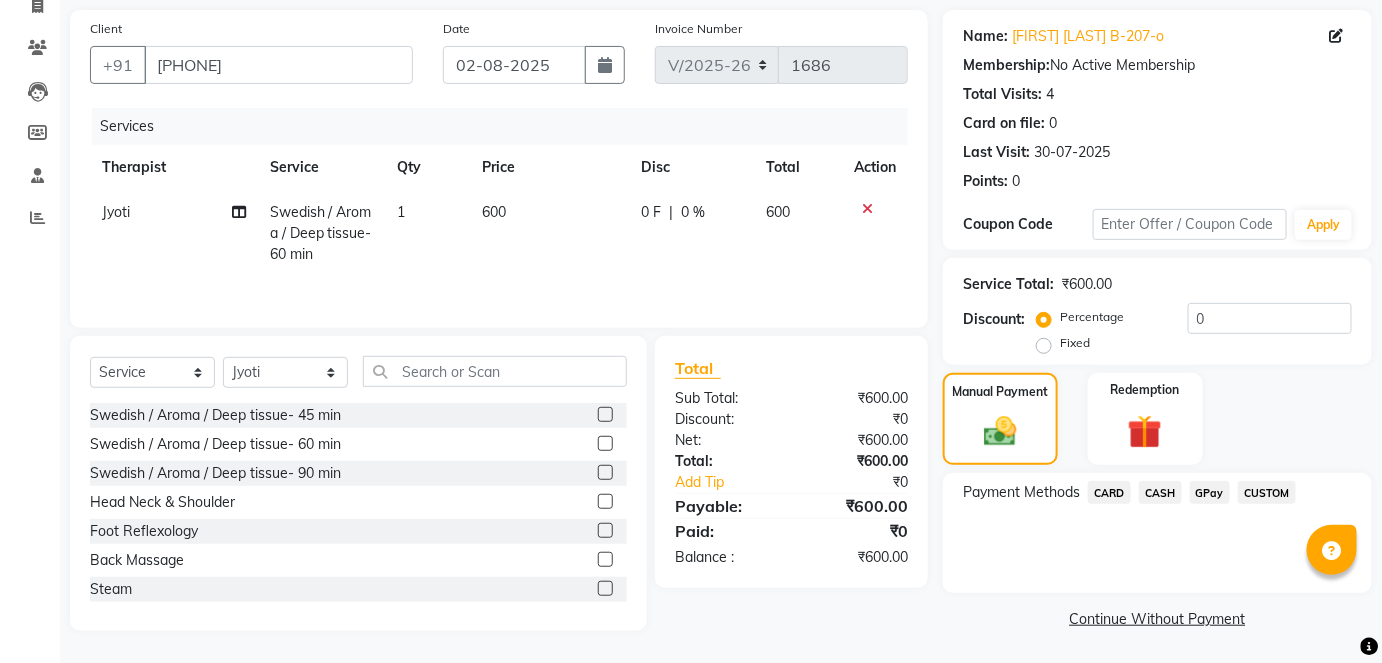 click on "CASH" 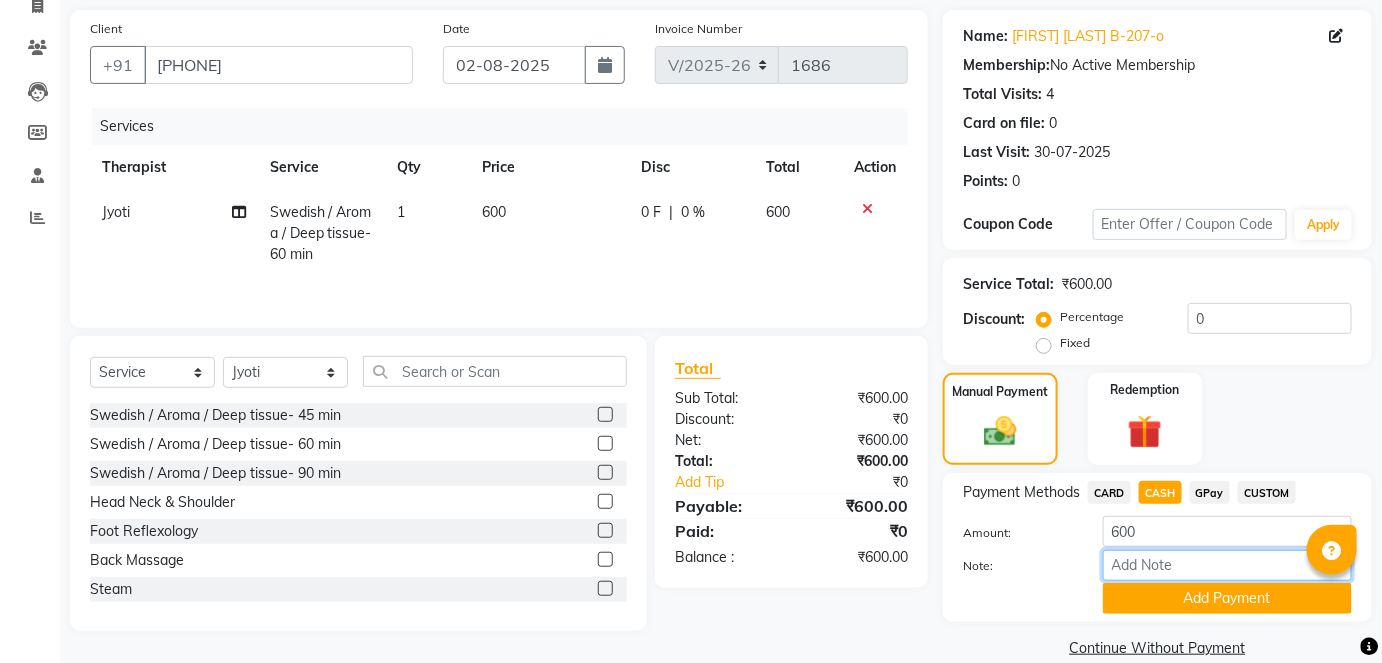 drag, startPoint x: 1160, startPoint y: 509, endPoint x: 1166, endPoint y: 552, distance: 43.416588 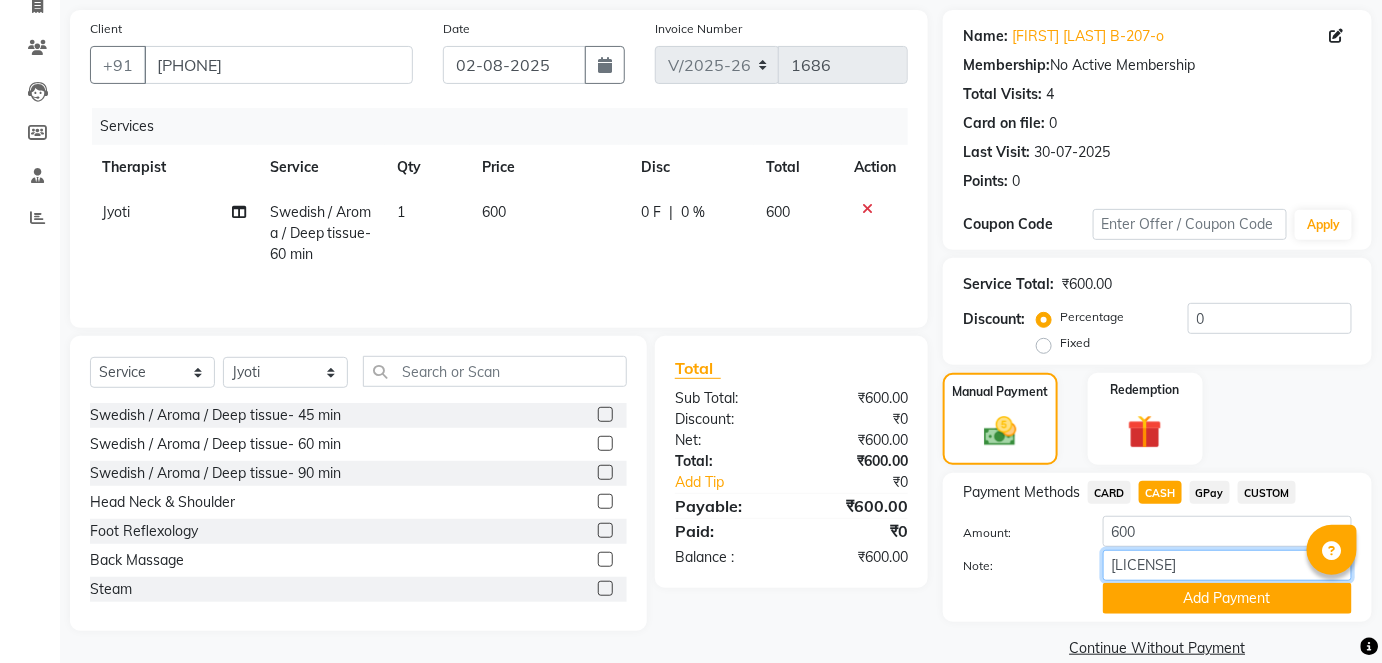 click on "[LICENSE]" at bounding box center [1227, 565] 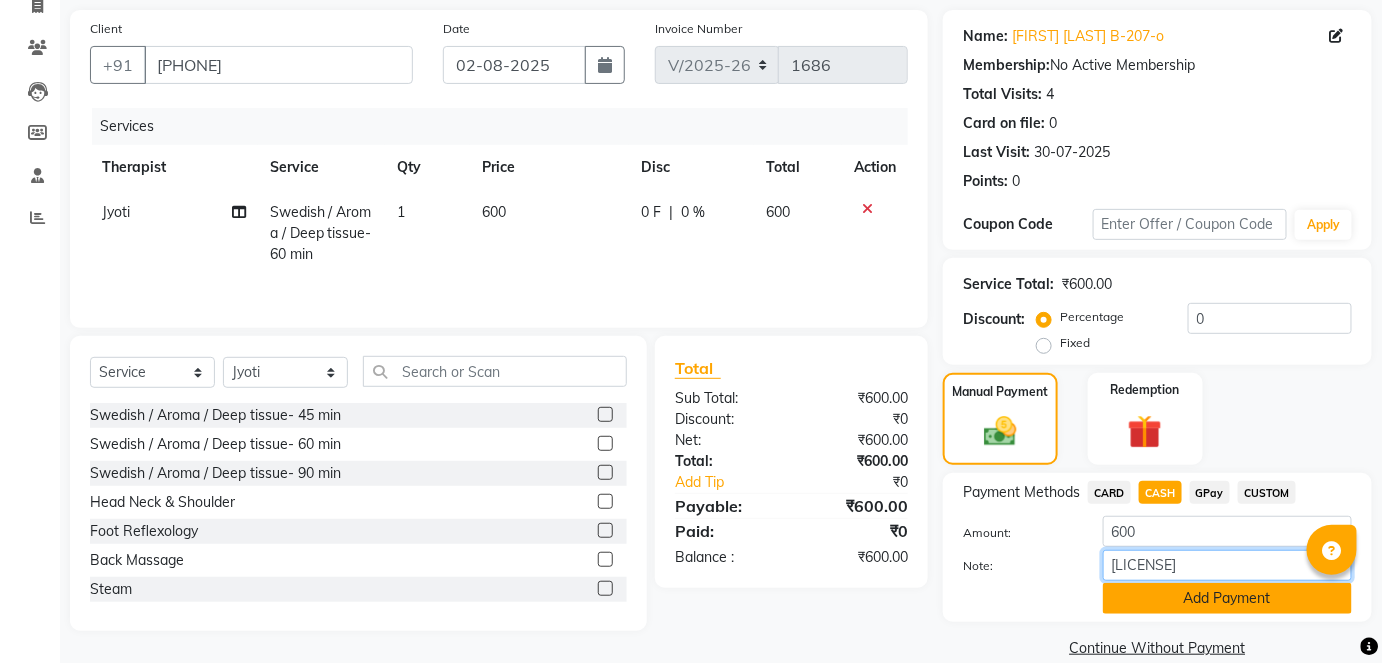 type on "[LICENSE]" 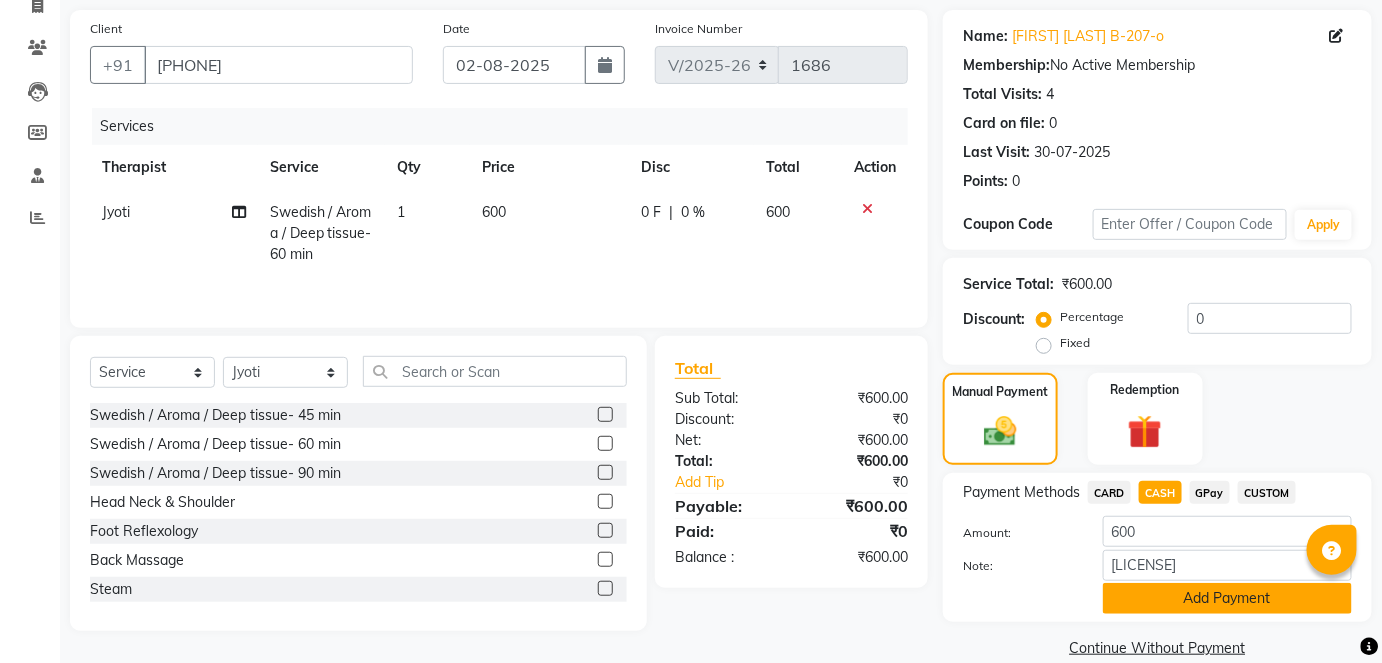 click on "Add Payment" 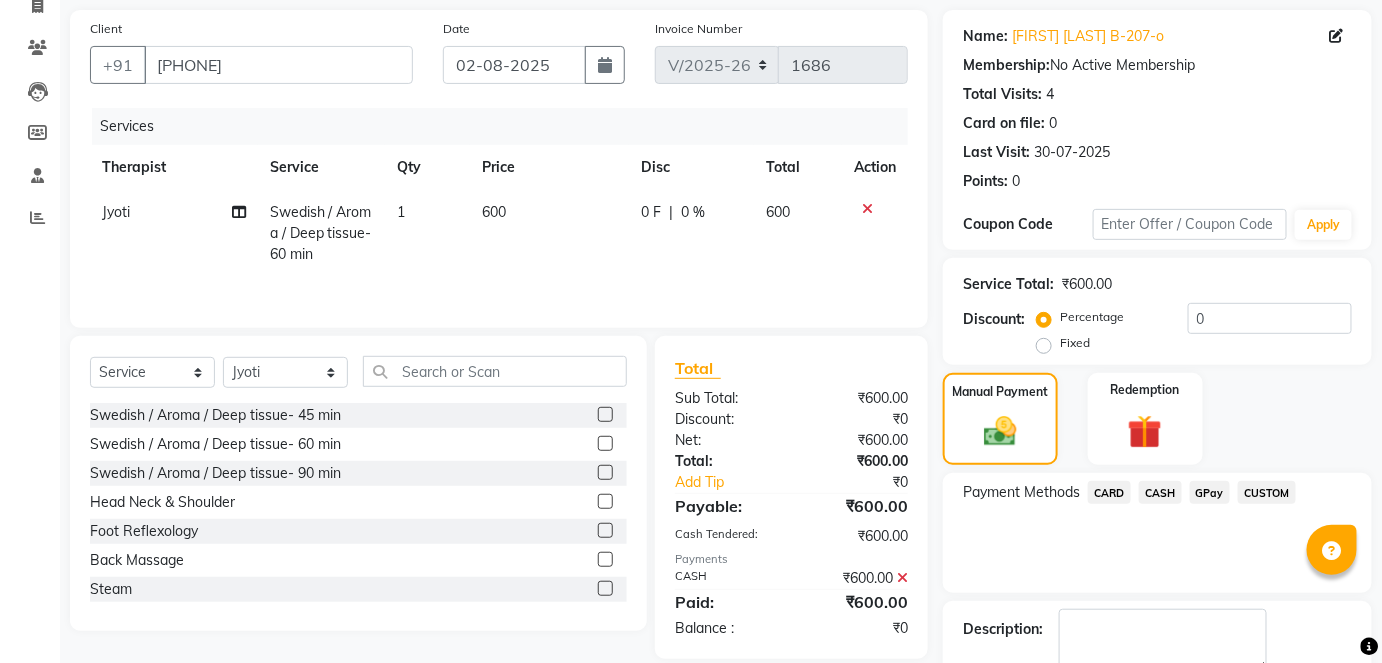 click on "Checkout" 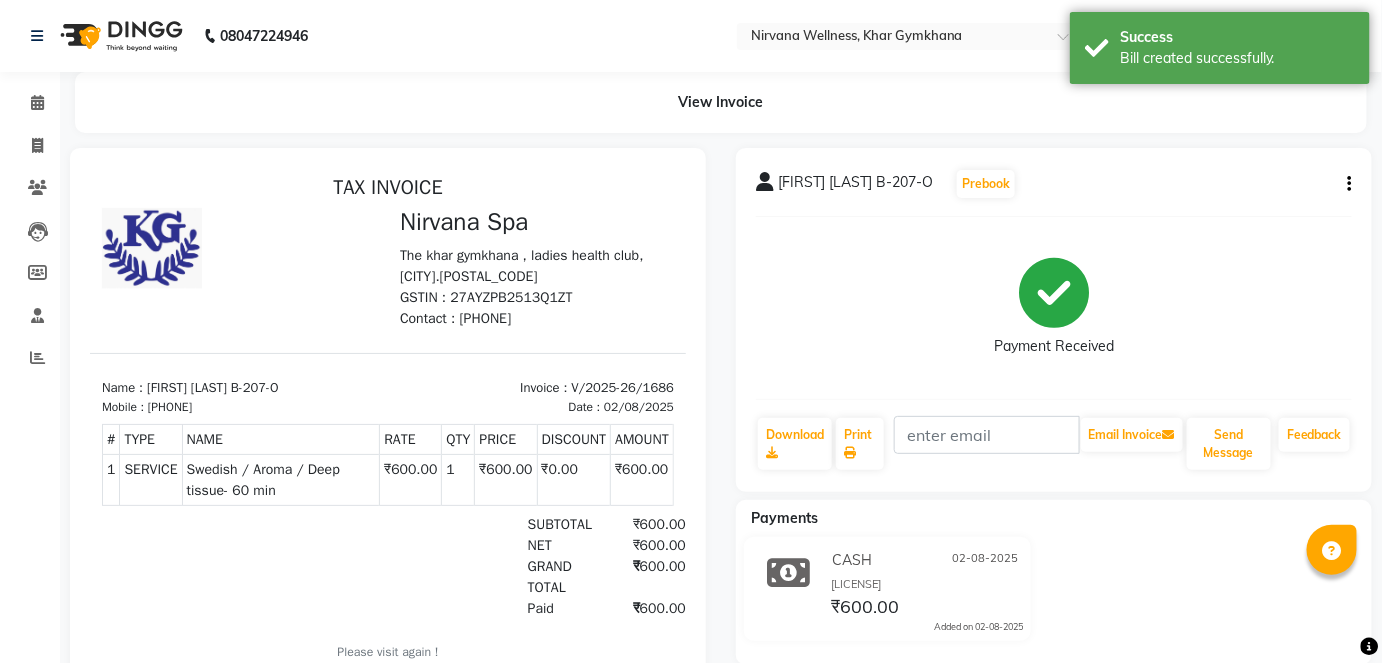 scroll, scrollTop: 0, scrollLeft: 0, axis: both 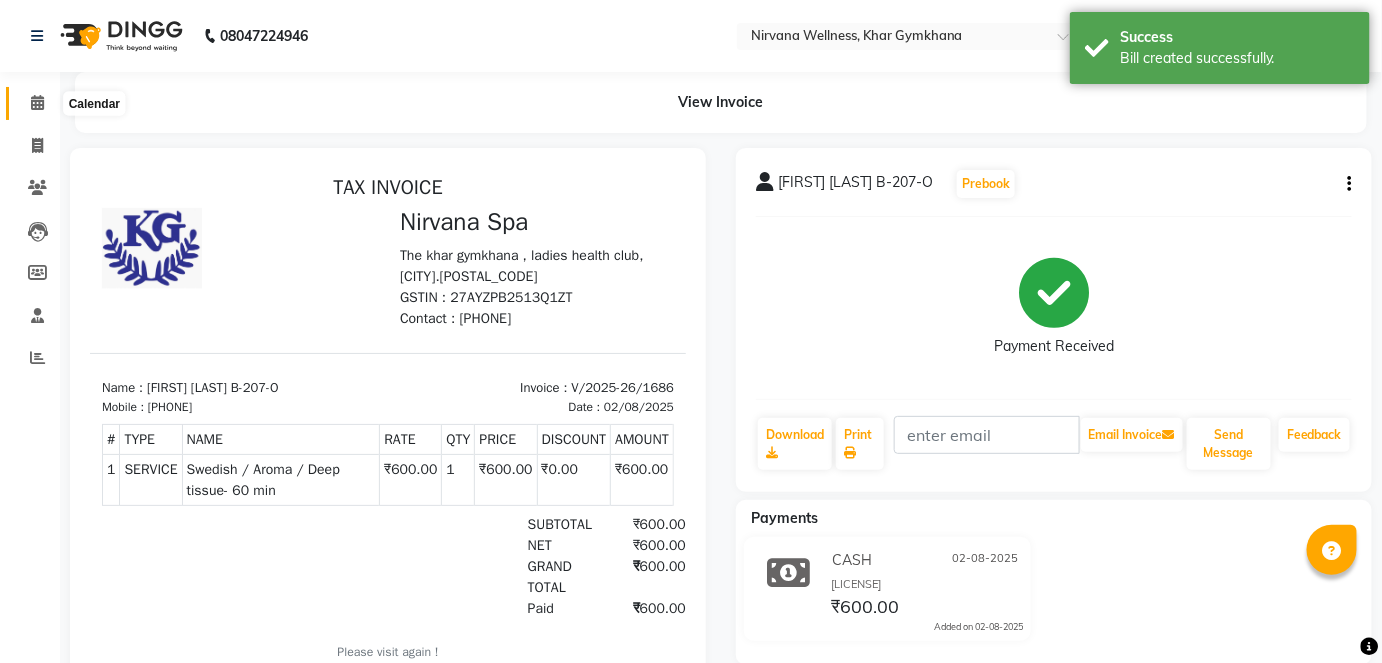 click 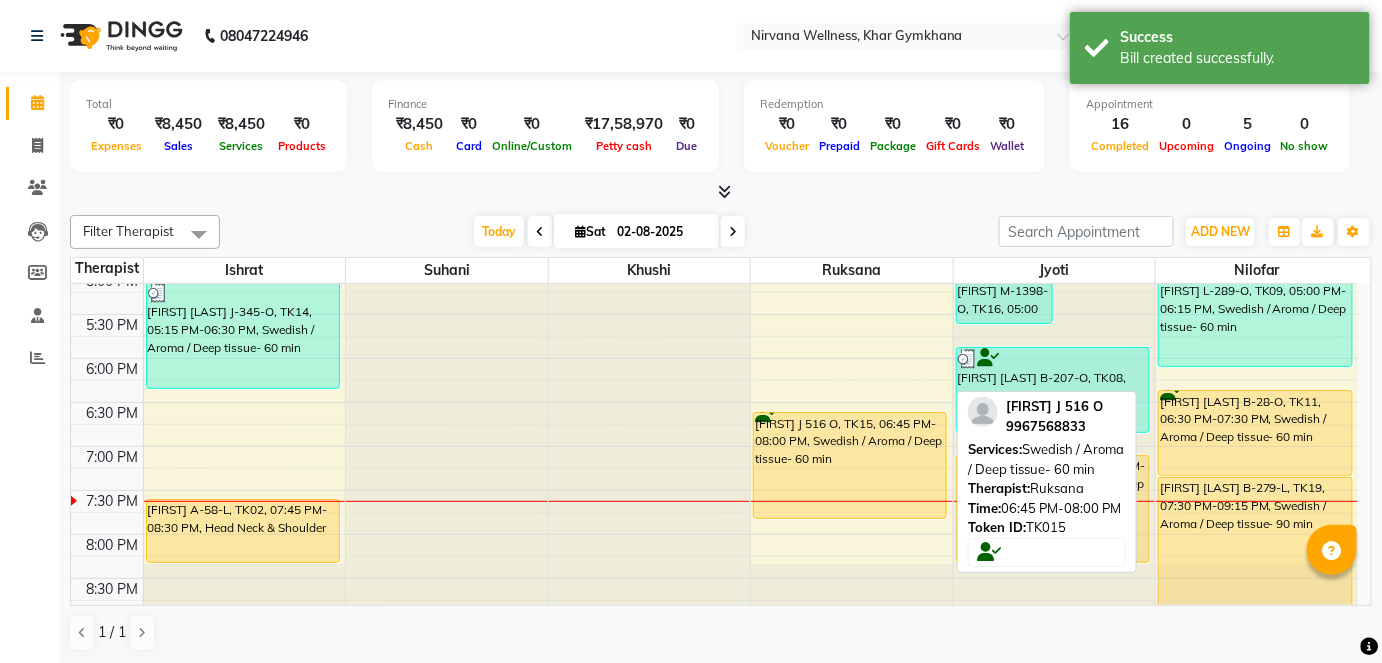scroll, scrollTop: 909, scrollLeft: 0, axis: vertical 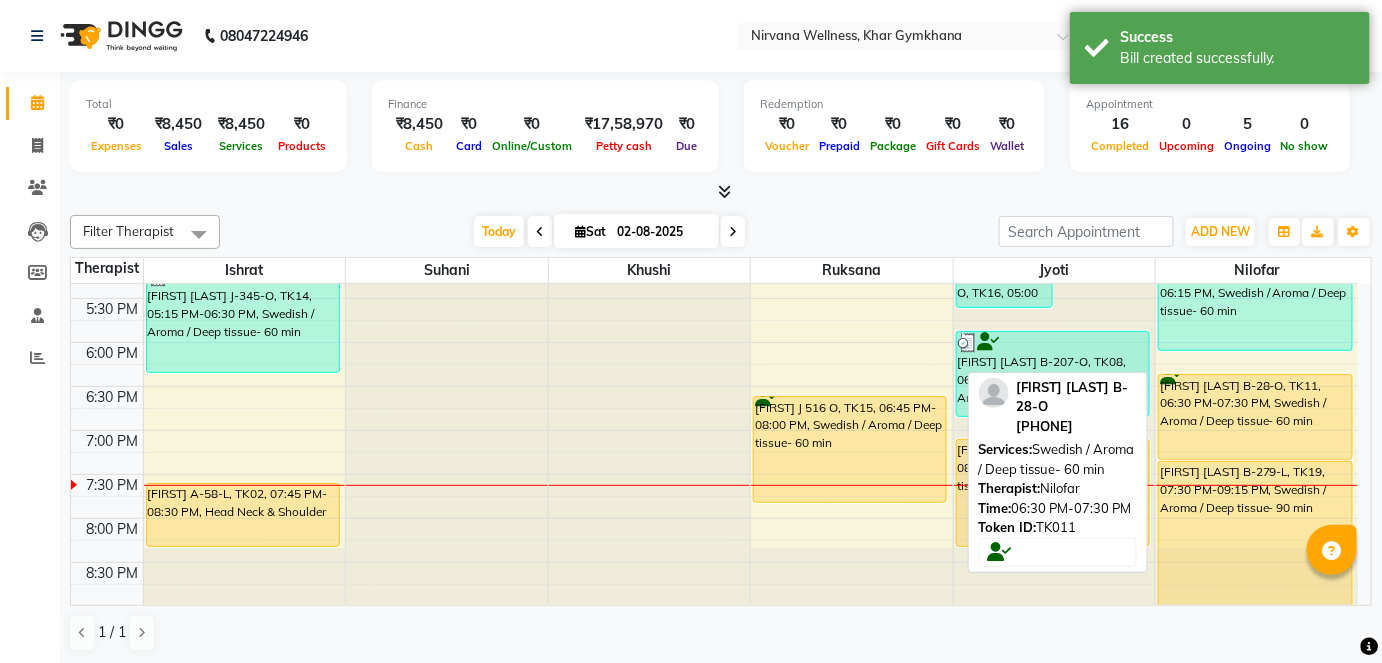 click on "[FIRST] [LAST] B-28-O, TK11, 06:30 PM-07:30 PM, Swedish / Aroma / Deep tissue- 60 min" at bounding box center (1255, 417) 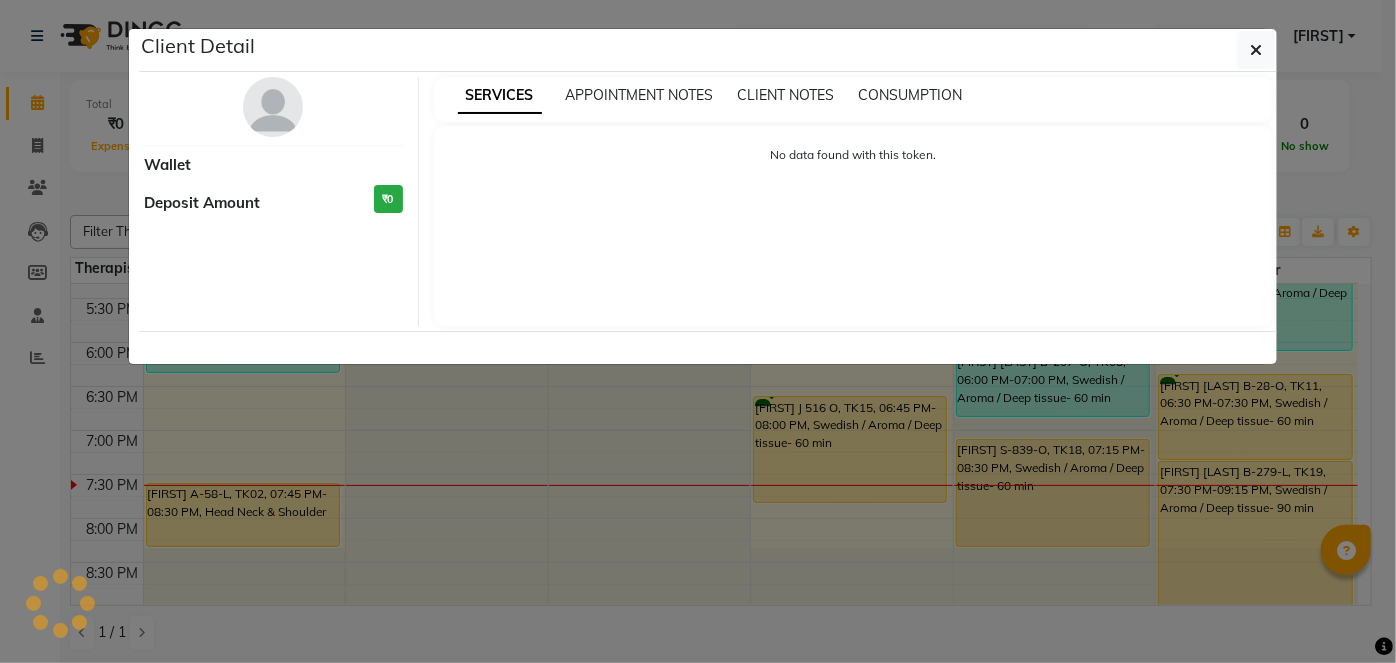 select on "1" 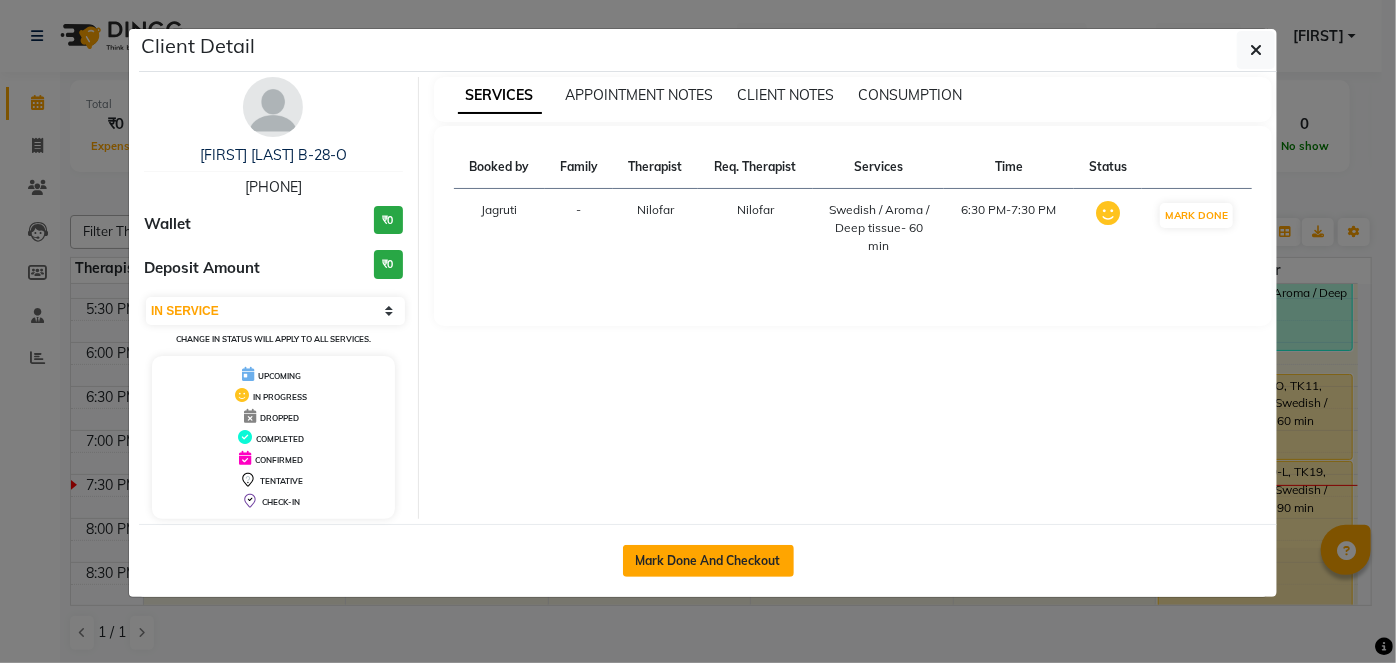 click on "Mark Done And Checkout" 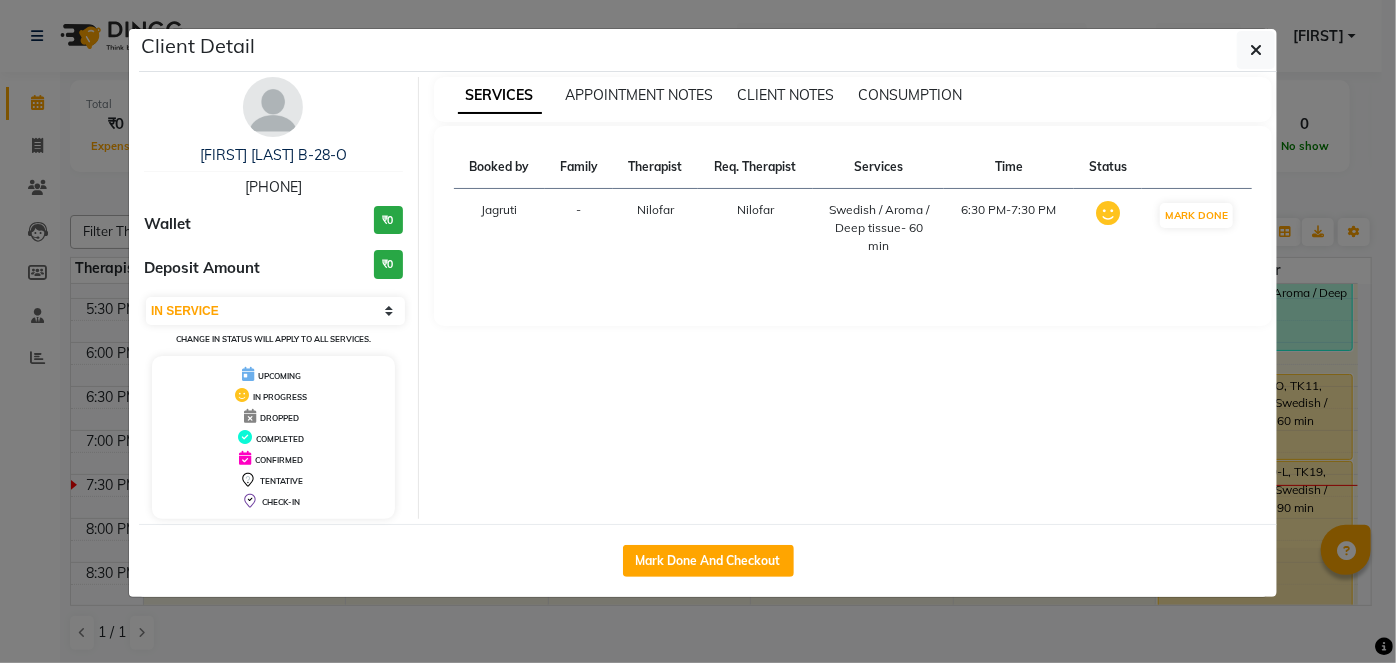 select on "6844" 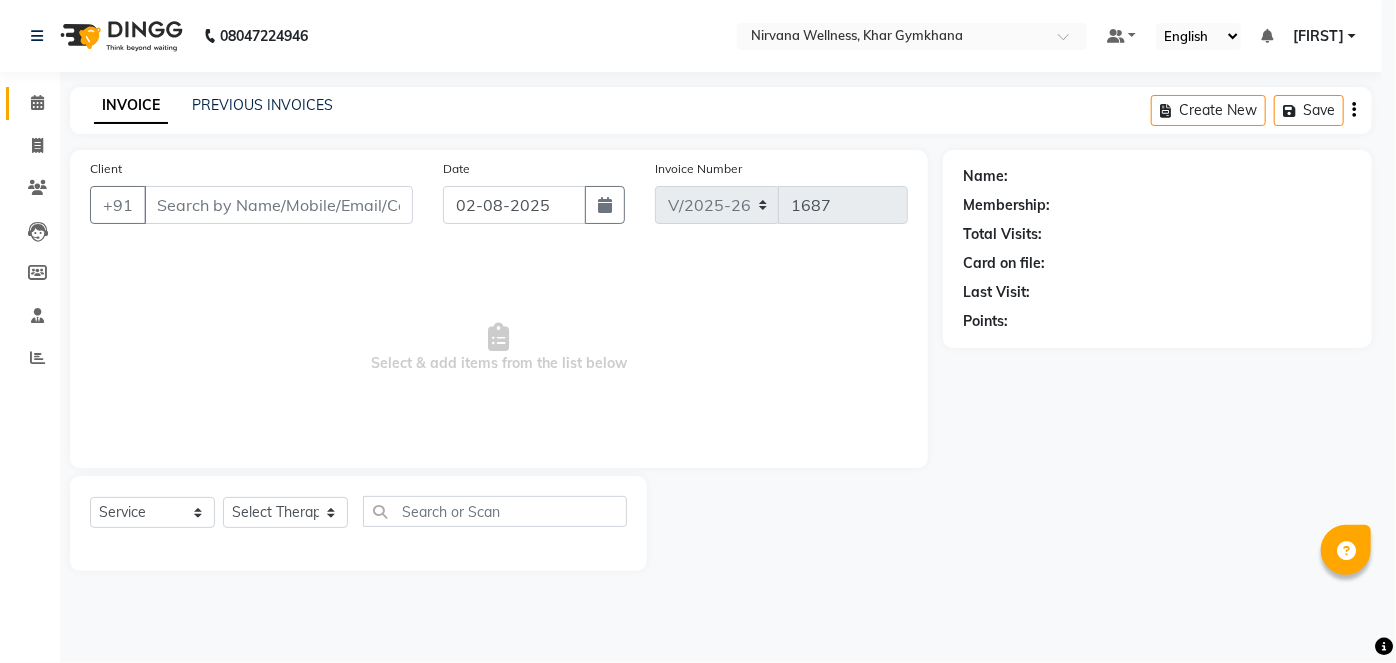 select on "3" 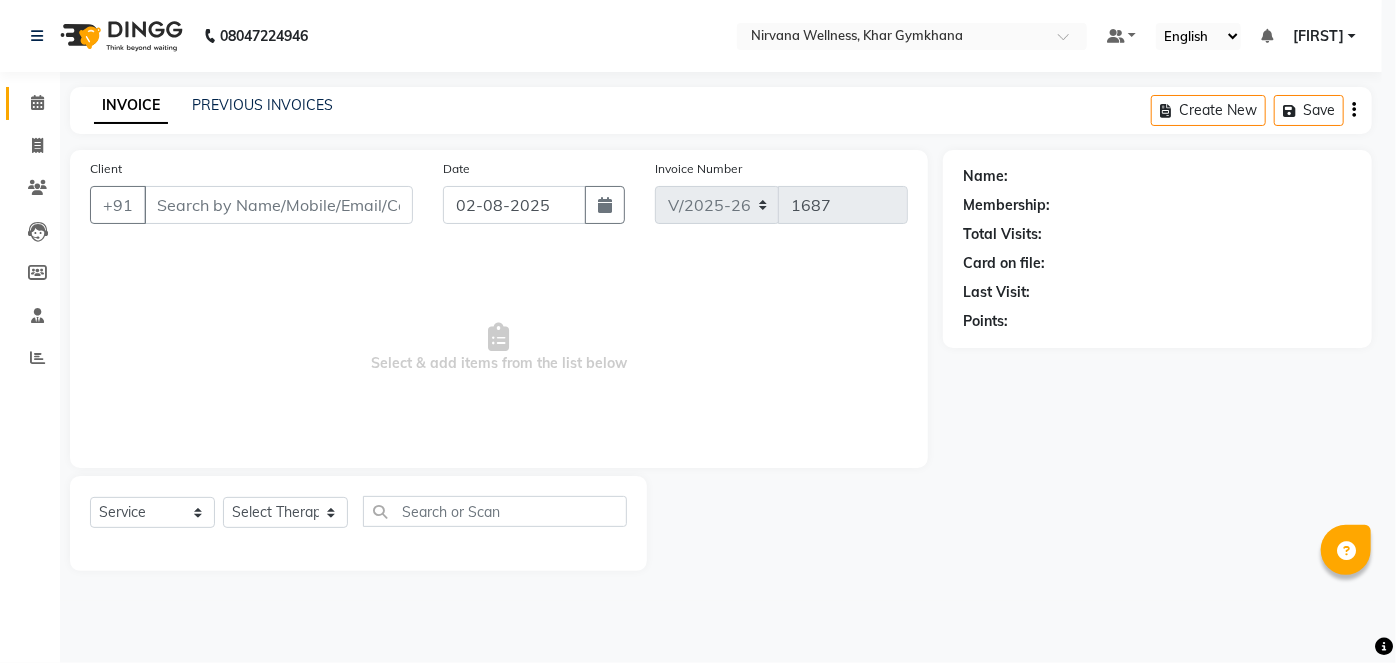 type on "[PHONE]" 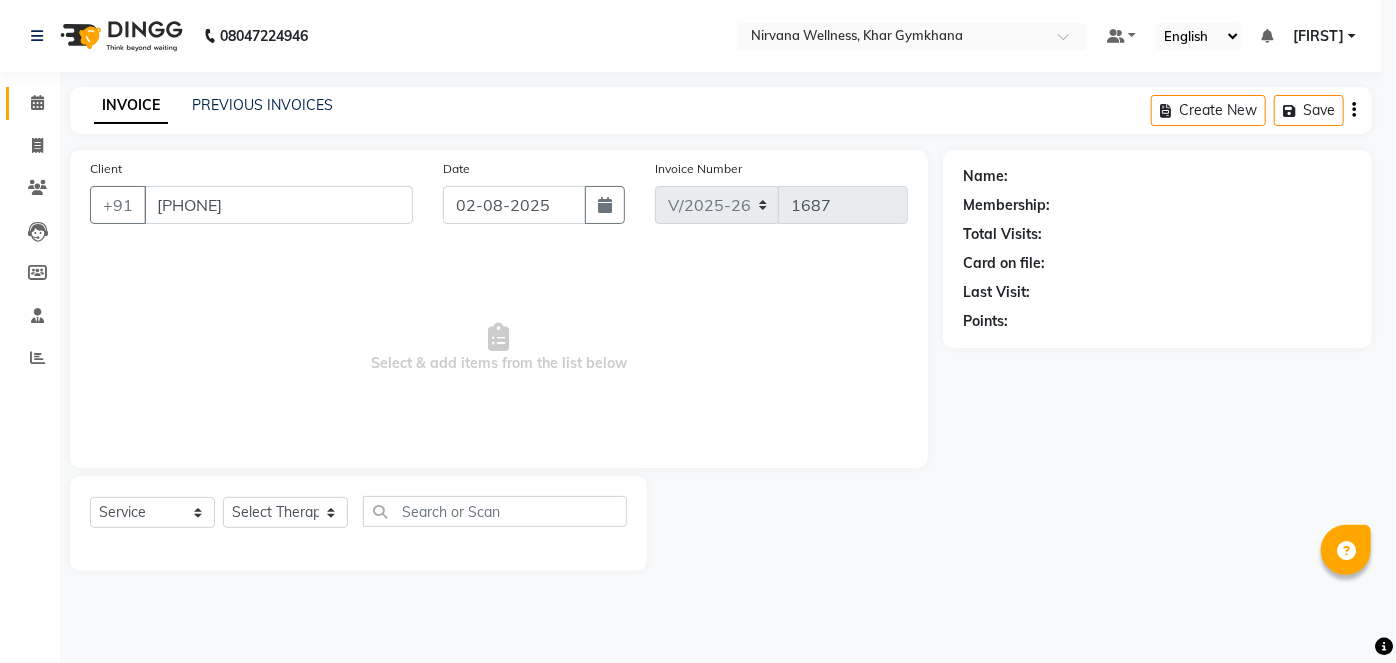 select on "79305" 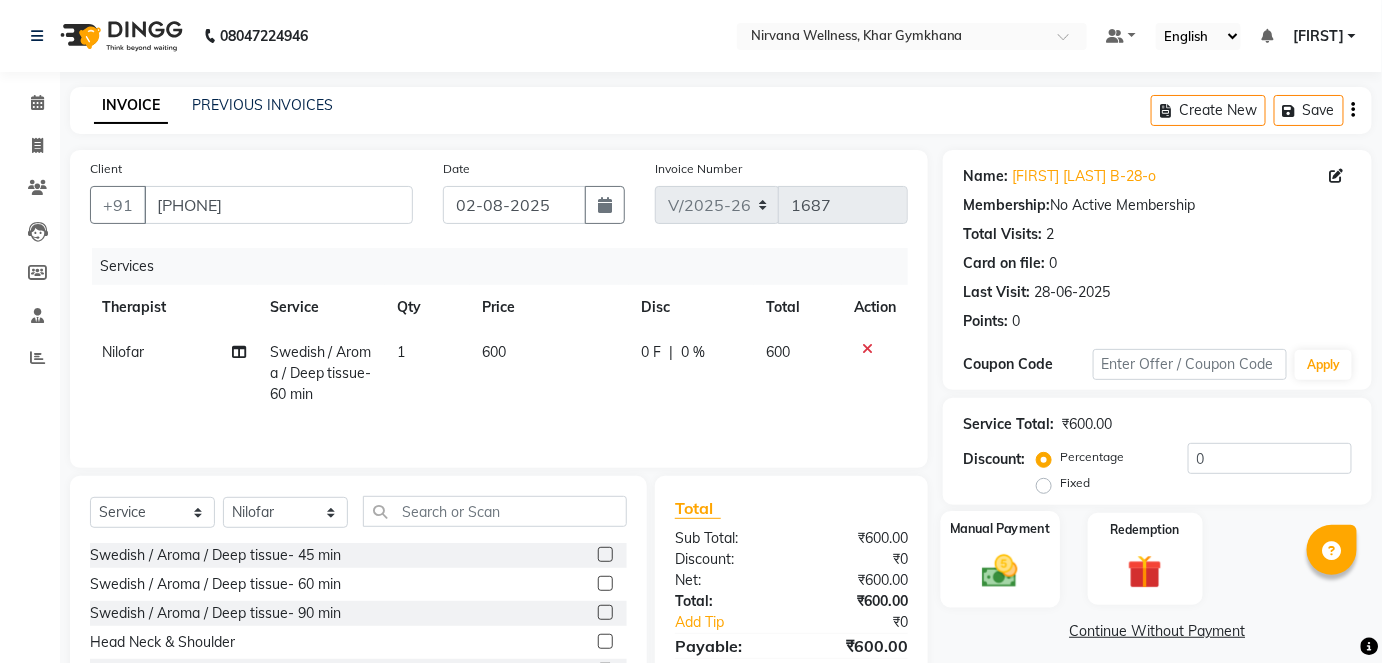 click 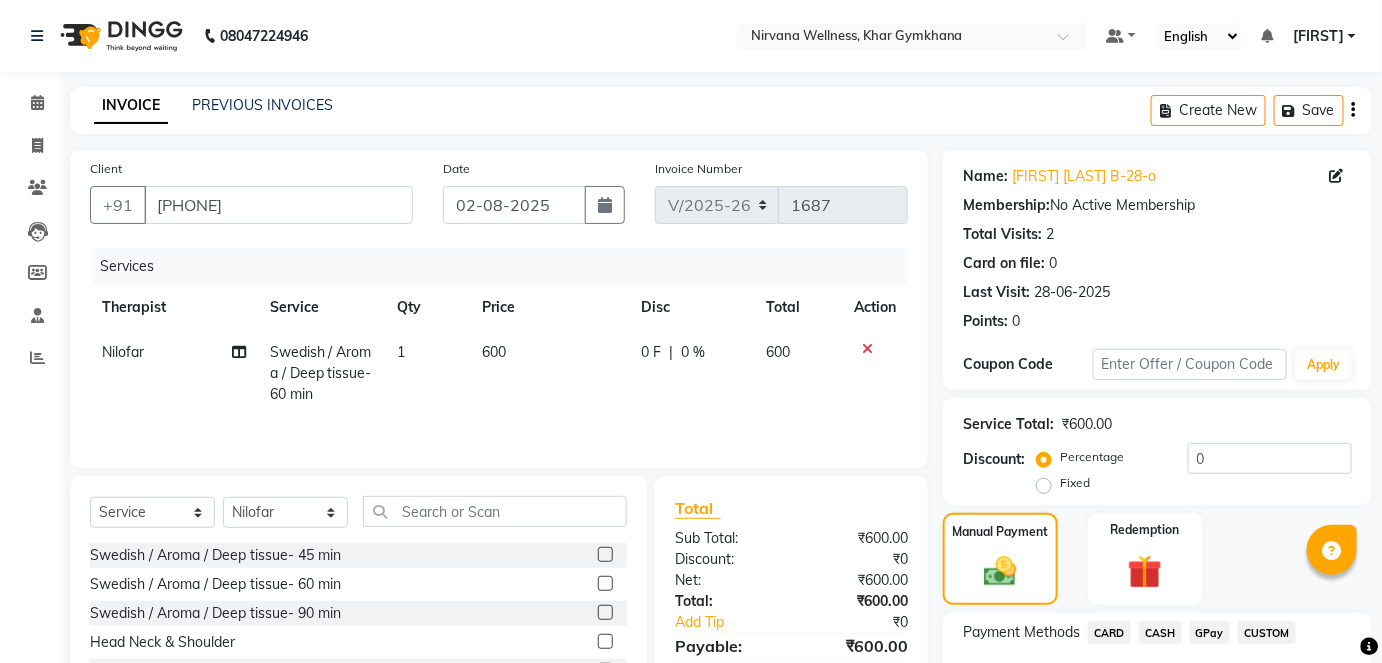 scroll, scrollTop: 140, scrollLeft: 0, axis: vertical 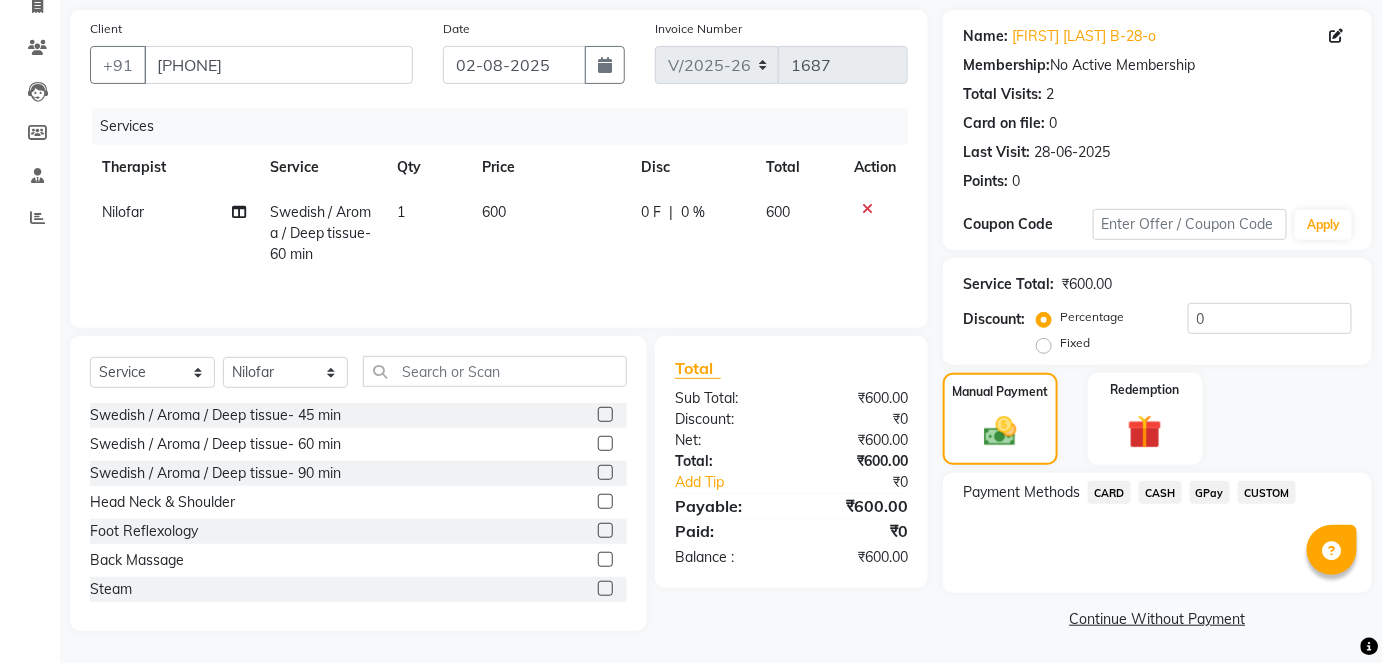 click on "CASH" 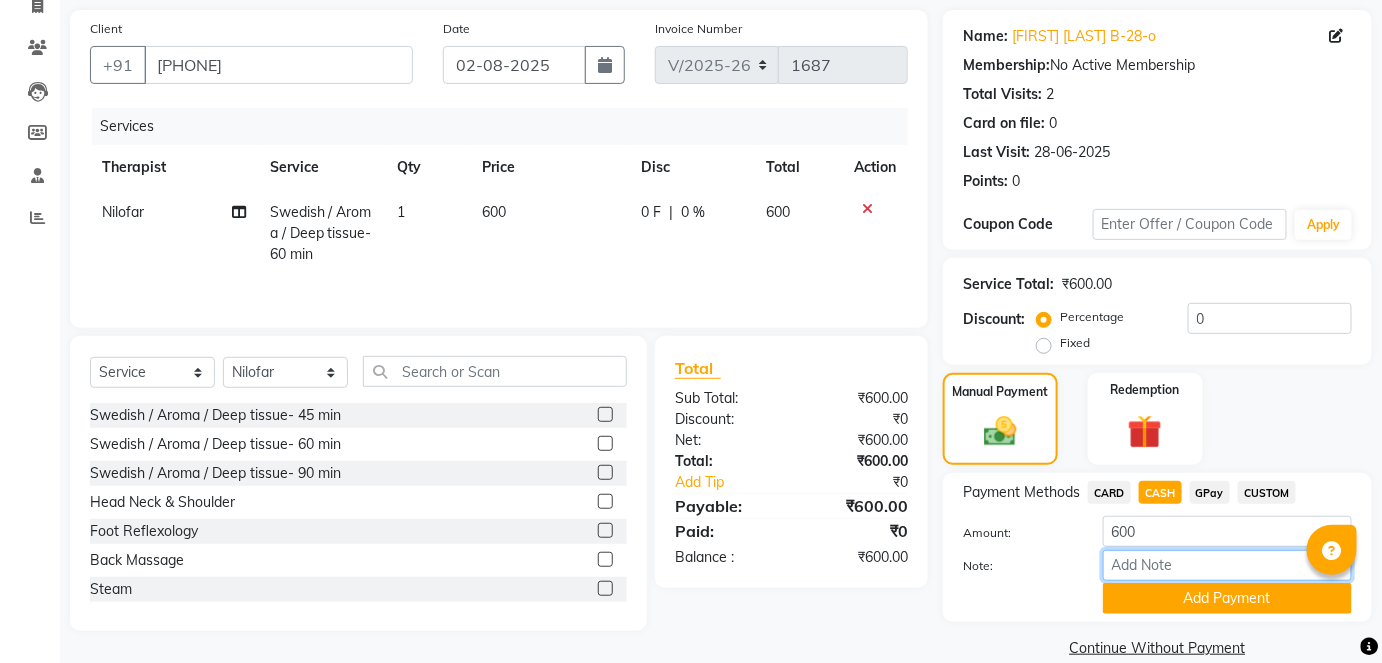 drag, startPoint x: 1169, startPoint y: 505, endPoint x: 1173, endPoint y: 572, distance: 67.11929 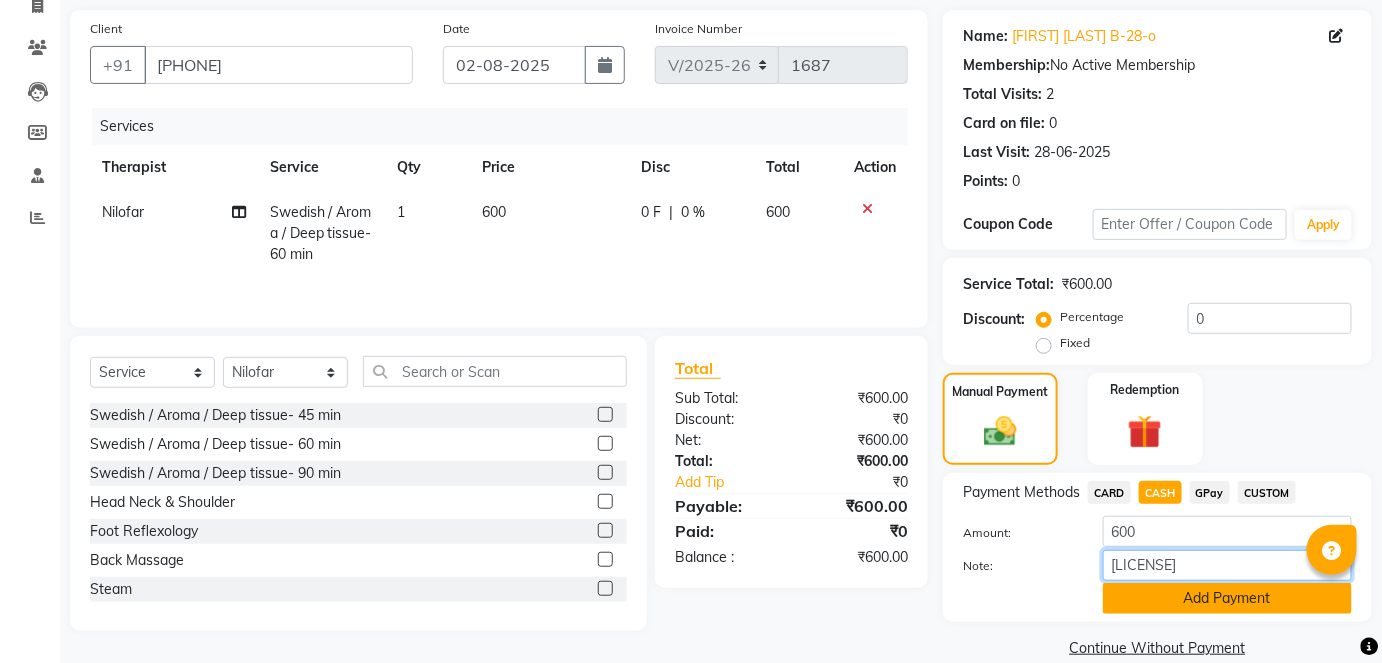 type on "[LICENSE]" 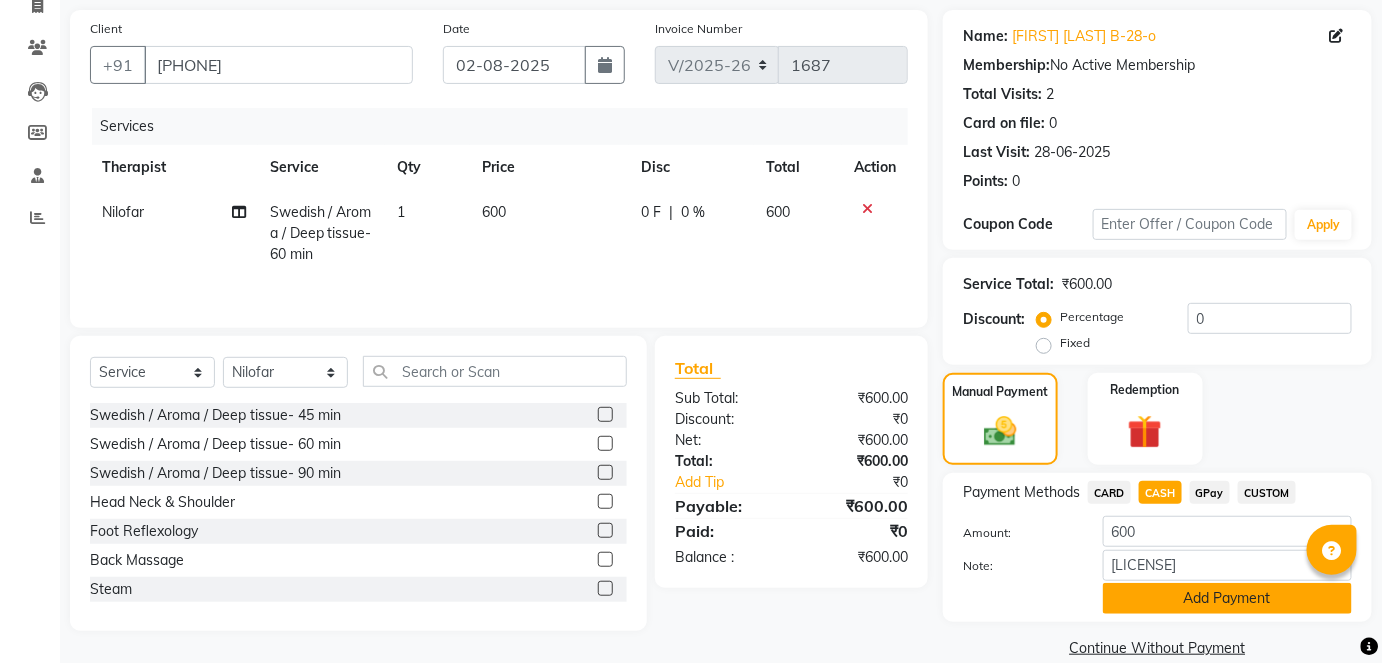 click on "Add Payment" 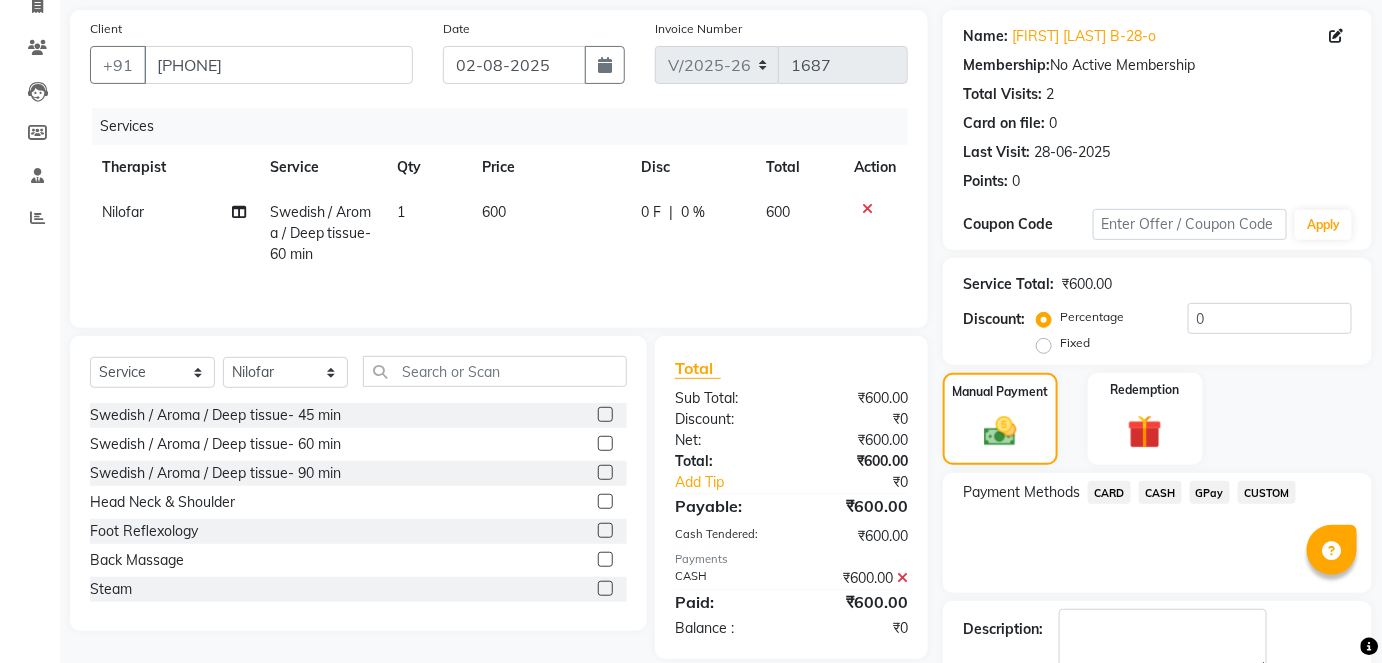 click on "Checkout" 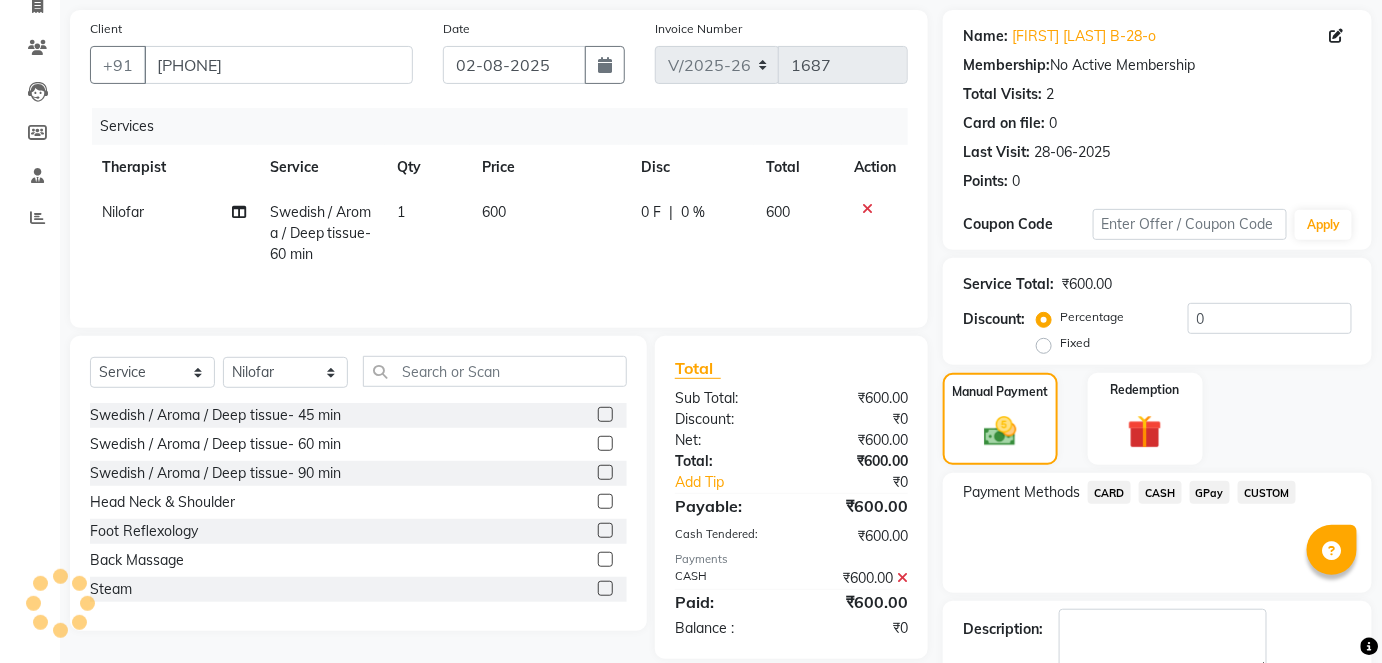 scroll, scrollTop: 252, scrollLeft: 0, axis: vertical 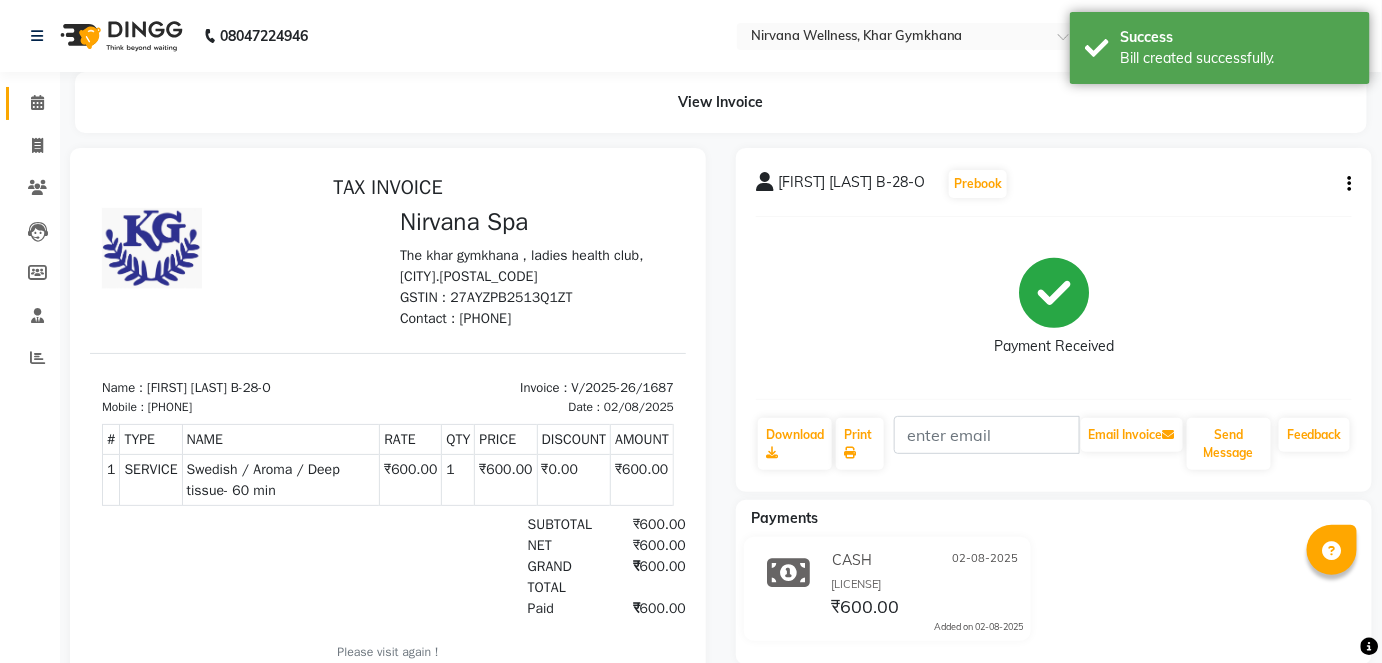 click on "Calendar" 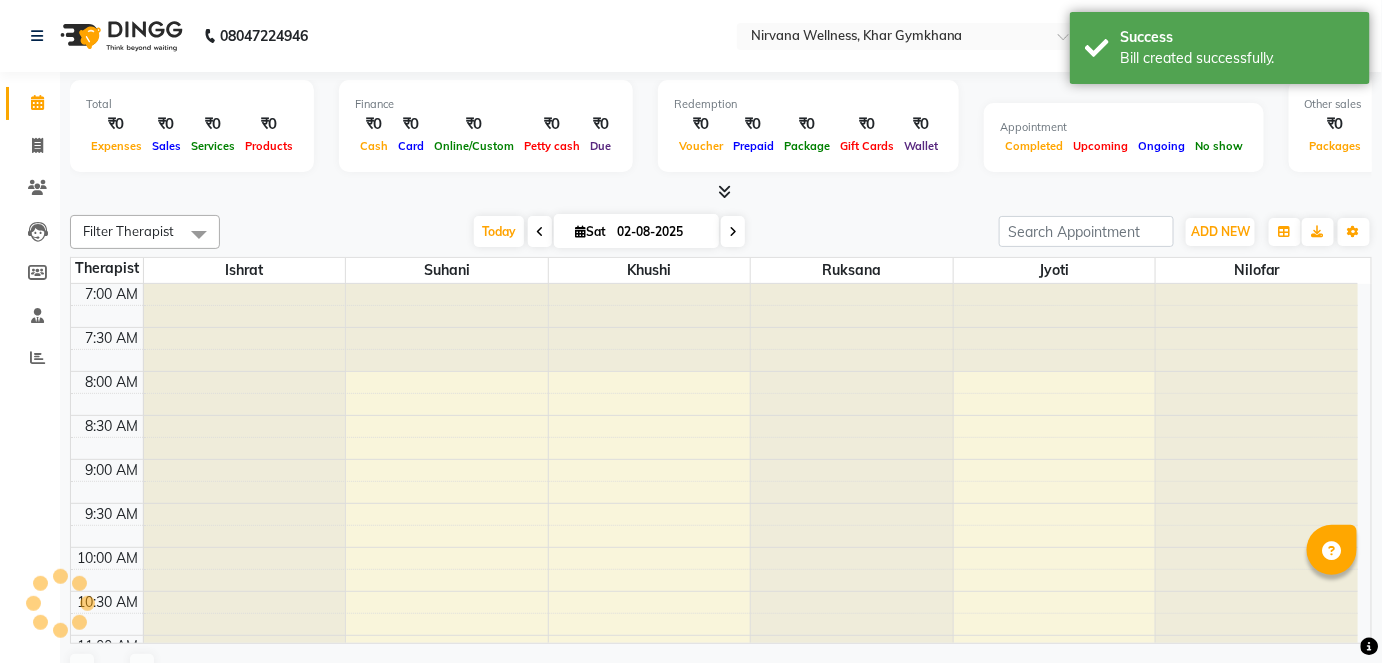 scroll, scrollTop: 0, scrollLeft: 0, axis: both 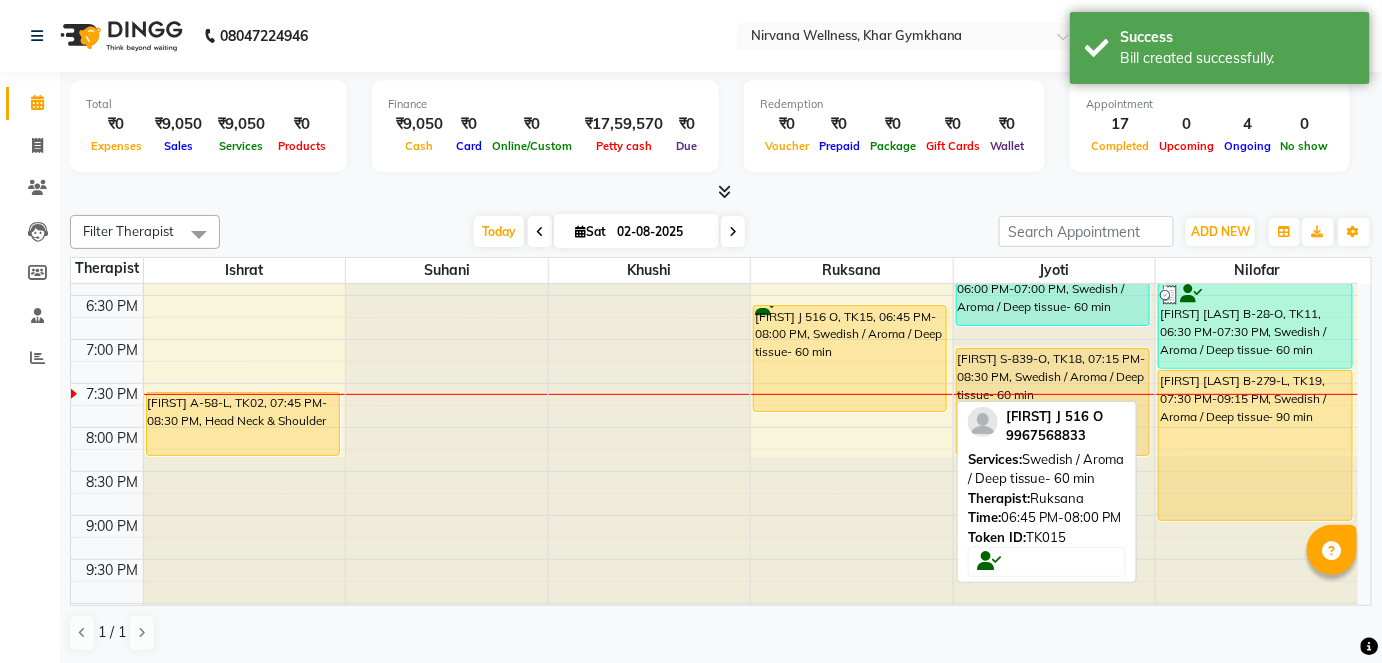 click on "[FIRST] J 516 O, TK15, 06:45 PM-08:00 PM, Swedish / Aroma / Deep tissue- 60 min" at bounding box center [850, 358] 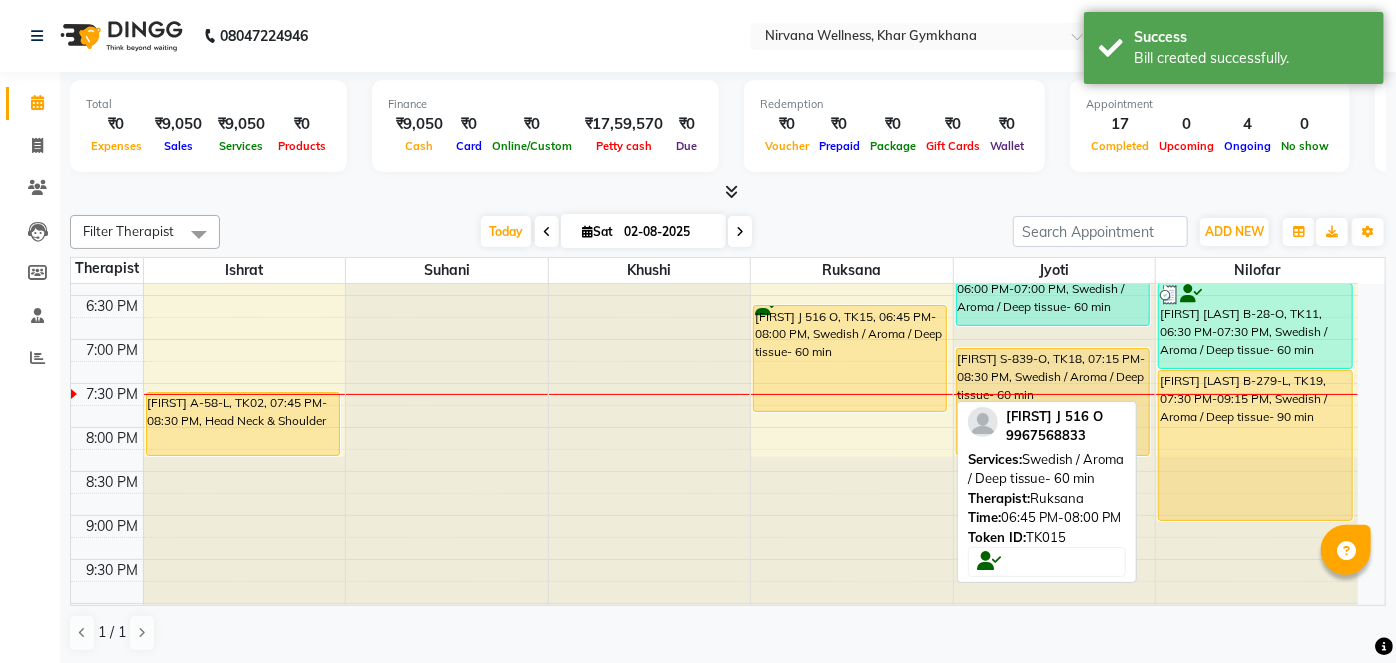 select on "1" 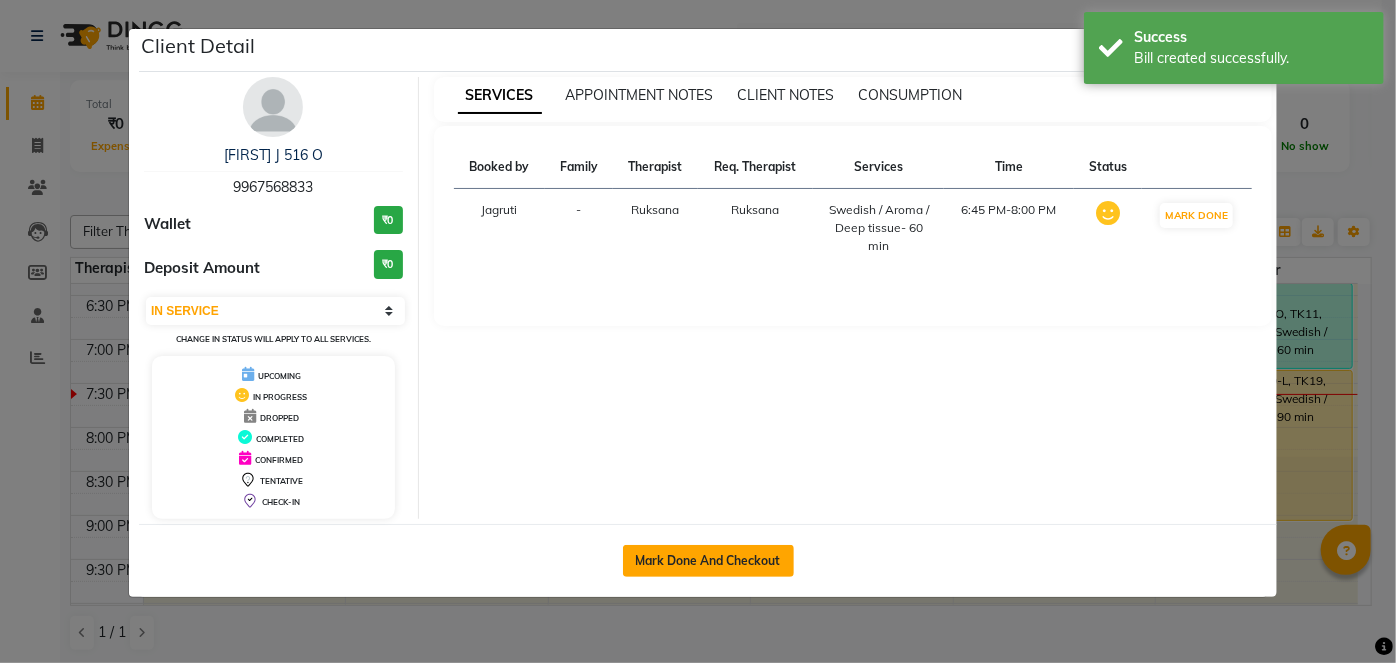 click on "Mark Done And Checkout" 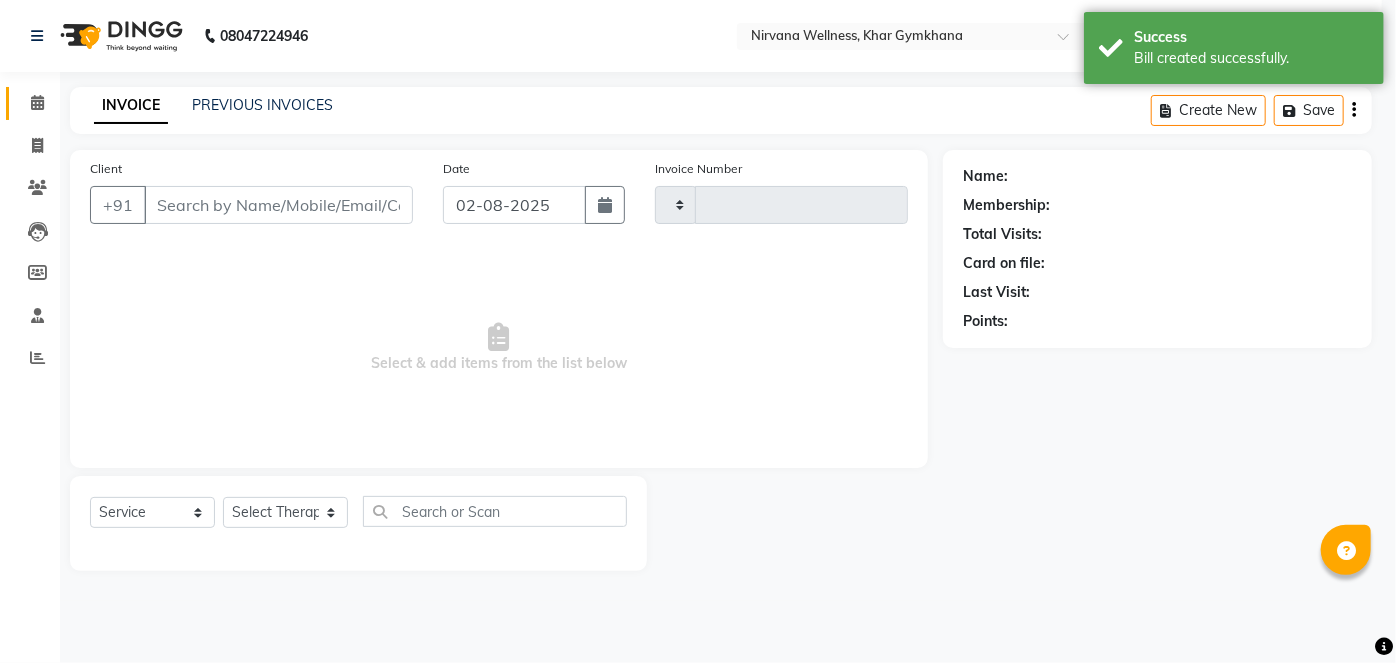 type on "1688" 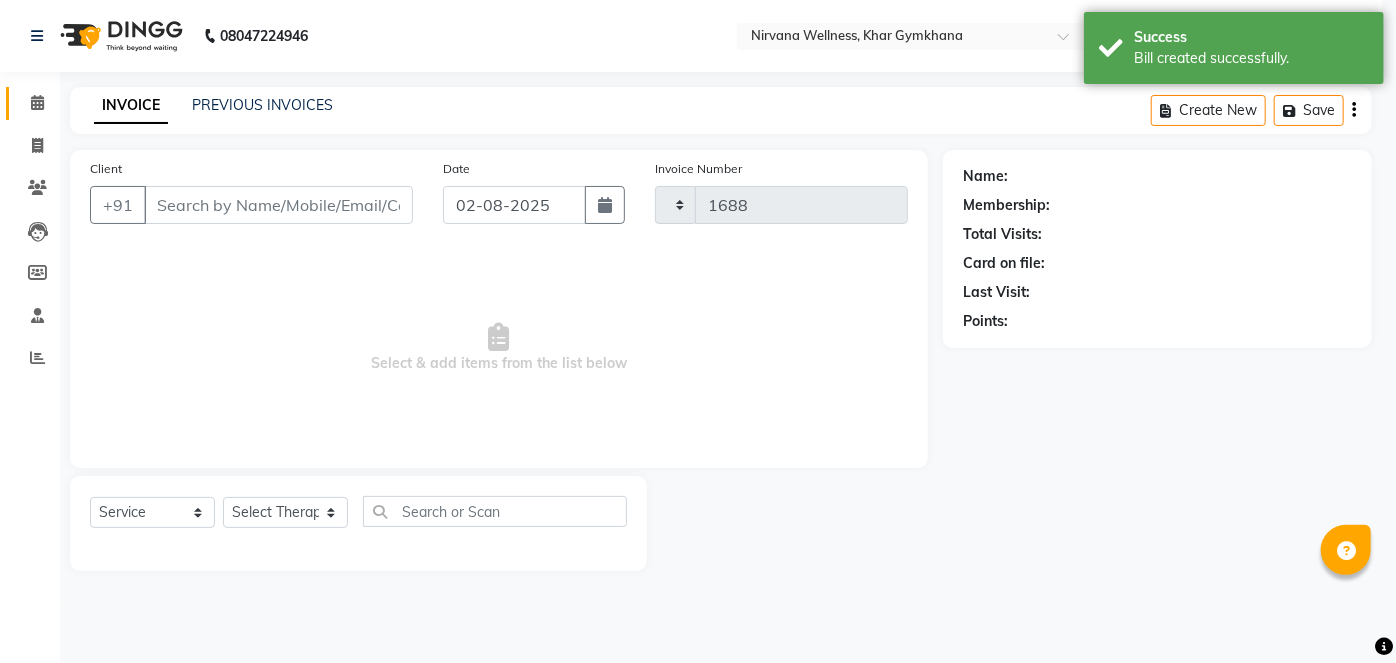 select on "6844" 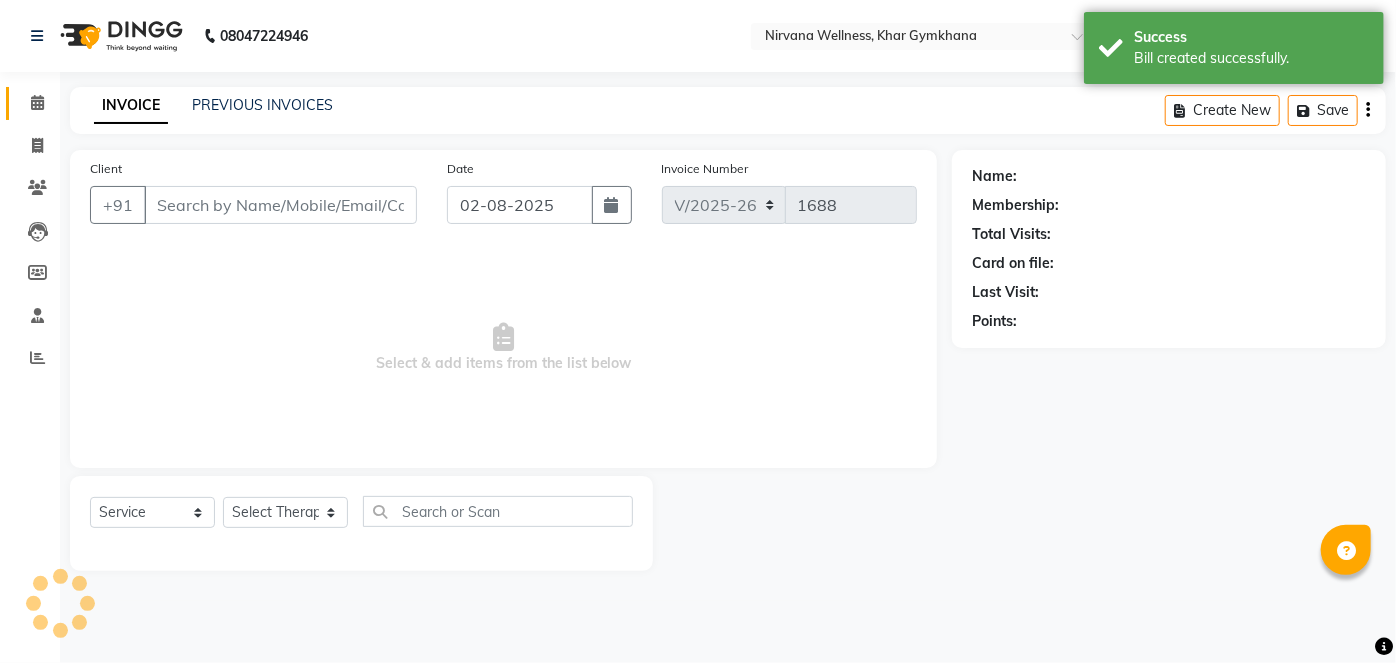 type on "9967568833" 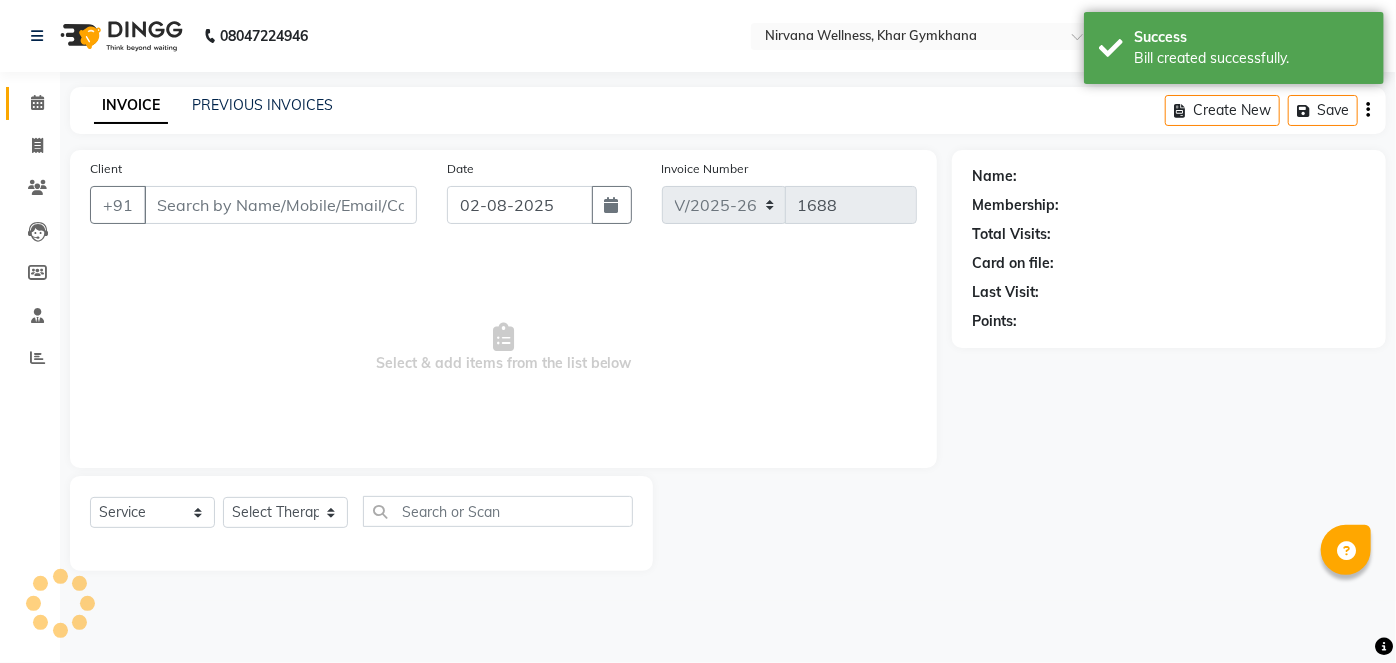 select on "72486" 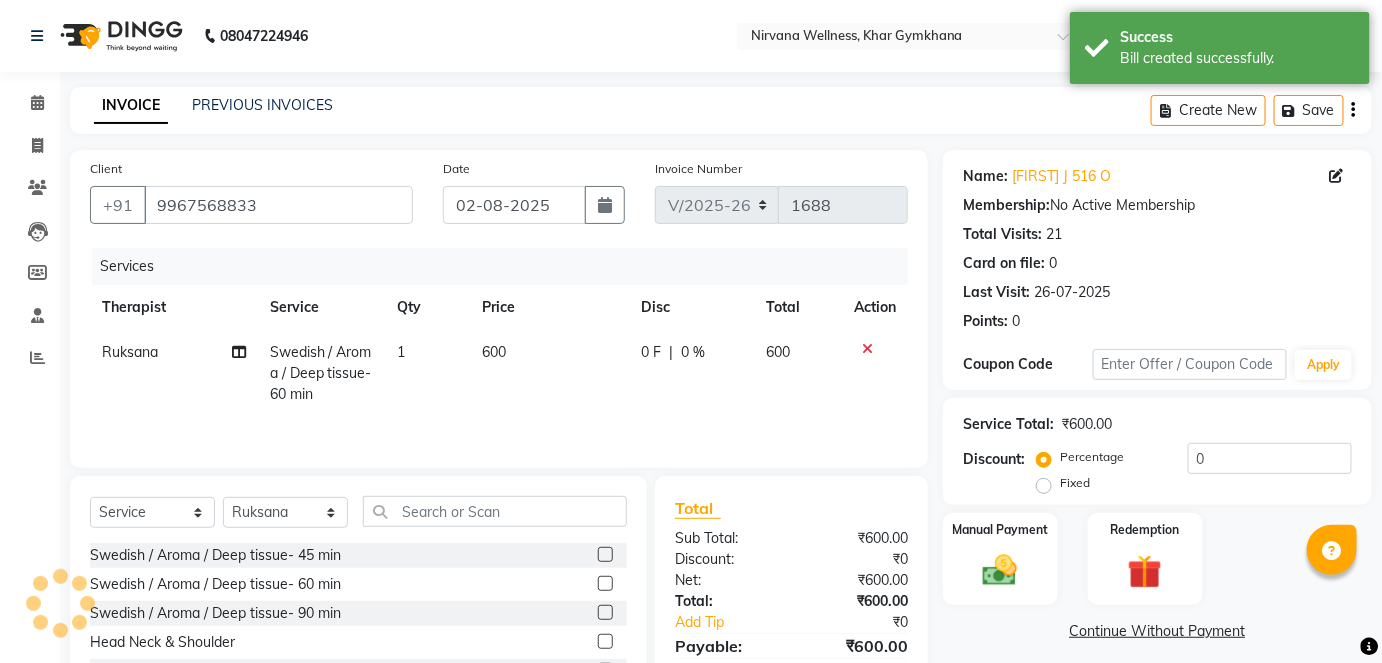 click 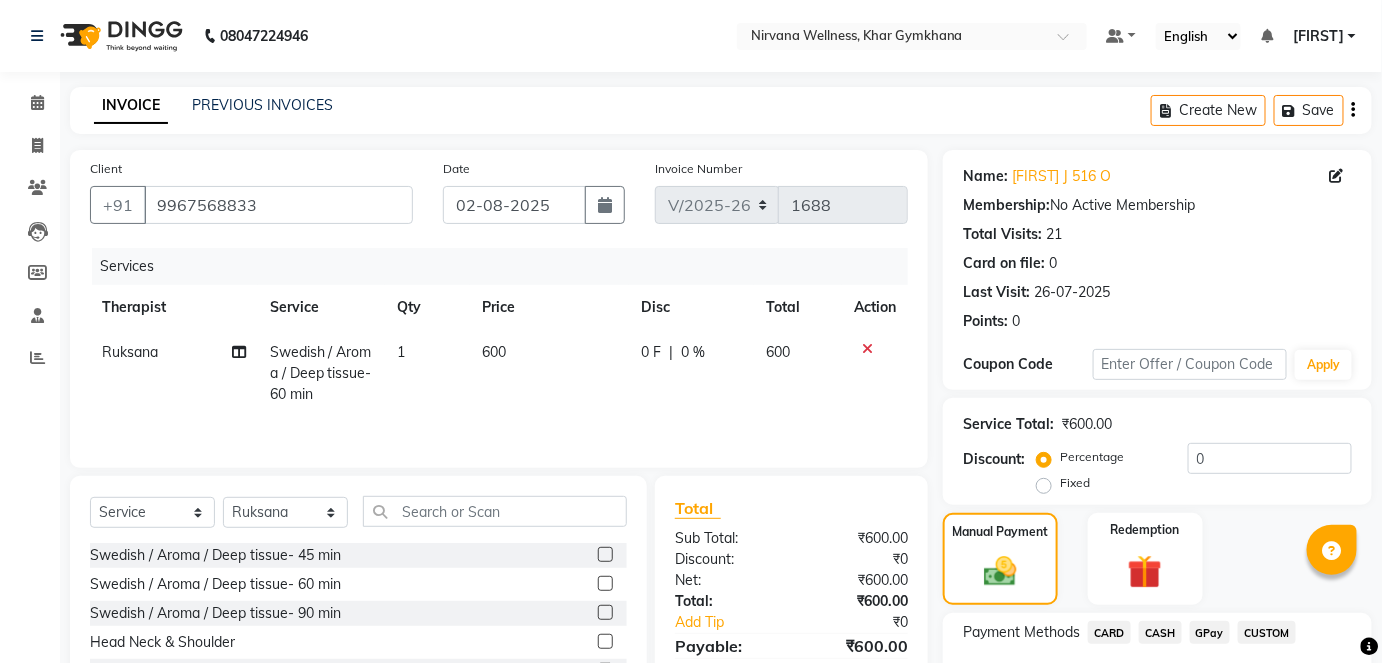 scroll, scrollTop: 140, scrollLeft: 0, axis: vertical 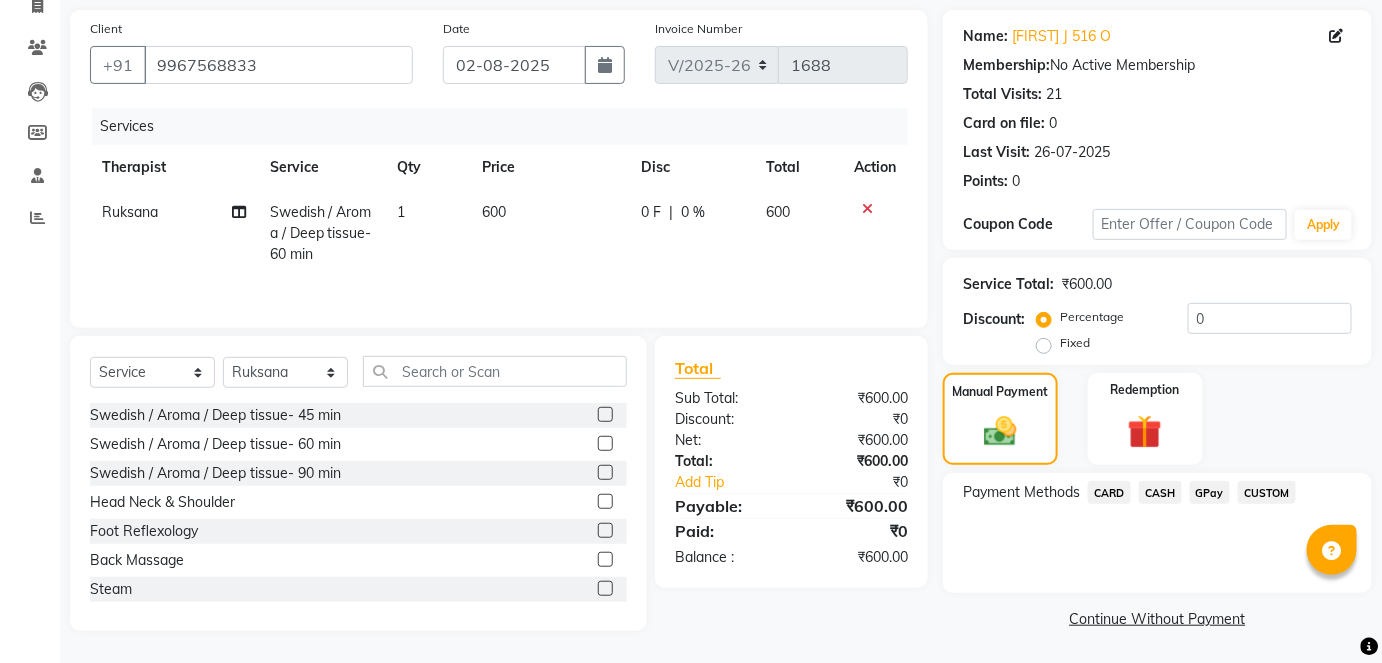 click on "CASH" 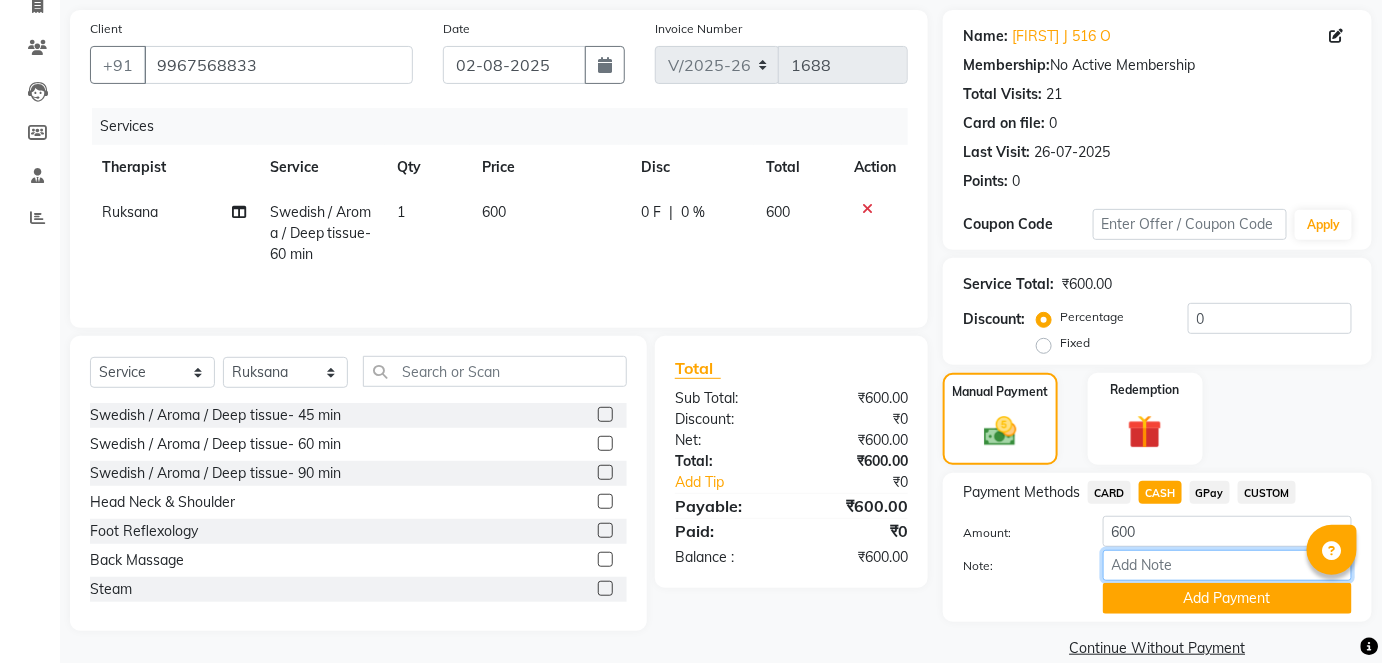 click on "Note:" at bounding box center (1227, 565) 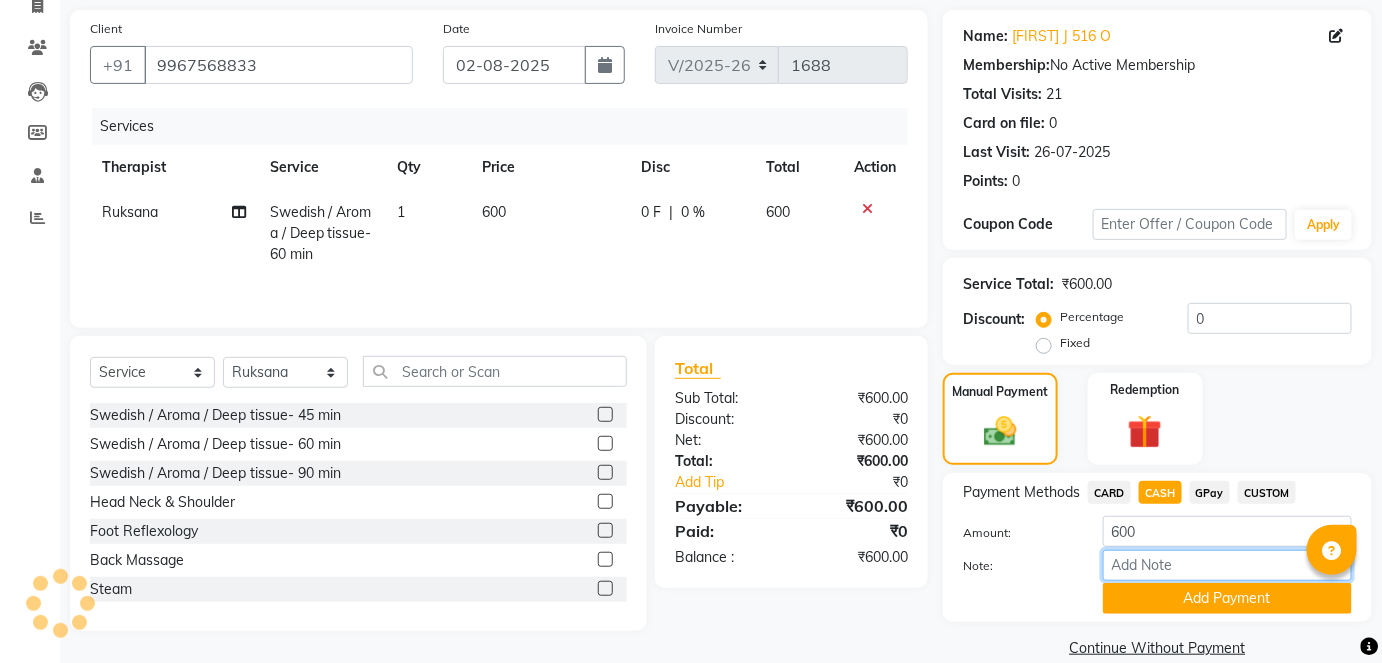 paste on "[LICENSE]" 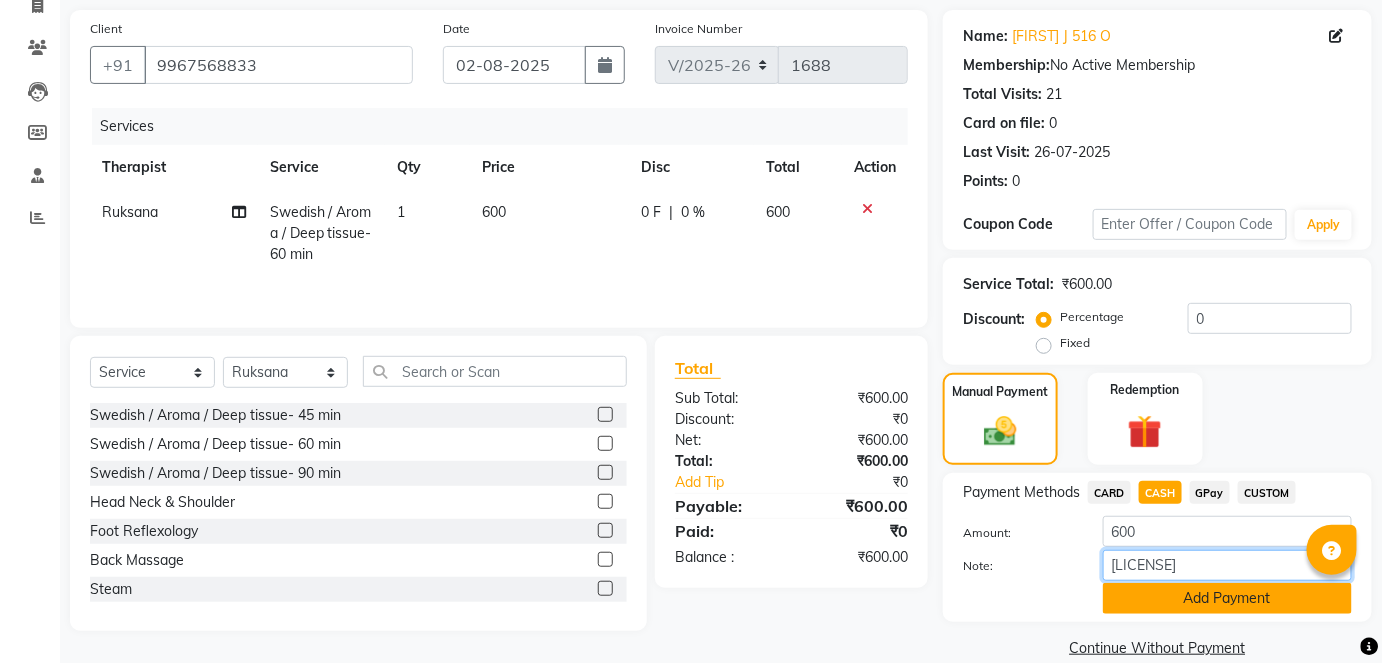 type on "[LICENSE]" 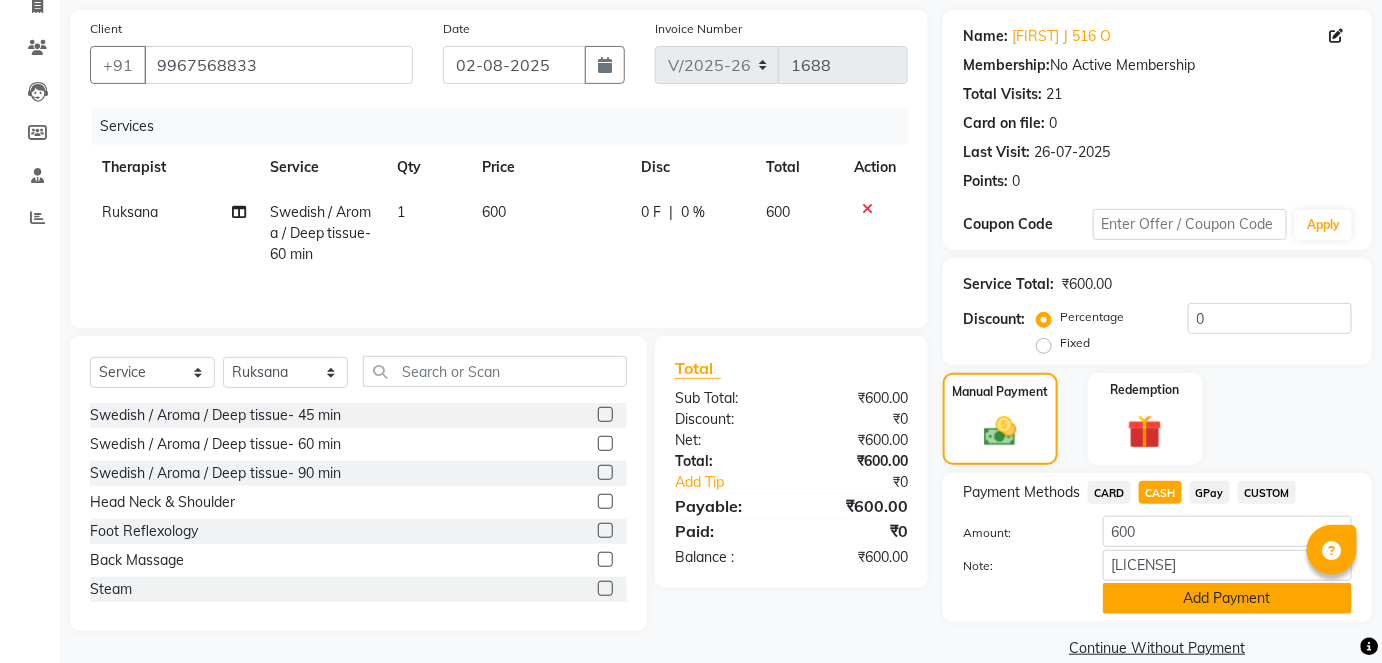 click on "Add Payment" 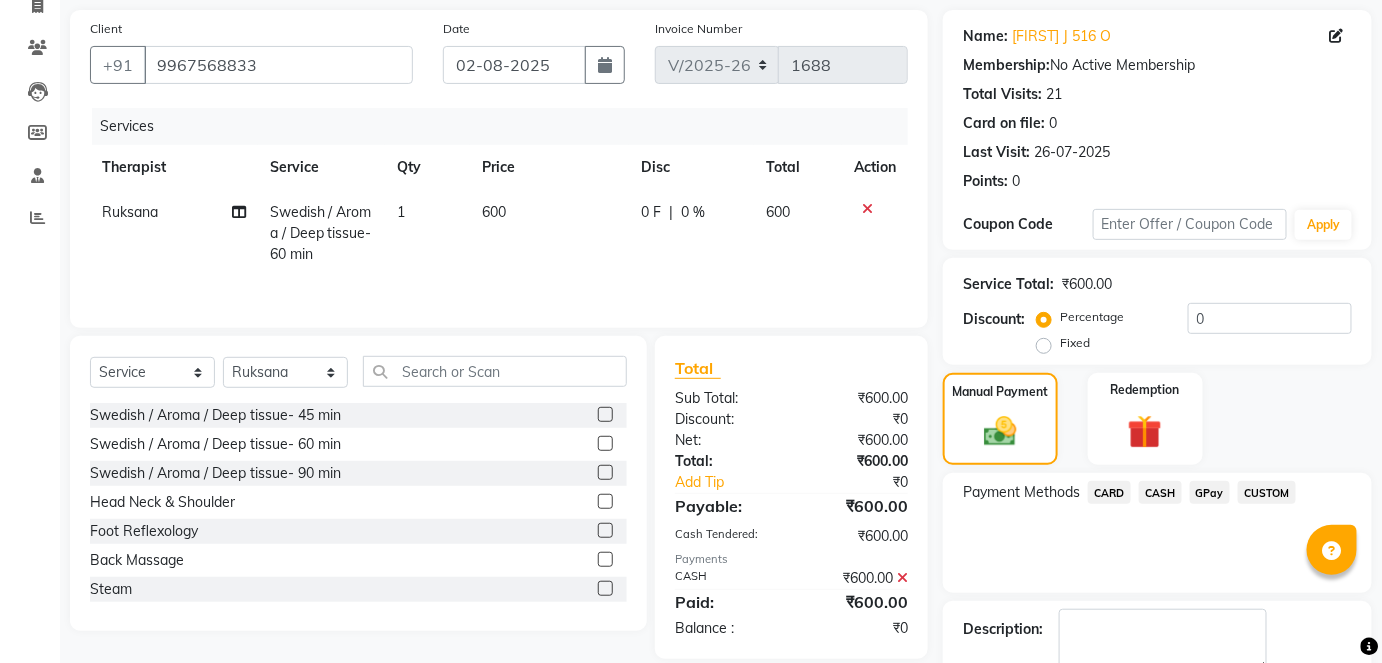 click on "Checkout" 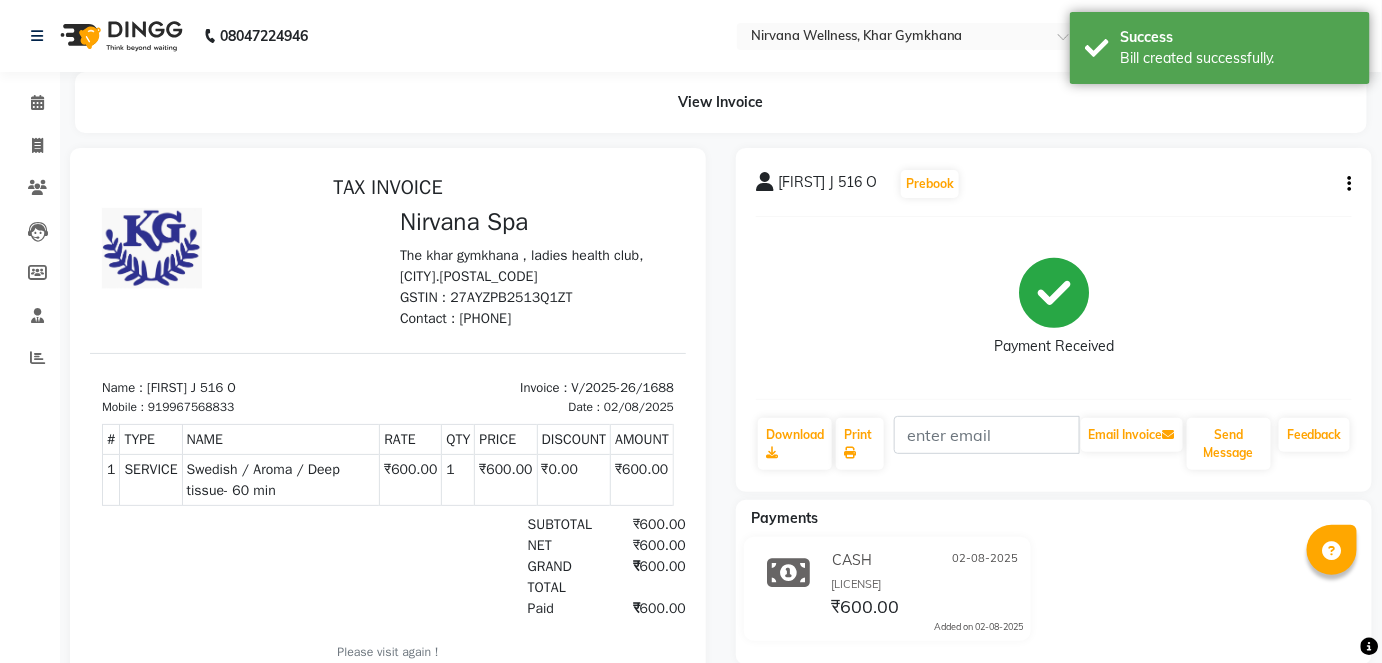 scroll, scrollTop: 0, scrollLeft: 0, axis: both 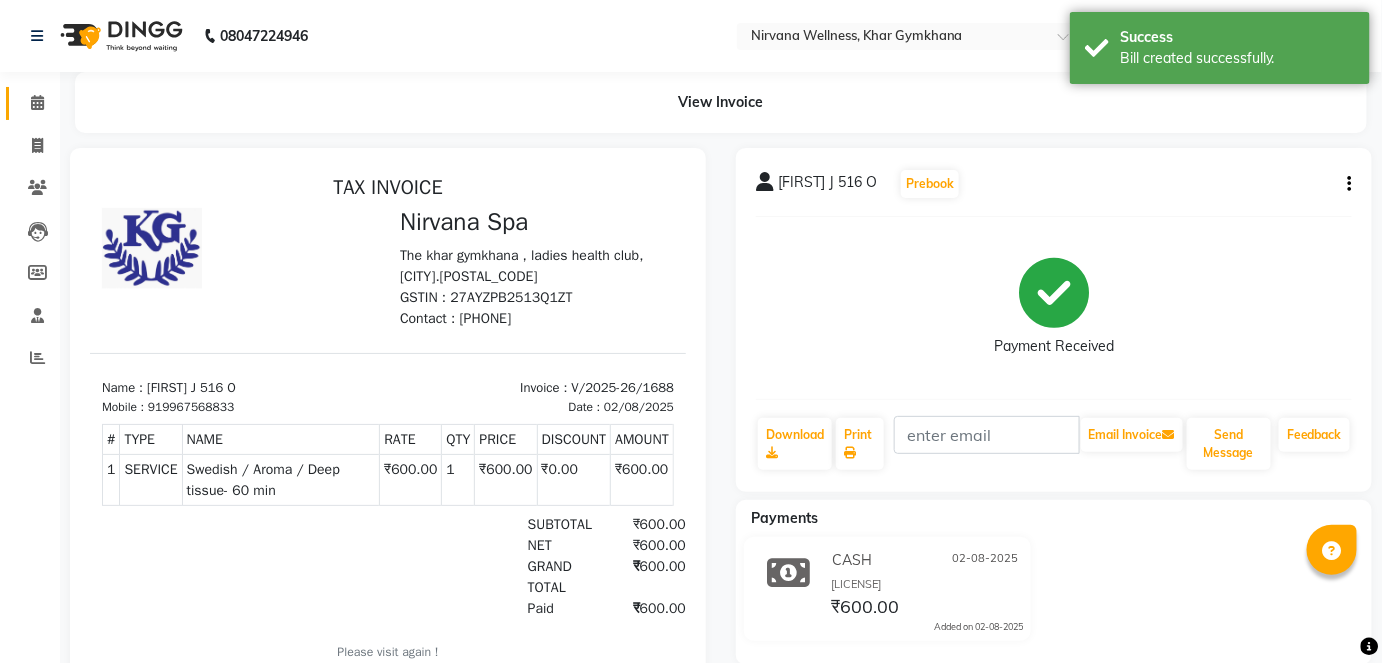 click on "Calendar" 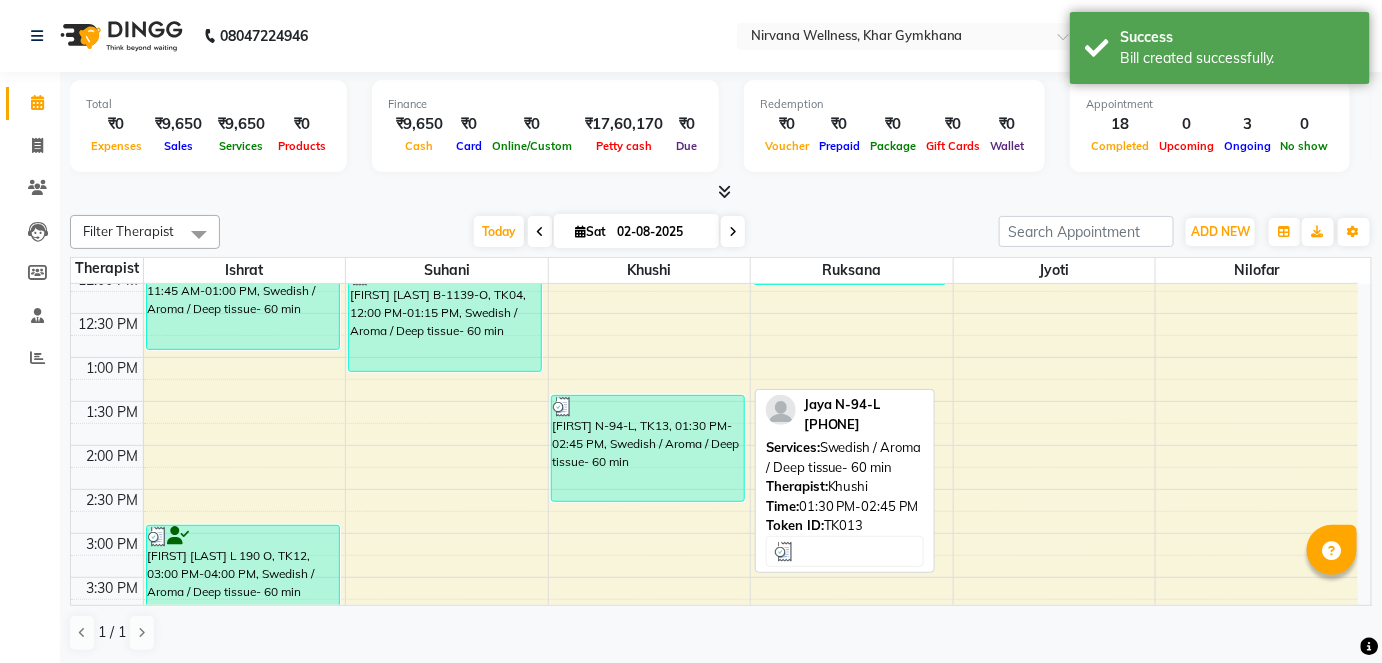 scroll, scrollTop: 818, scrollLeft: 0, axis: vertical 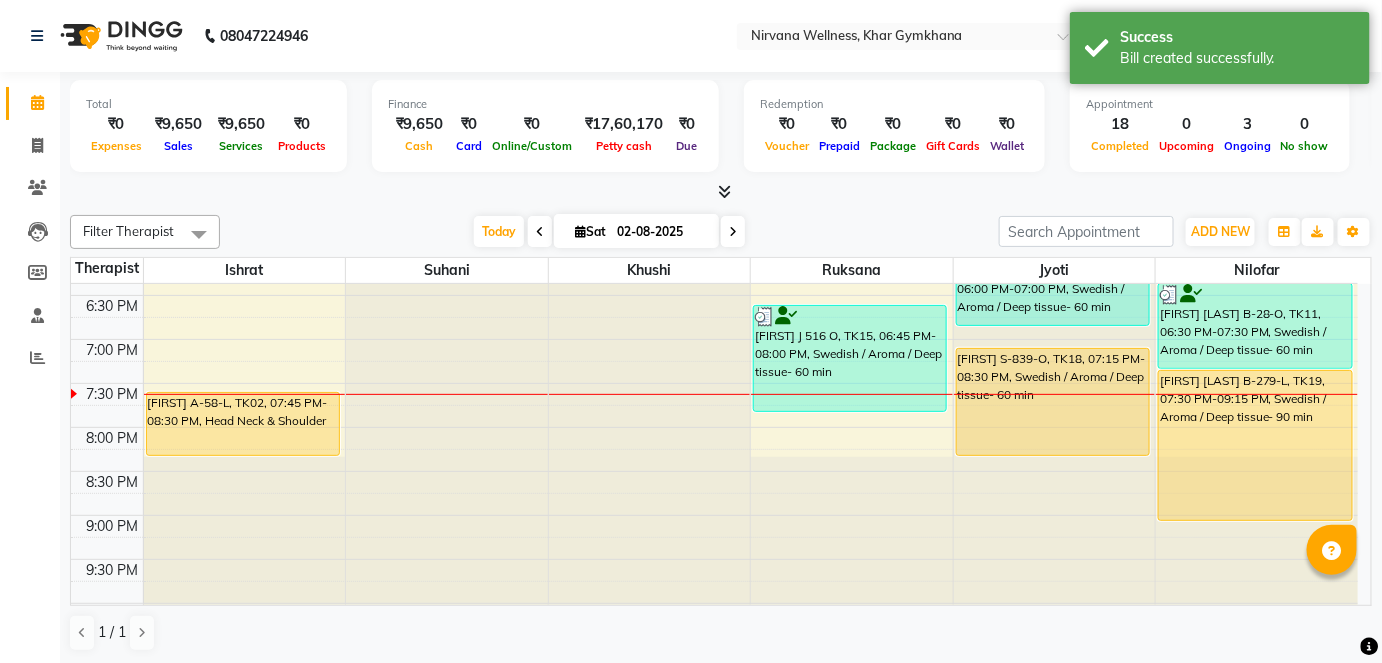 click at bounding box center (733, 232) 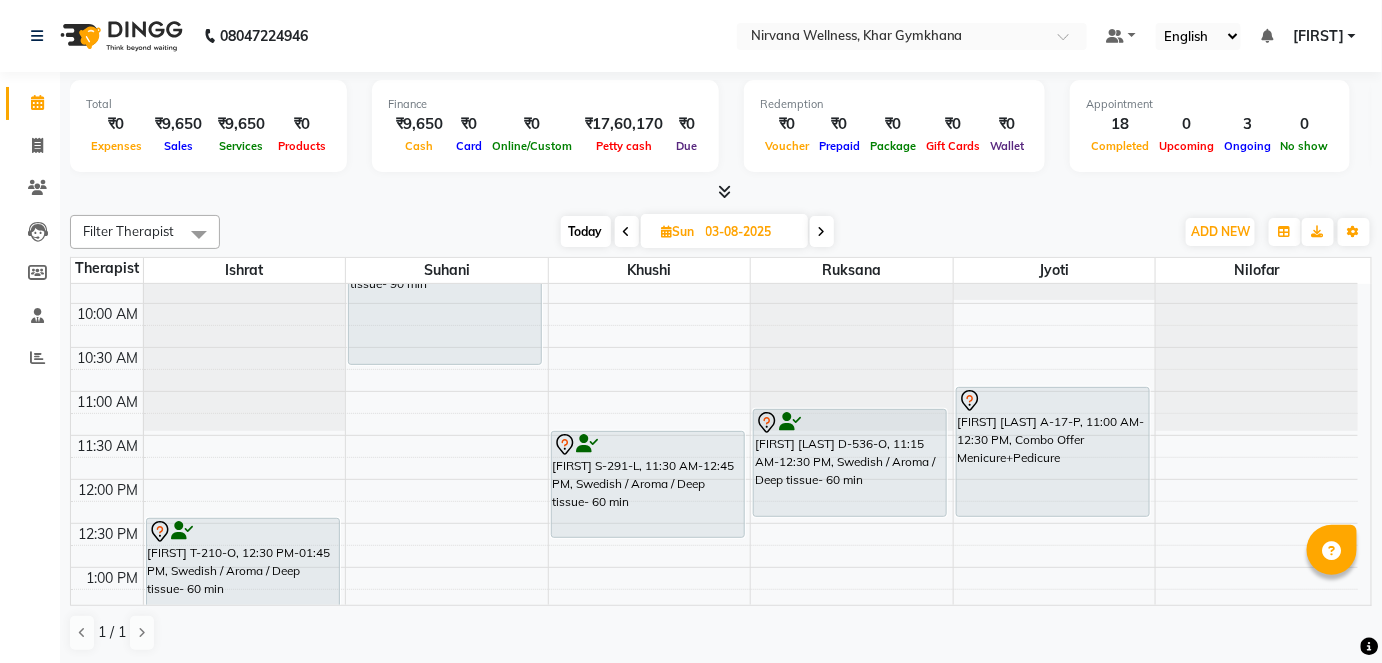 scroll, scrollTop: 44, scrollLeft: 0, axis: vertical 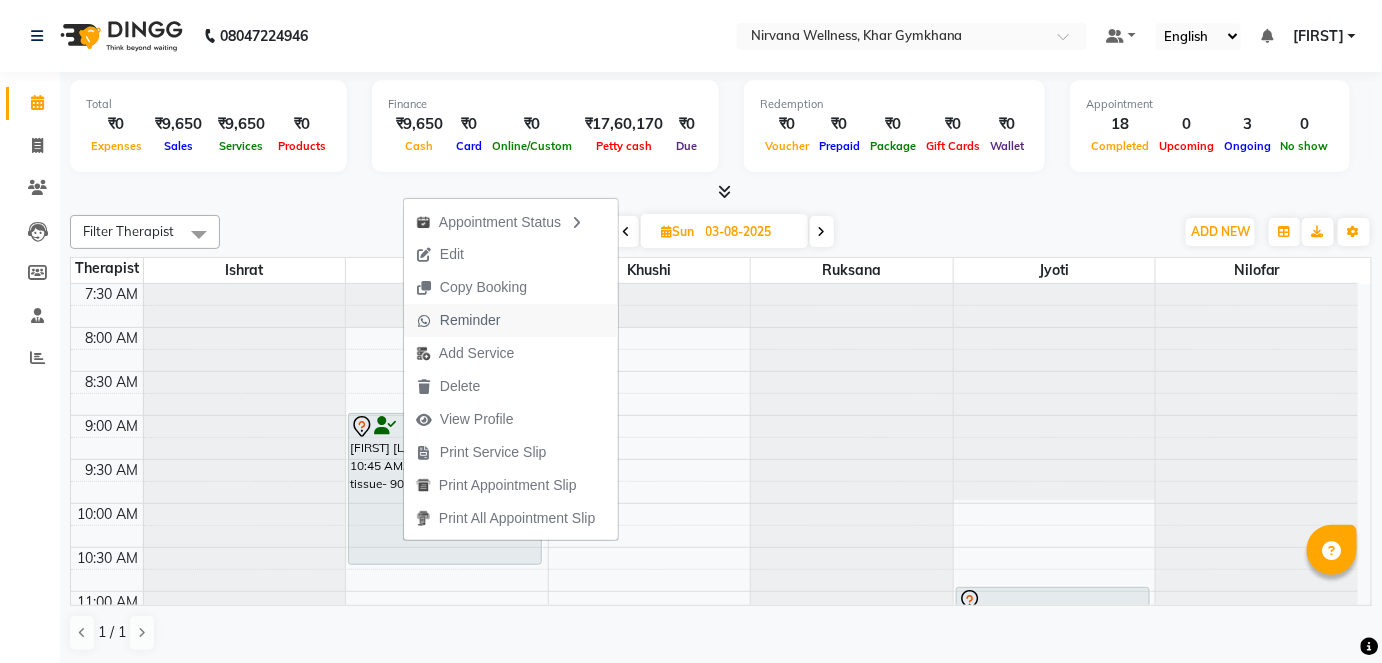 click on "Reminder" at bounding box center [458, 320] 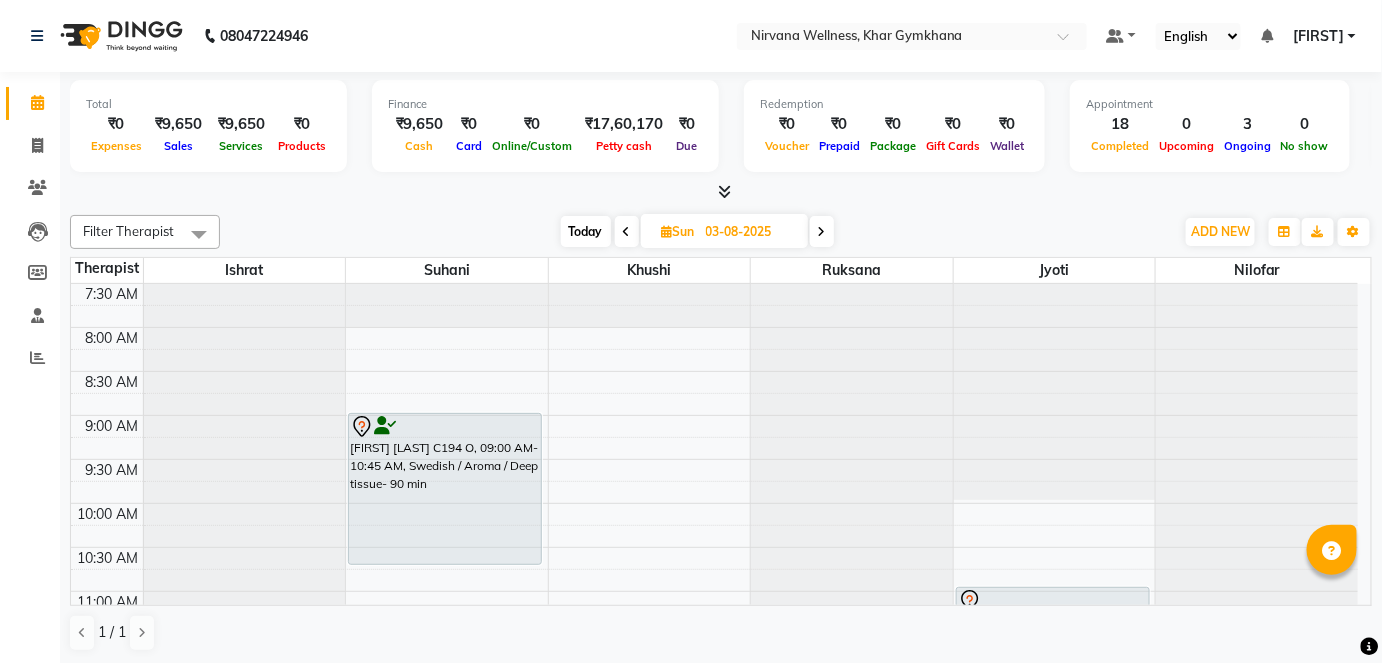 scroll, scrollTop: 226, scrollLeft: 0, axis: vertical 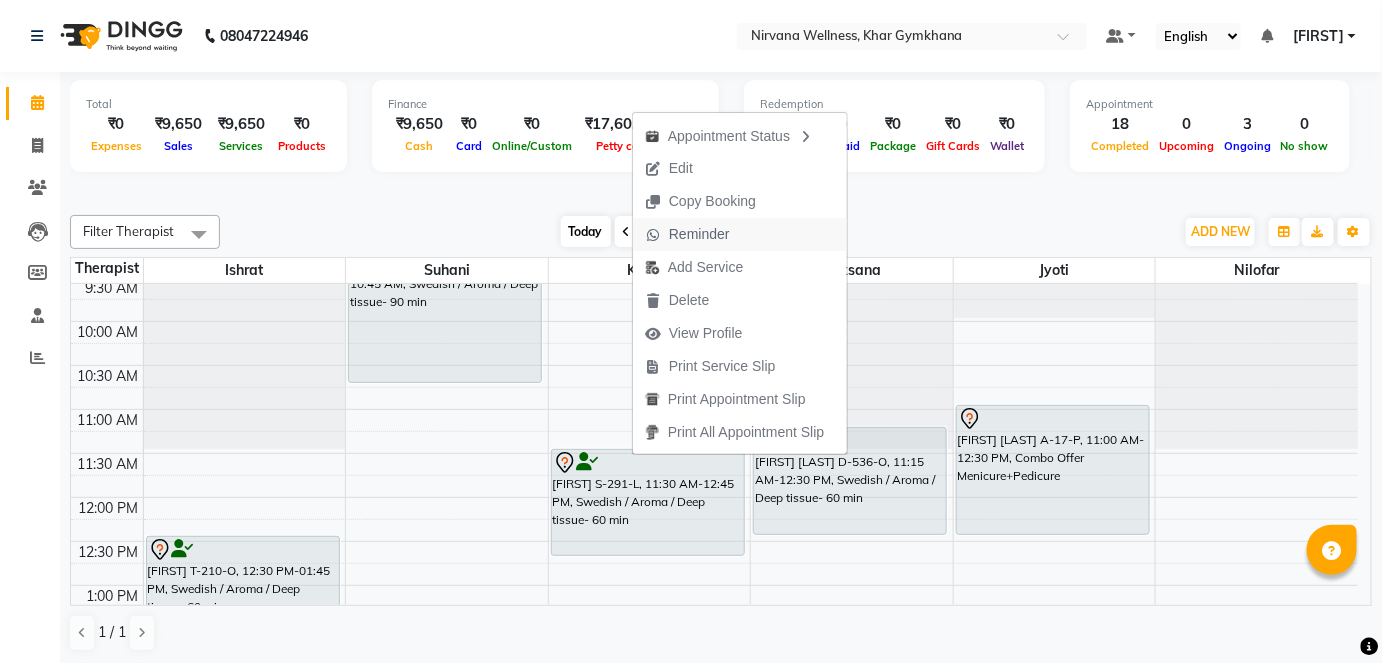 click on "Reminder" at bounding box center (699, 234) 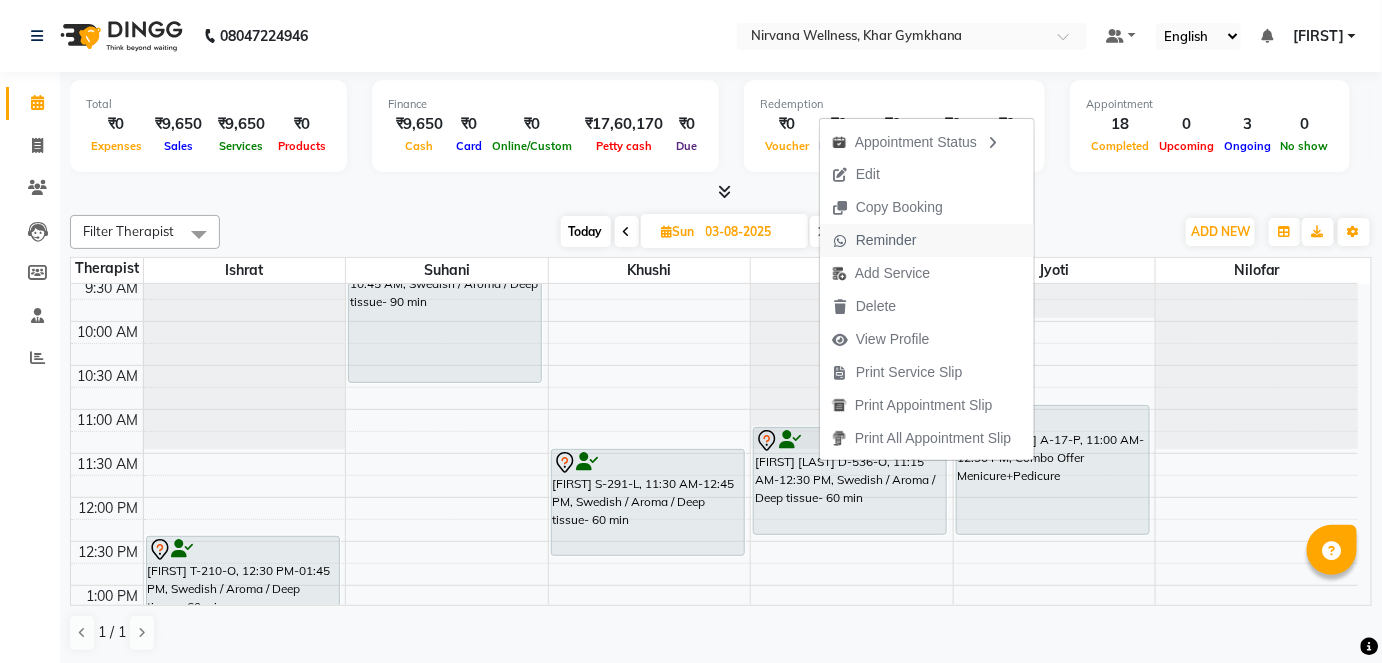 click at bounding box center (840, 241) 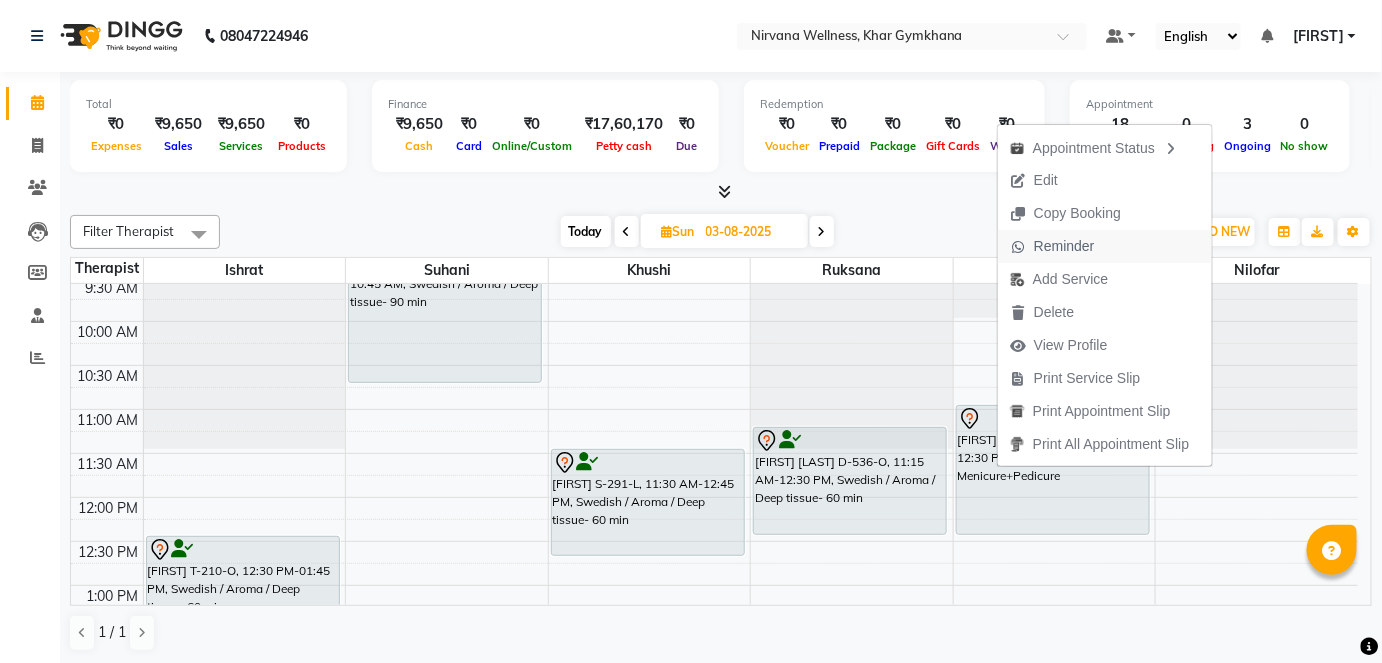 click on "Reminder" at bounding box center [1052, 246] 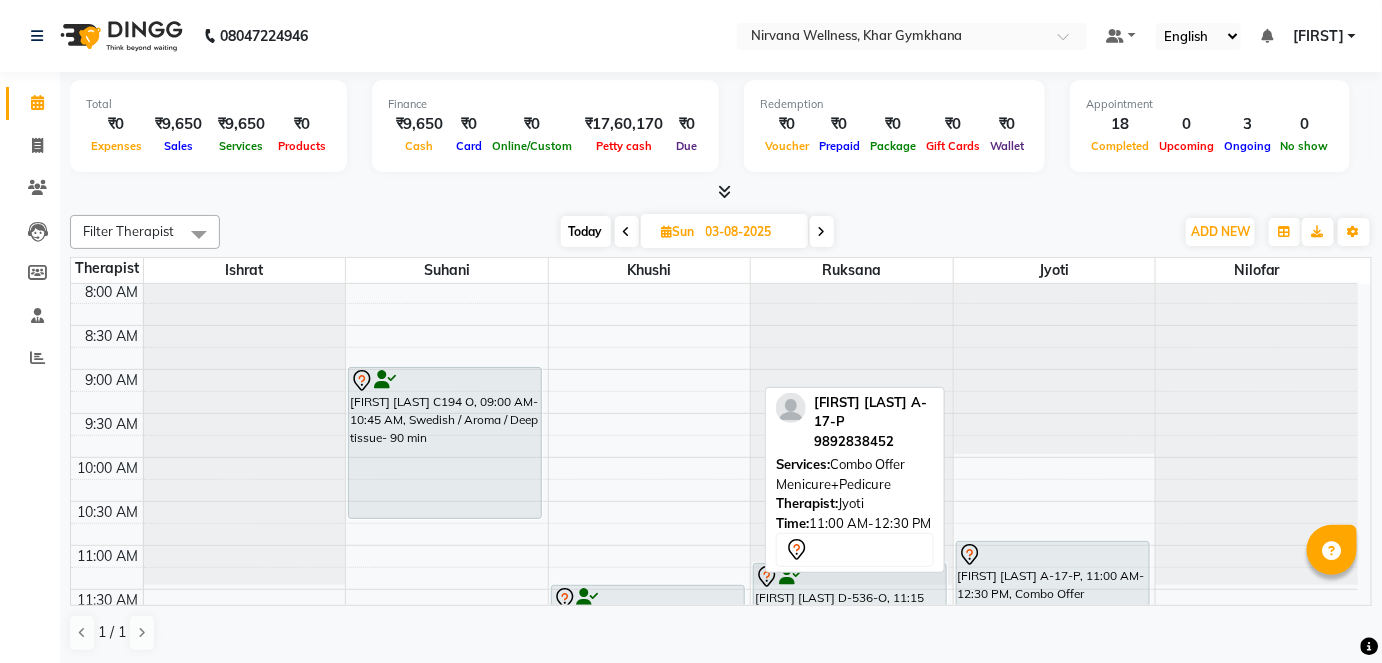 scroll, scrollTop: 272, scrollLeft: 0, axis: vertical 